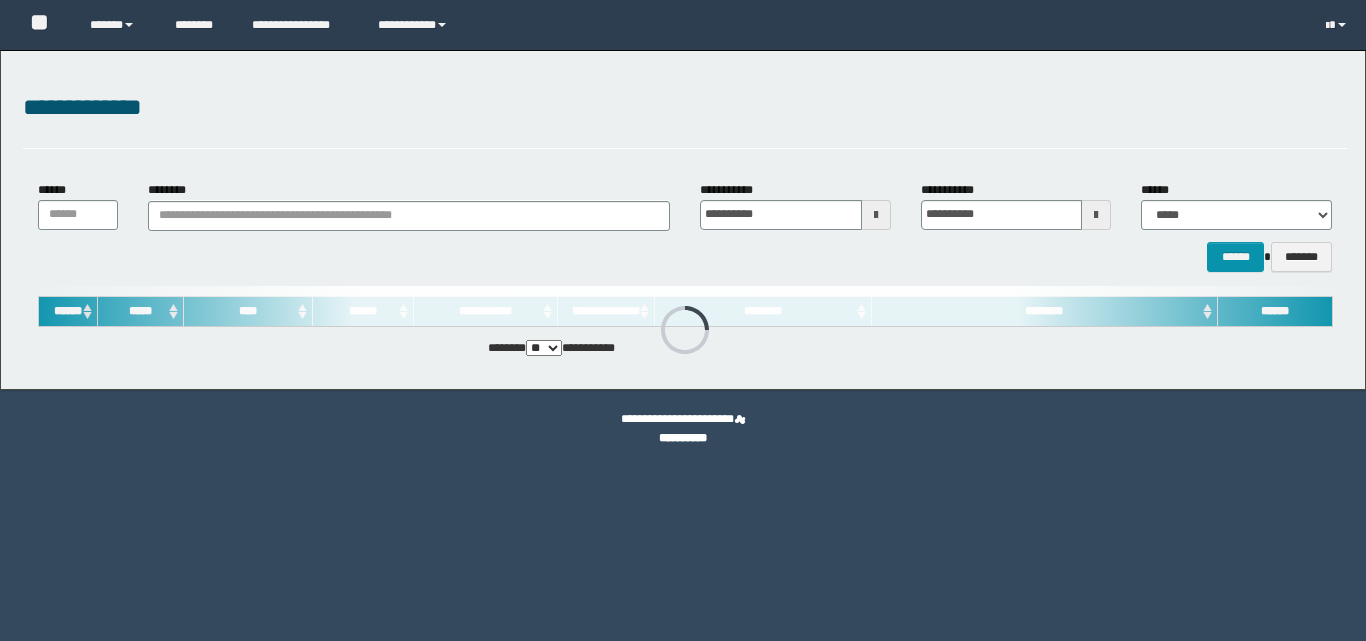 scroll, scrollTop: 0, scrollLeft: 0, axis: both 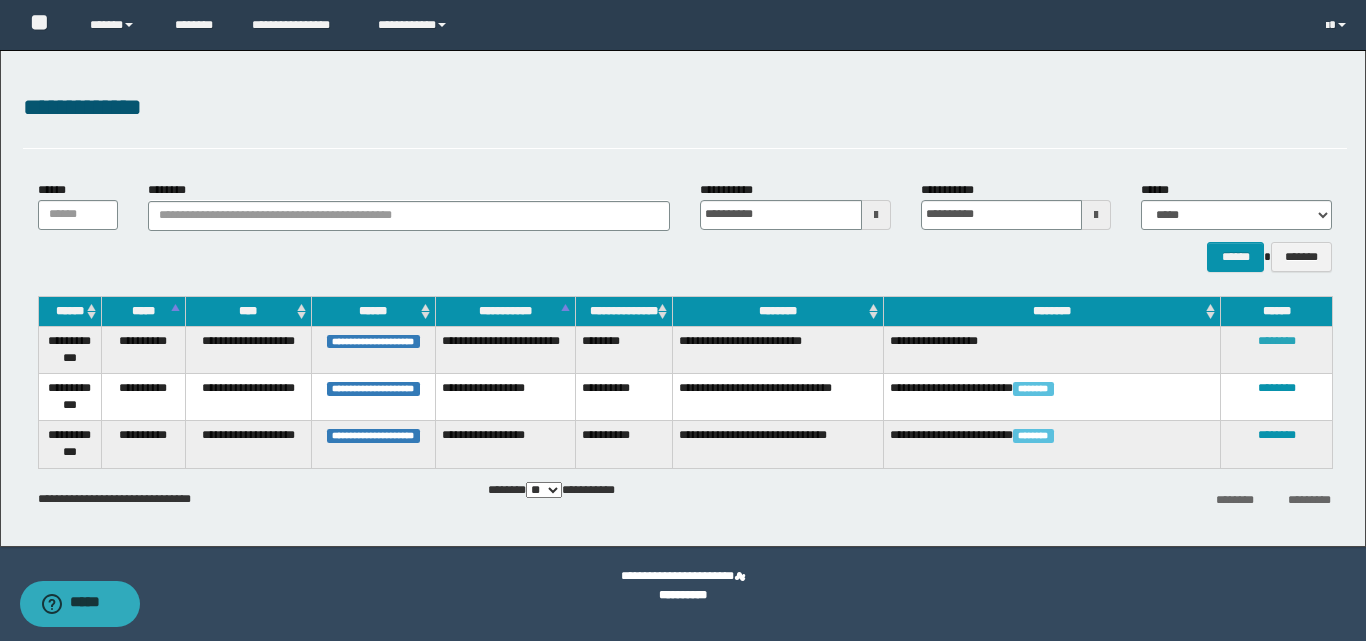 click on "********" at bounding box center [1277, 341] 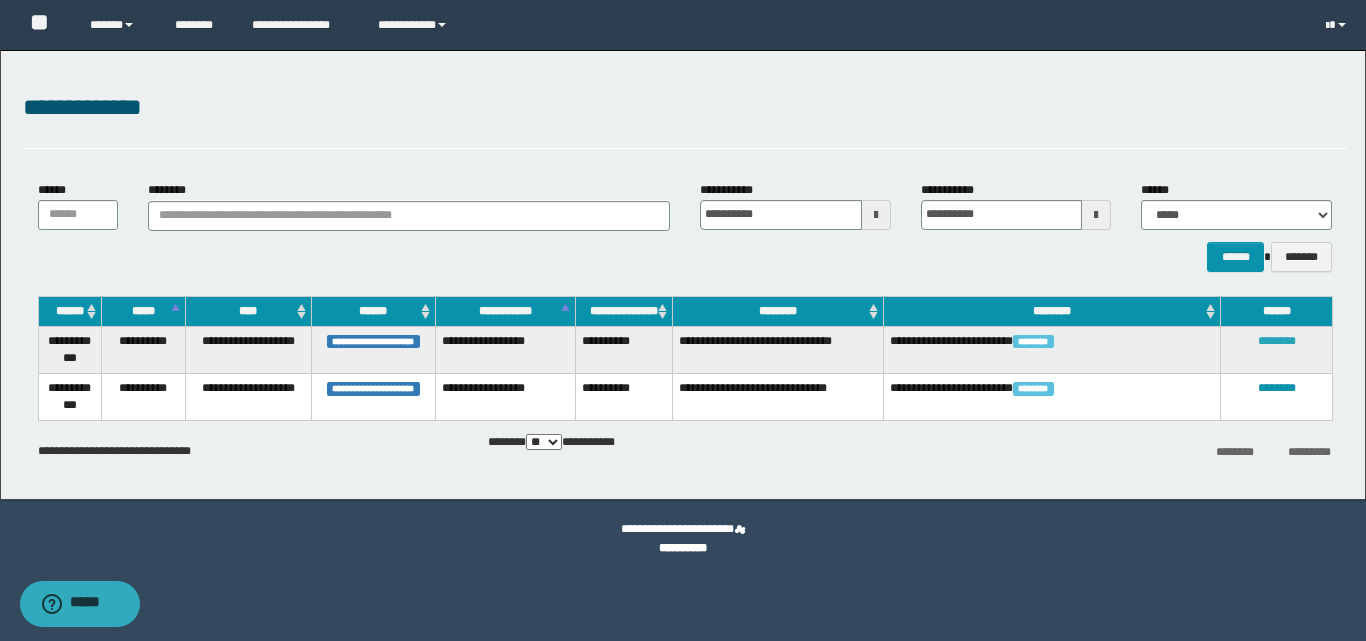 click on "********" at bounding box center [1277, 341] 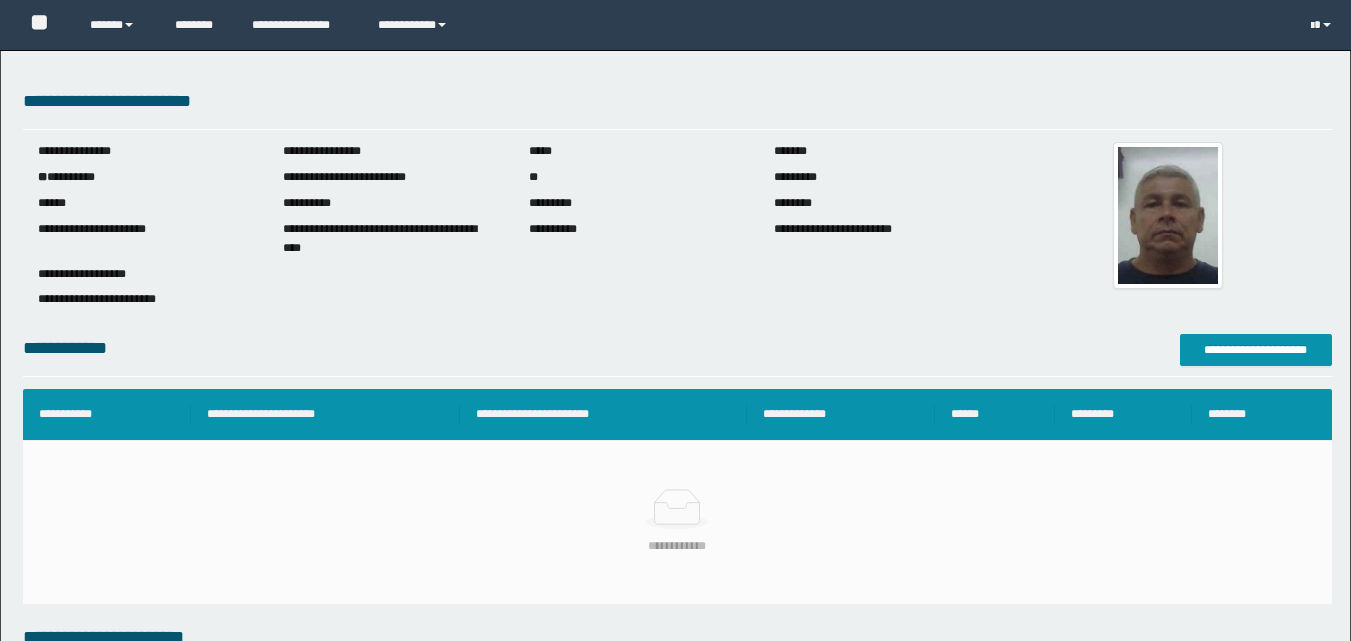 scroll, scrollTop: 0, scrollLeft: 0, axis: both 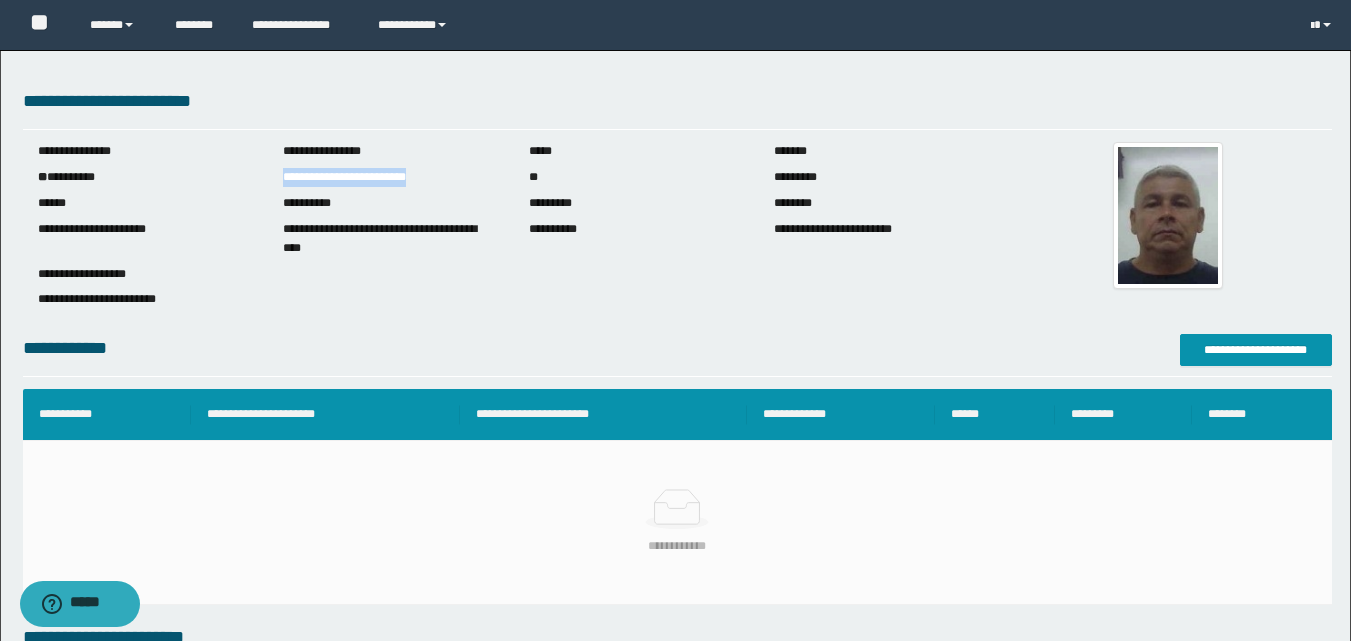 drag, startPoint x: 284, startPoint y: 180, endPoint x: 439, endPoint y: 179, distance: 155.00322 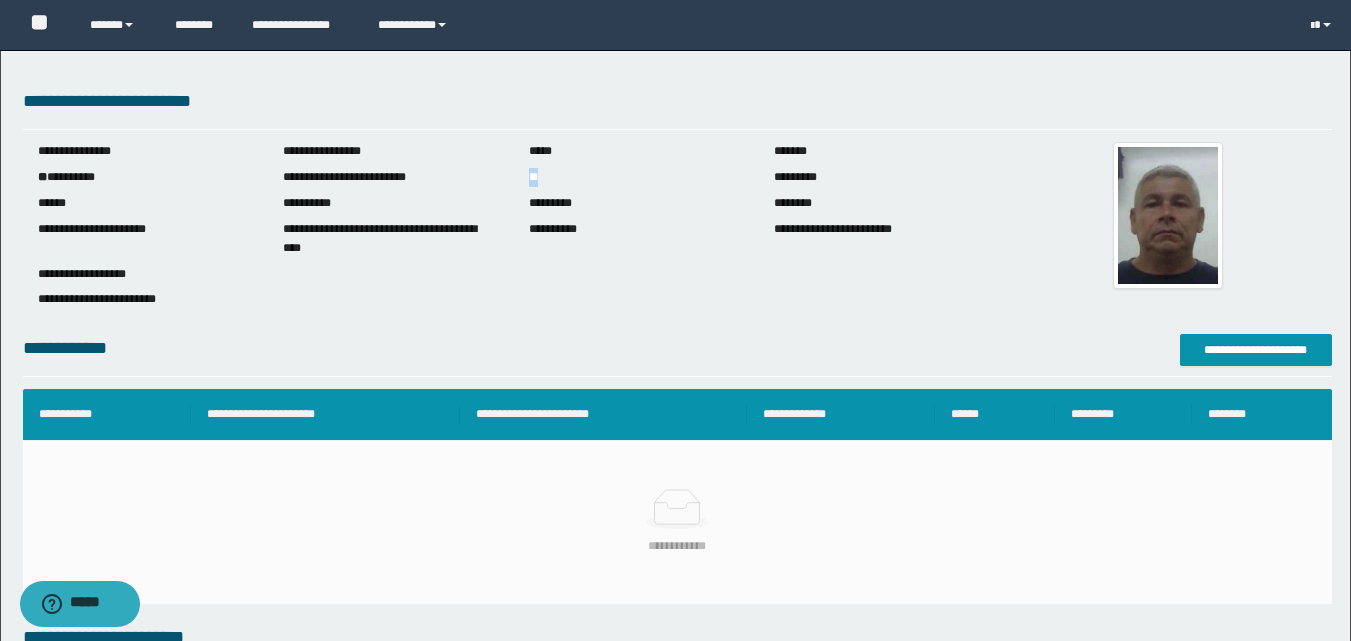 drag, startPoint x: 529, startPoint y: 181, endPoint x: 563, endPoint y: 187, distance: 34.525352 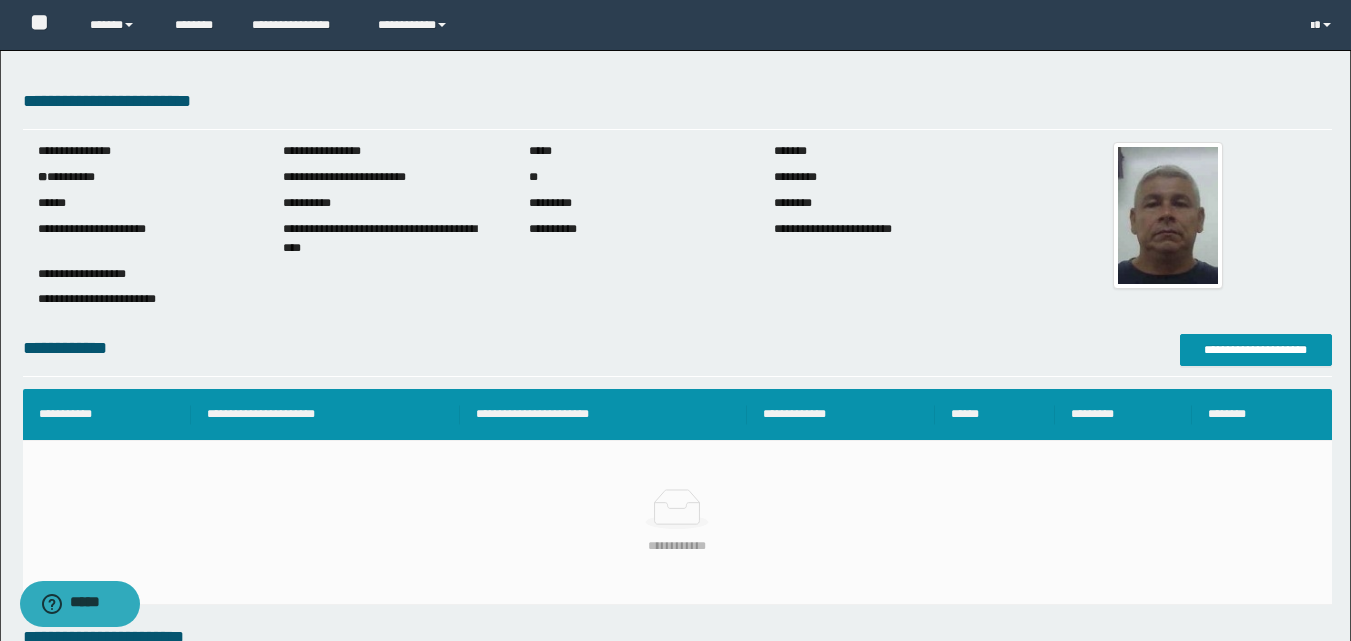 click on "**********" at bounding box center [146, 299] 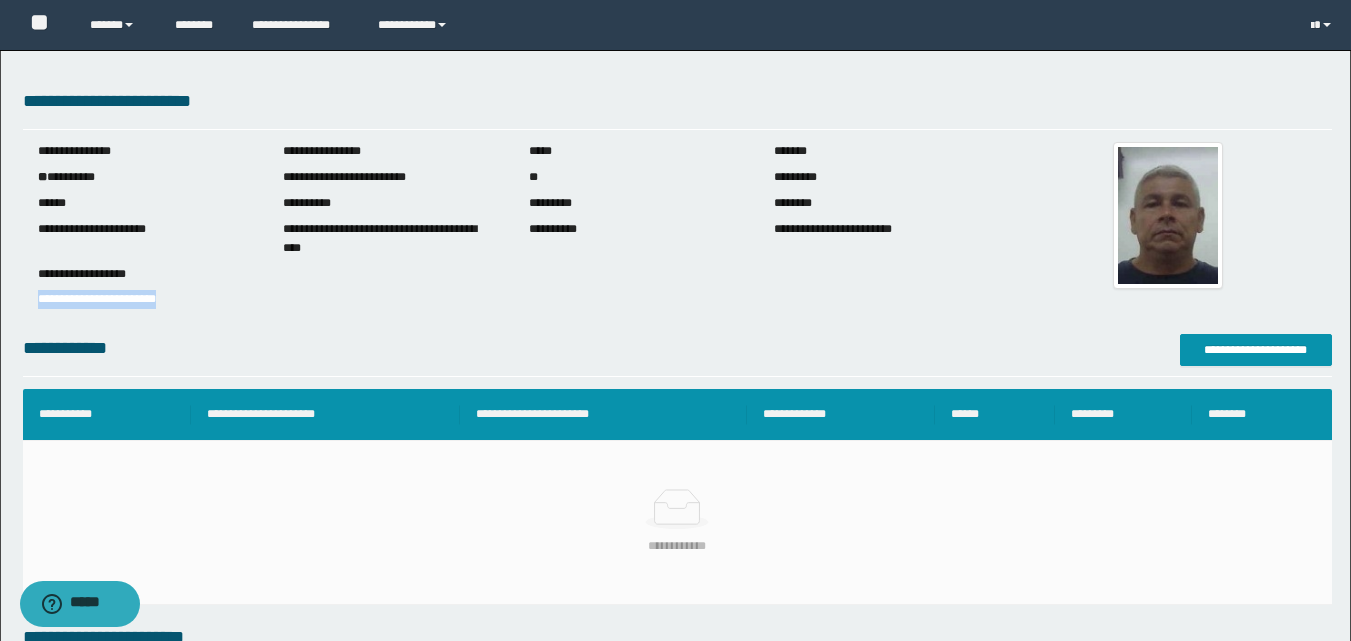 drag, startPoint x: 38, startPoint y: 299, endPoint x: 203, endPoint y: 299, distance: 165 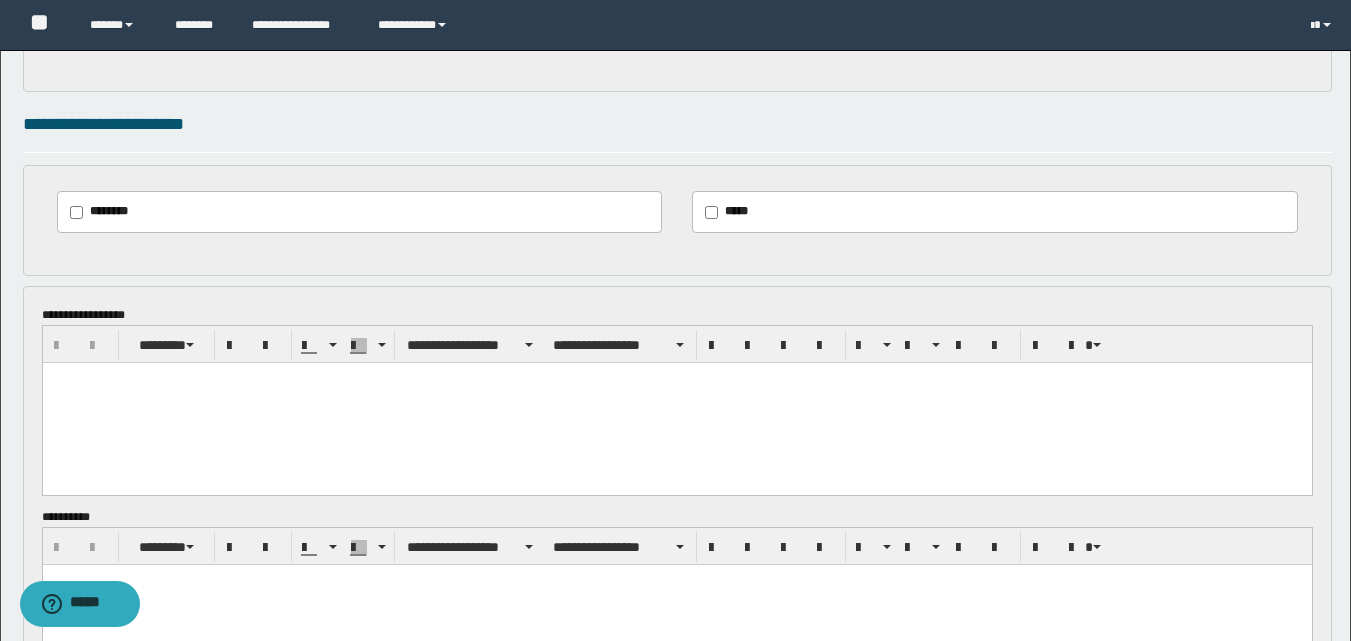 scroll, scrollTop: 900, scrollLeft: 0, axis: vertical 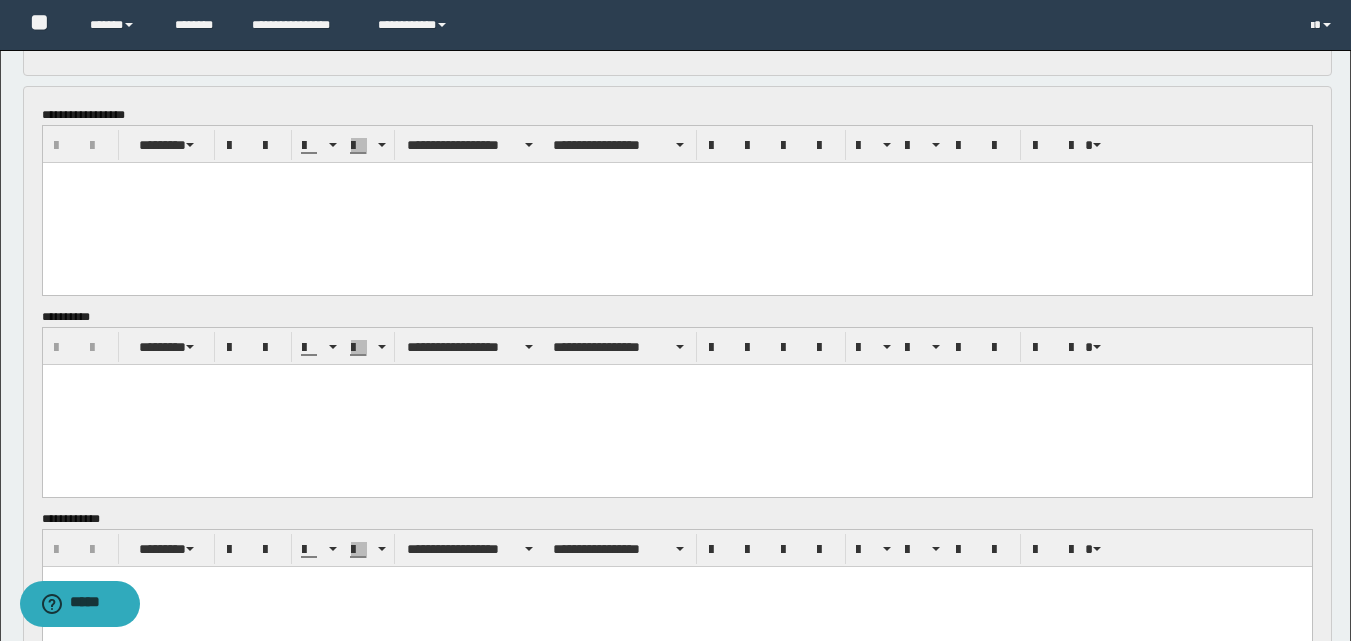 click at bounding box center (676, 380) 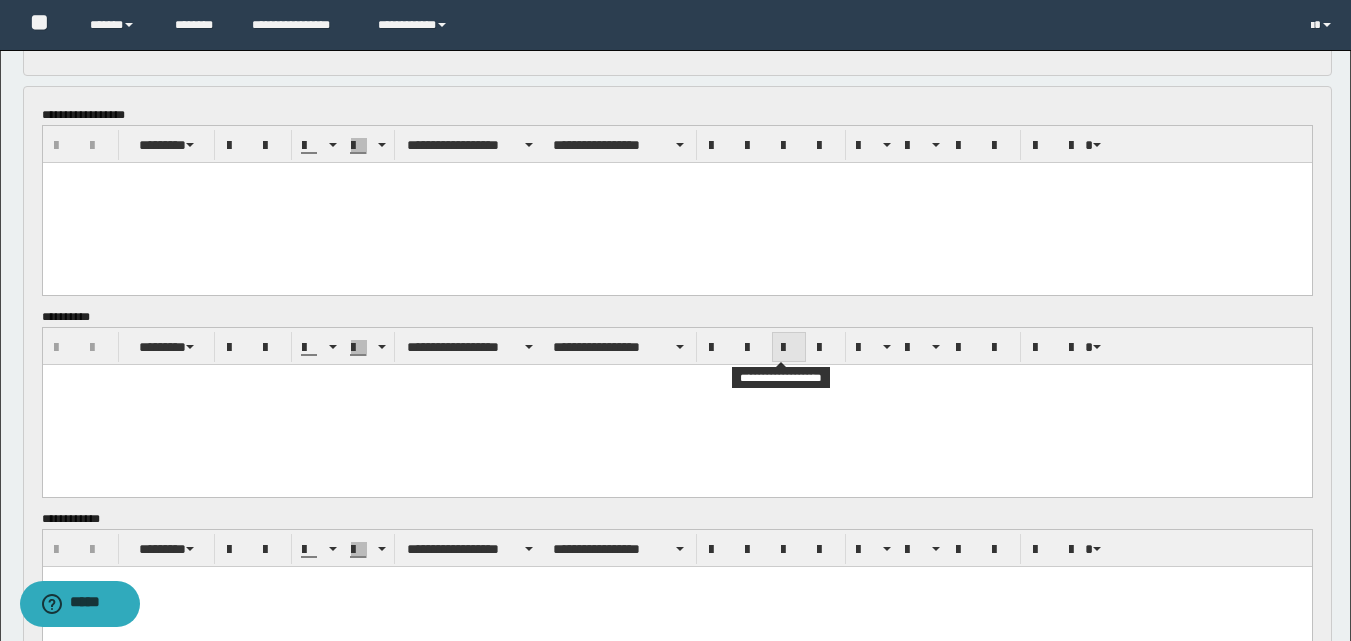 type 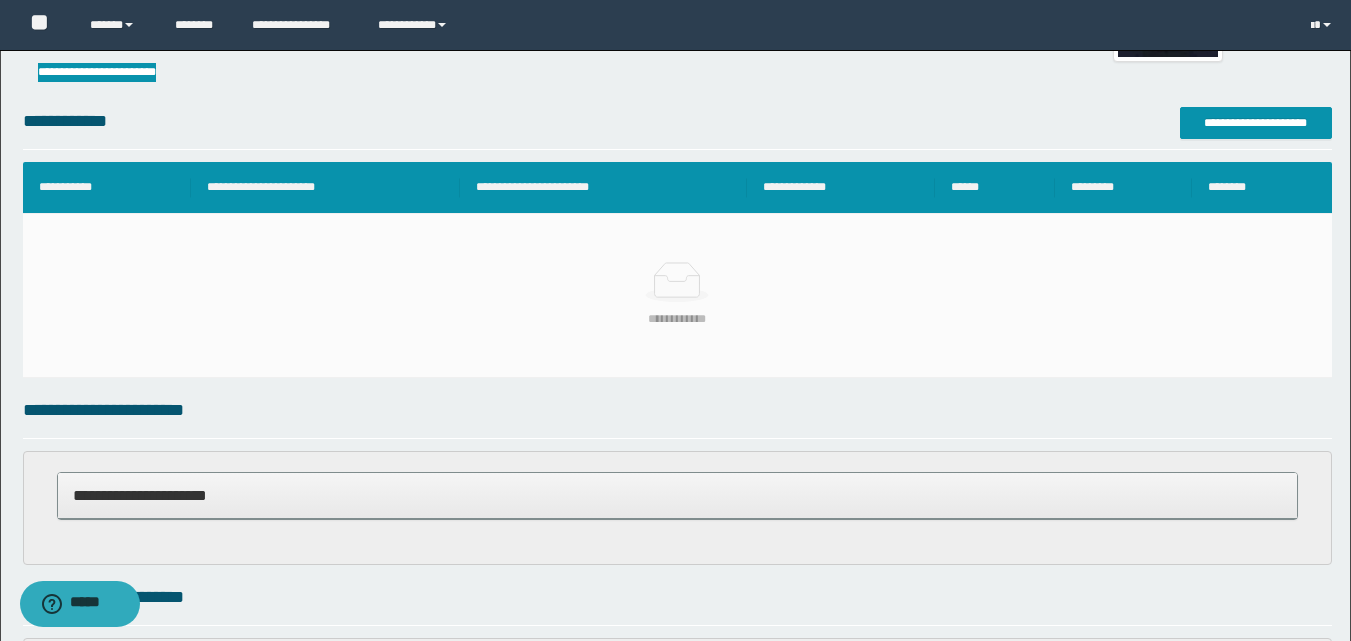 scroll, scrollTop: 0, scrollLeft: 0, axis: both 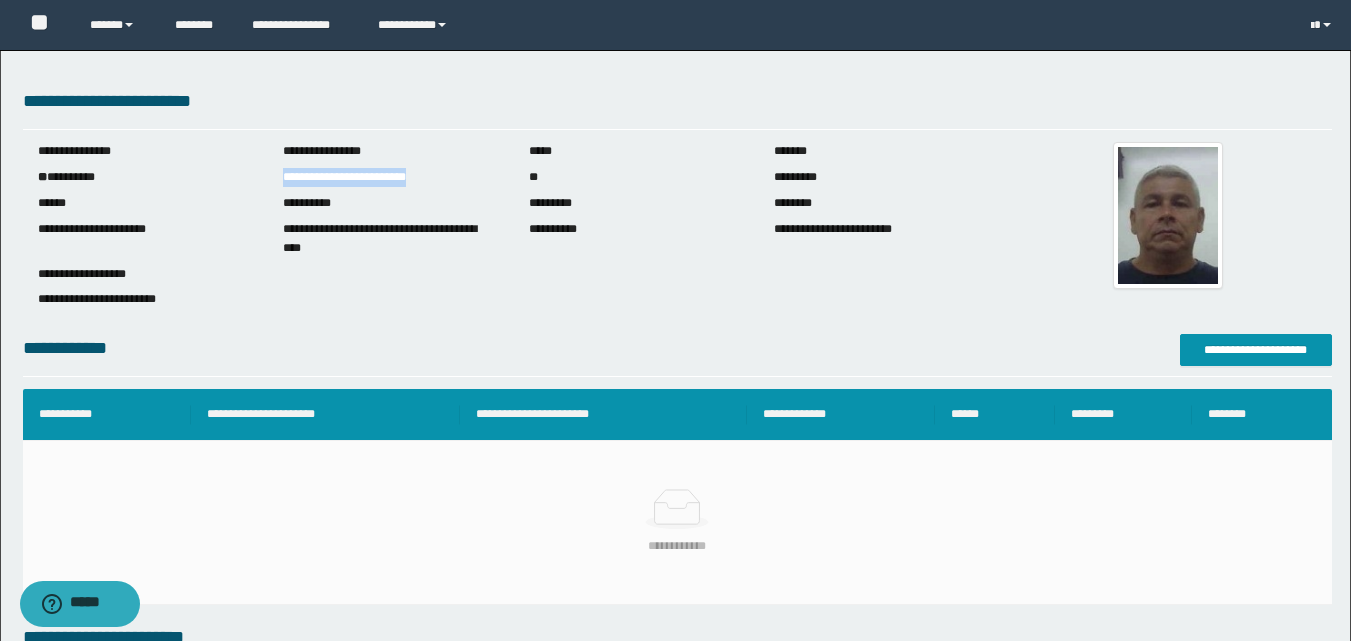 drag, startPoint x: 284, startPoint y: 174, endPoint x: 440, endPoint y: 178, distance: 156.05127 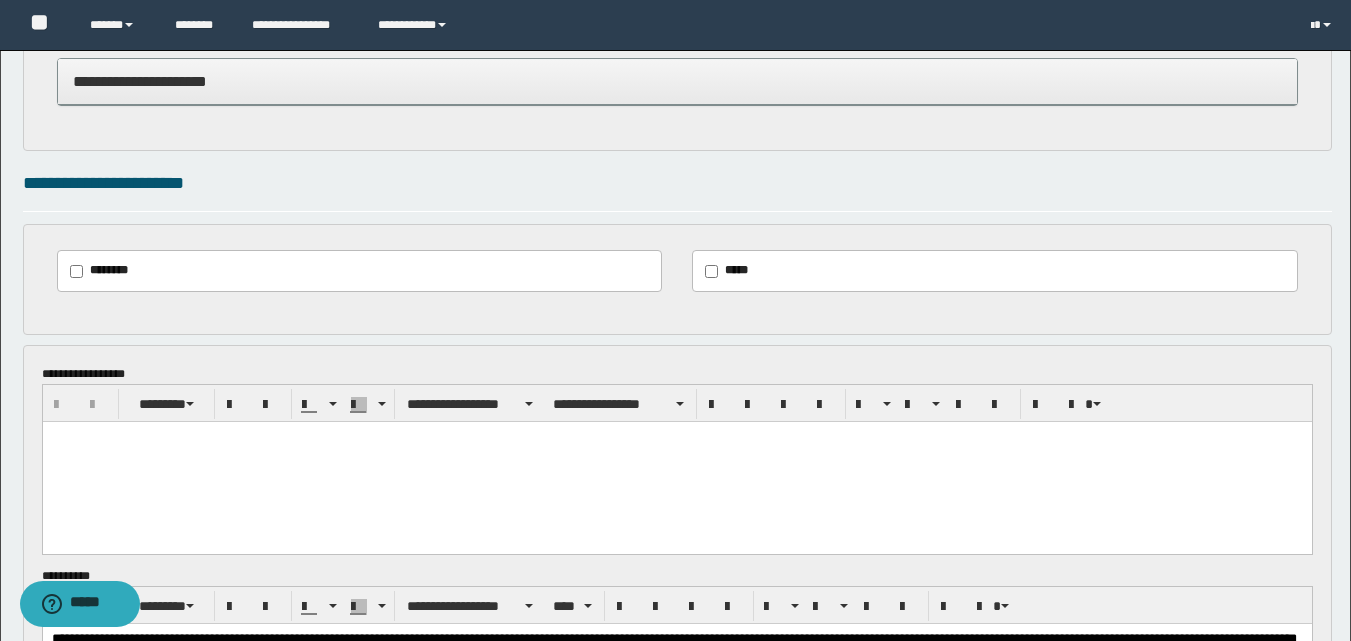 scroll, scrollTop: 1000, scrollLeft: 0, axis: vertical 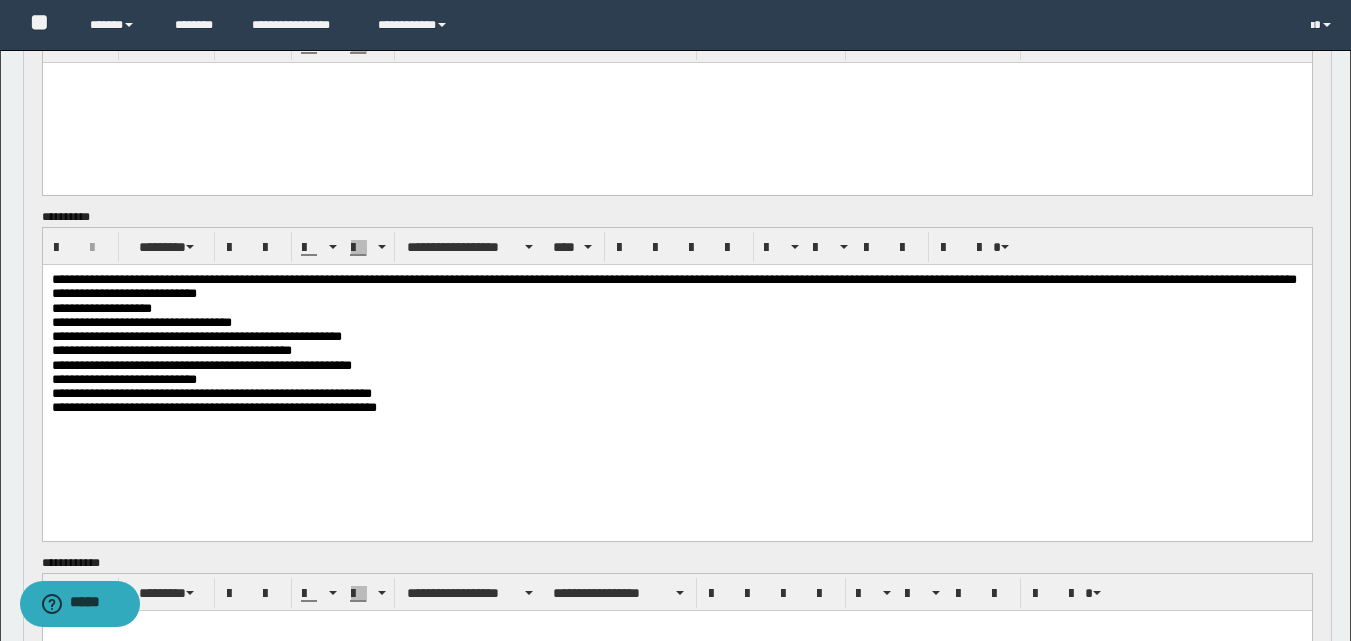 click on "**********" at bounding box center (673, 286) 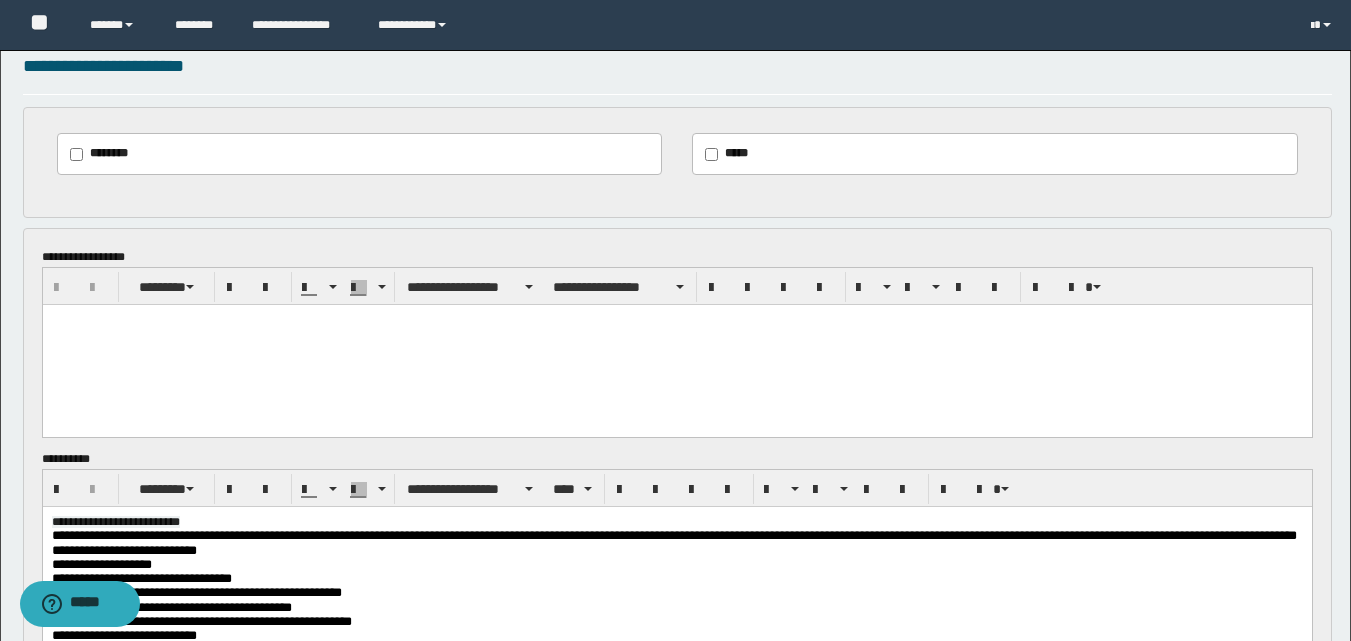scroll, scrollTop: 1100, scrollLeft: 0, axis: vertical 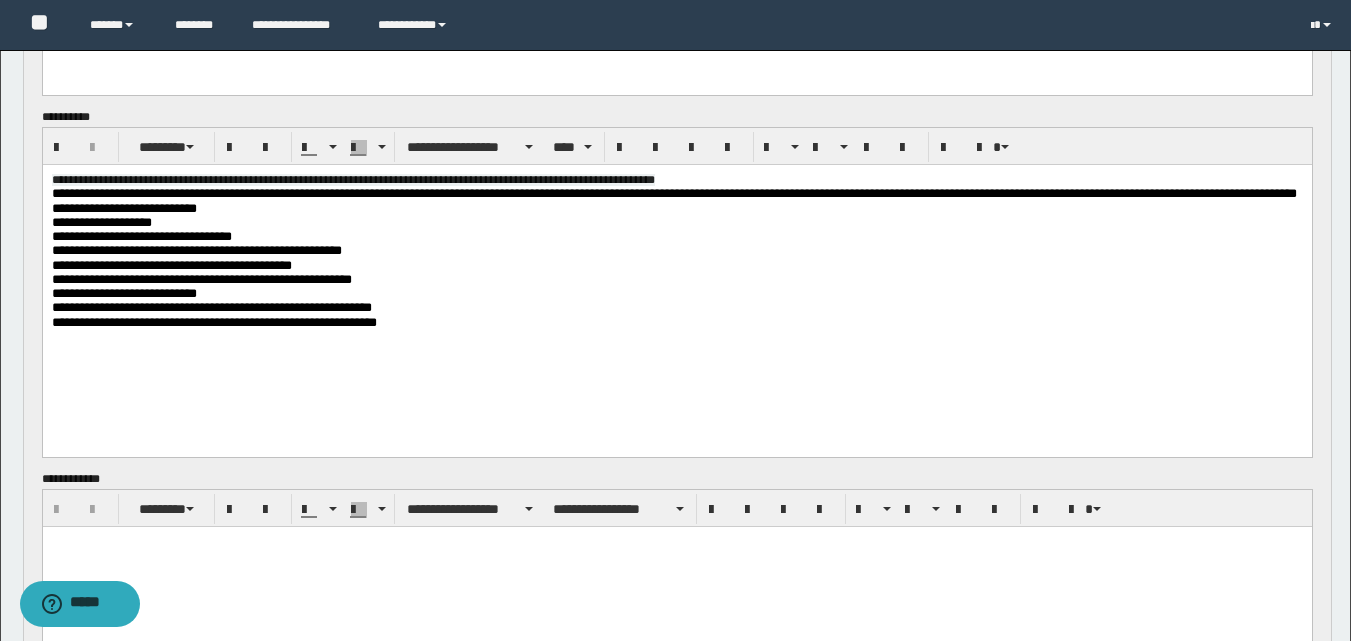 click on "**********" at bounding box center [676, 201] 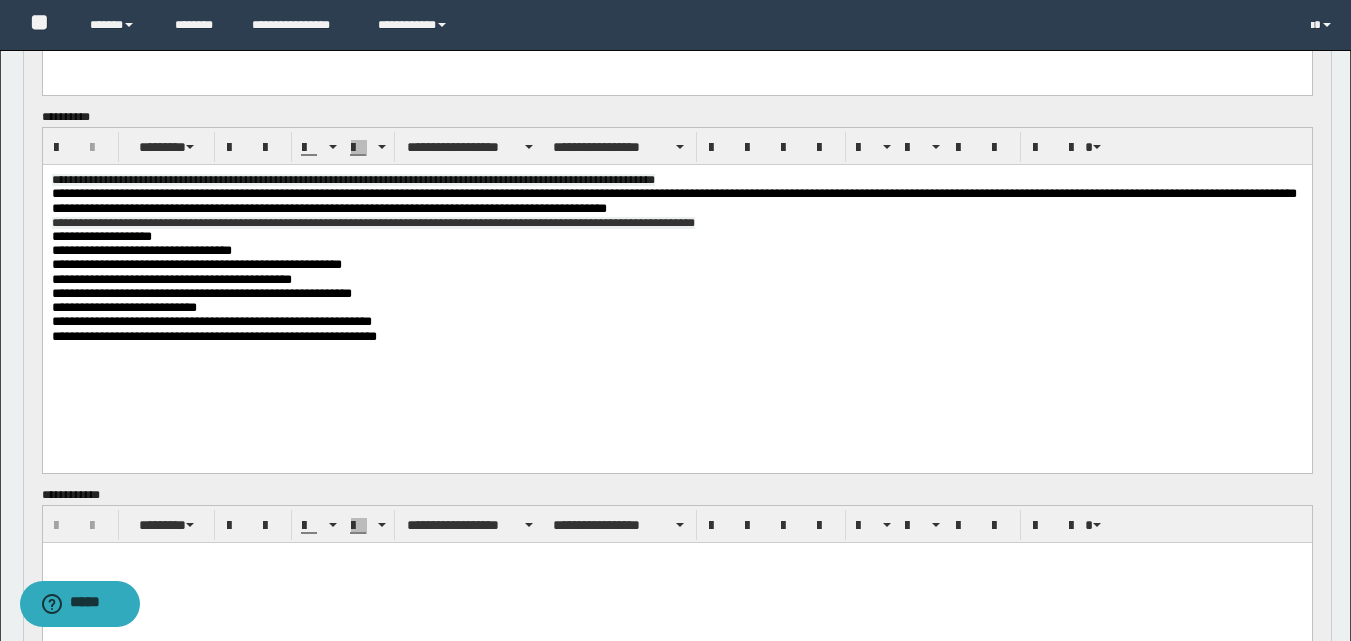 click on "**********" at bounding box center [676, 223] 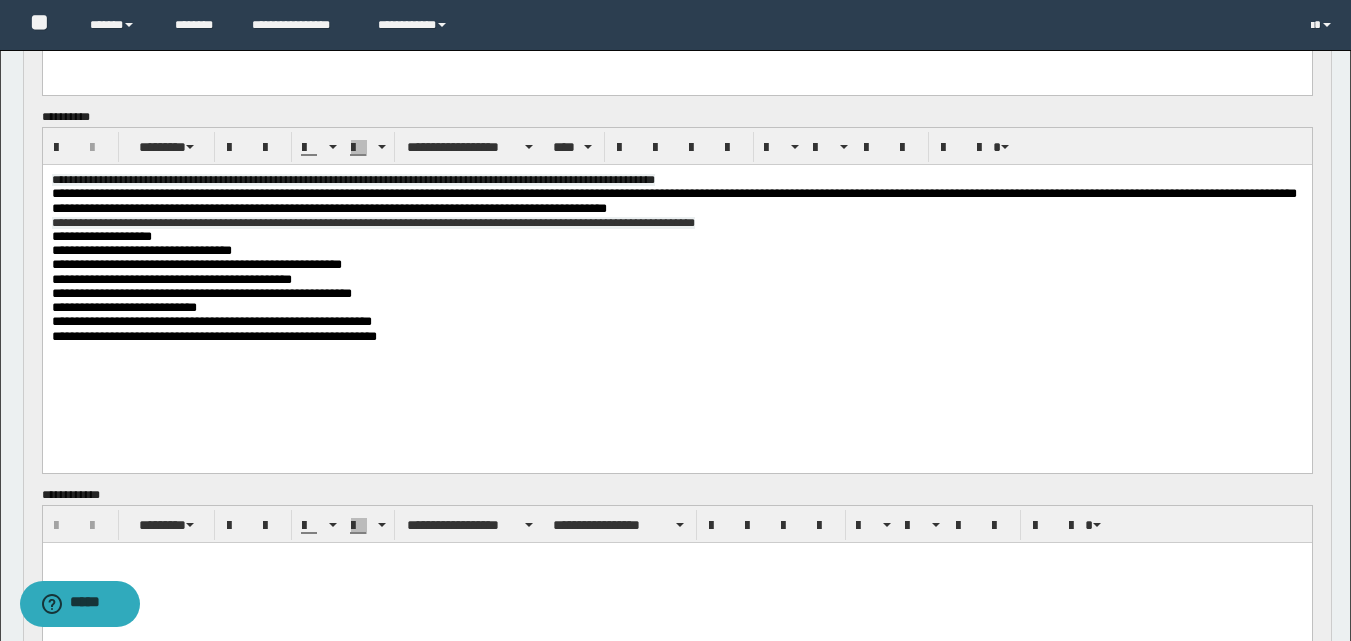 click on "**********" at bounding box center (673, 200) 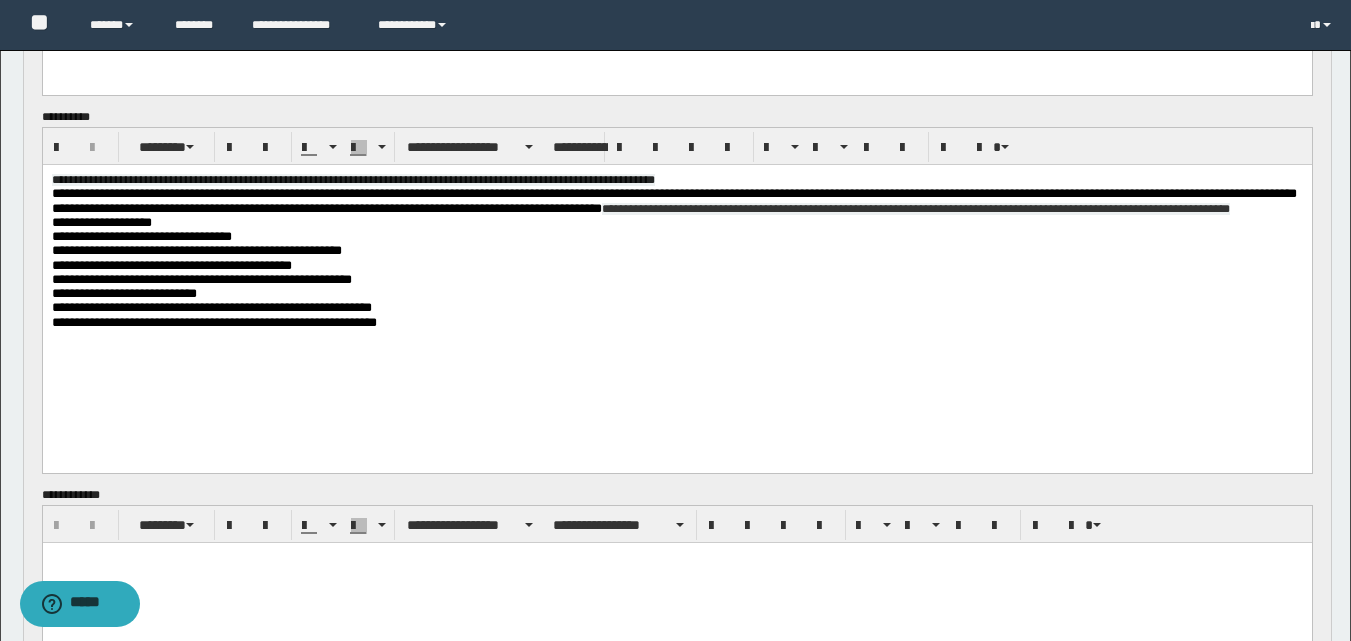 click on "**********" at bounding box center (915, 209) 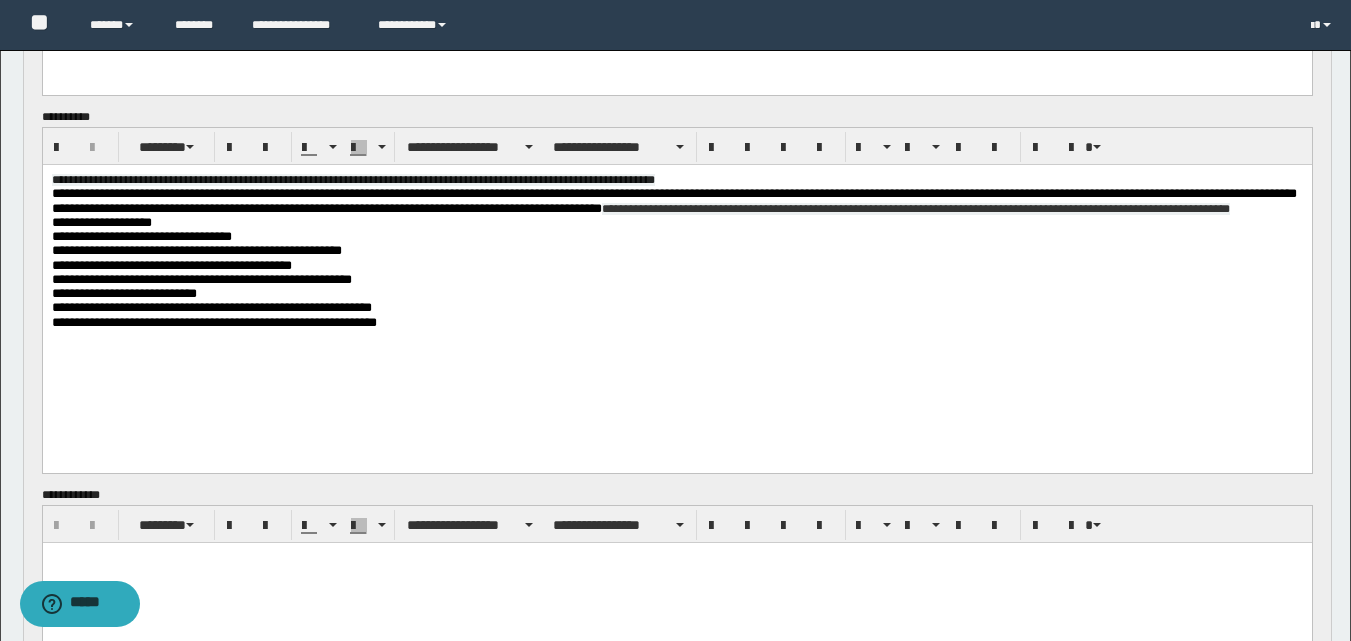 click on "**********" at bounding box center [676, 223] 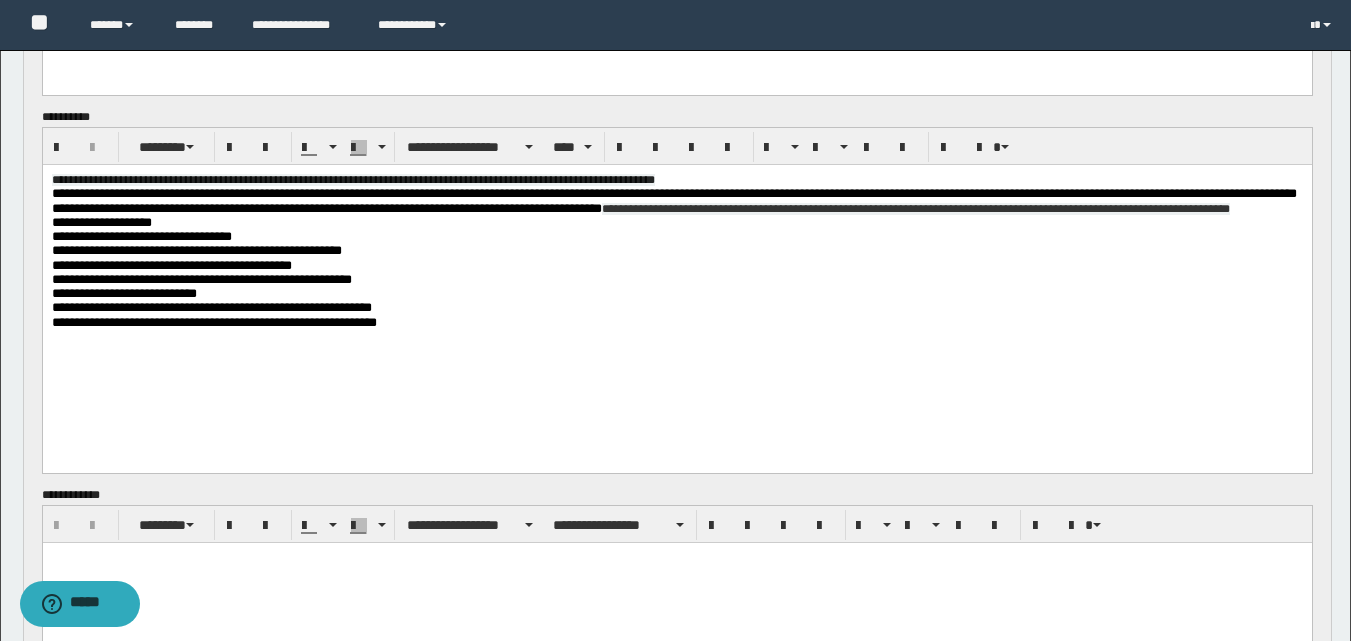 click on "**********" at bounding box center [101, 222] 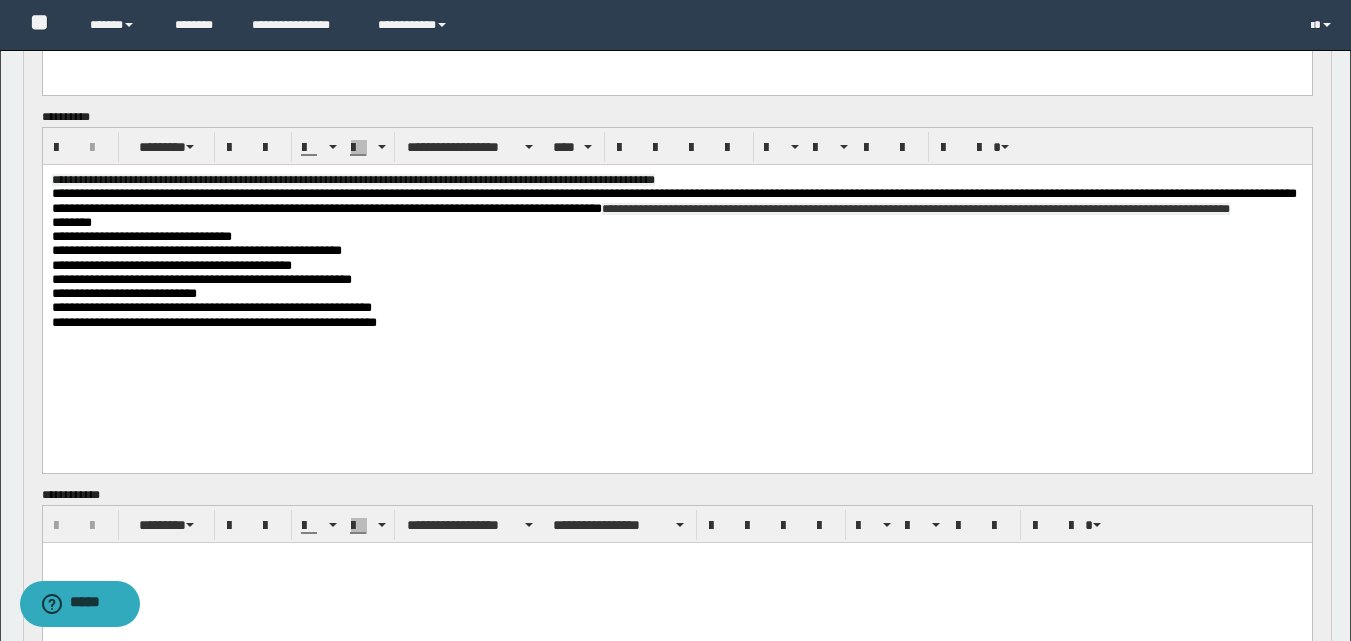 click on "**********" at bounding box center [123, 293] 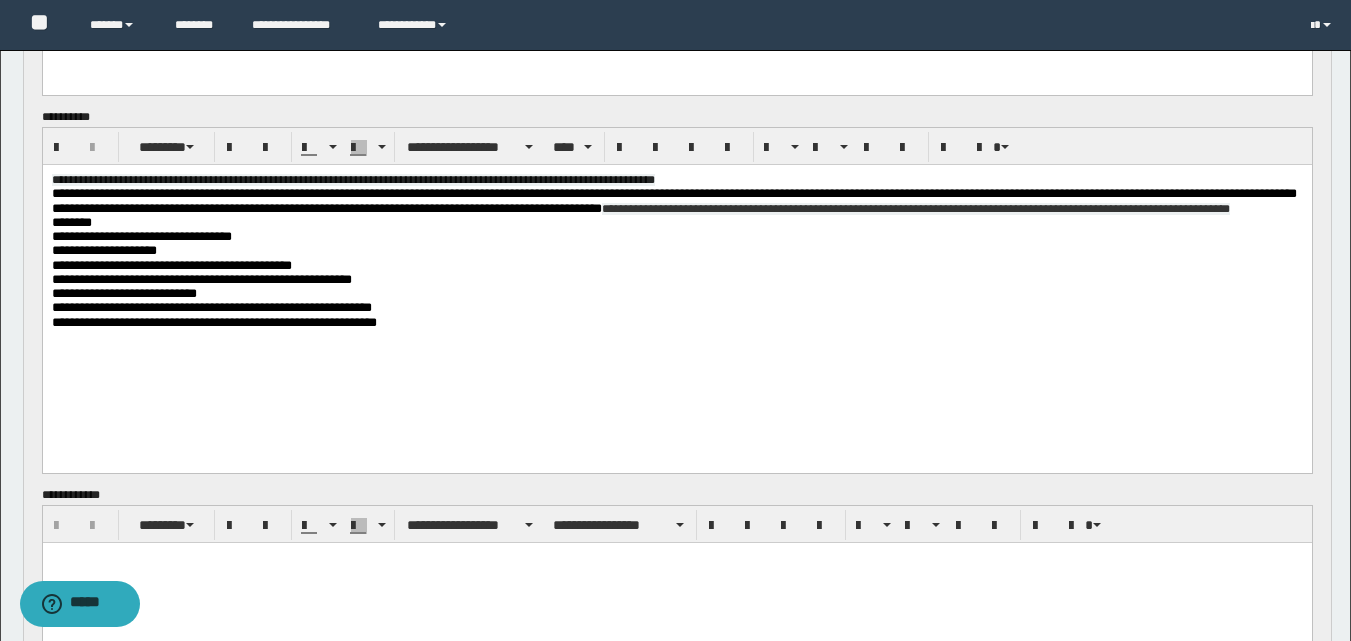click on "**********" at bounding box center [213, 322] 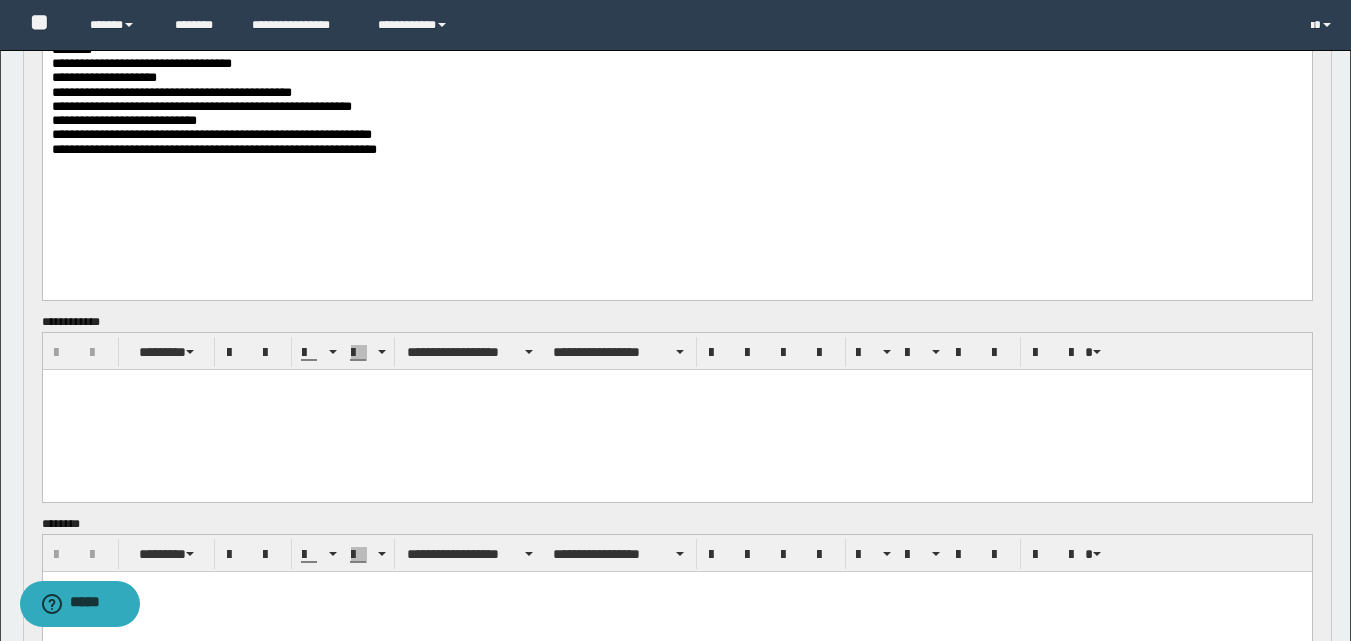 scroll, scrollTop: 1300, scrollLeft: 0, axis: vertical 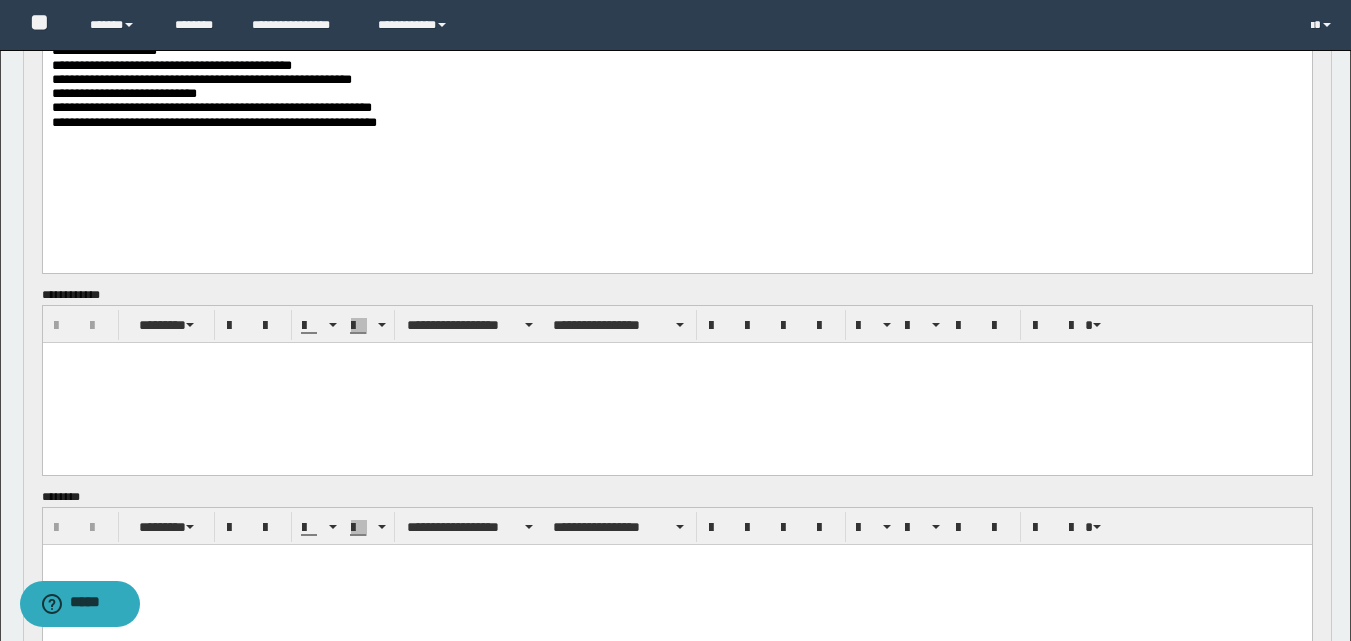 click at bounding box center [676, 382] 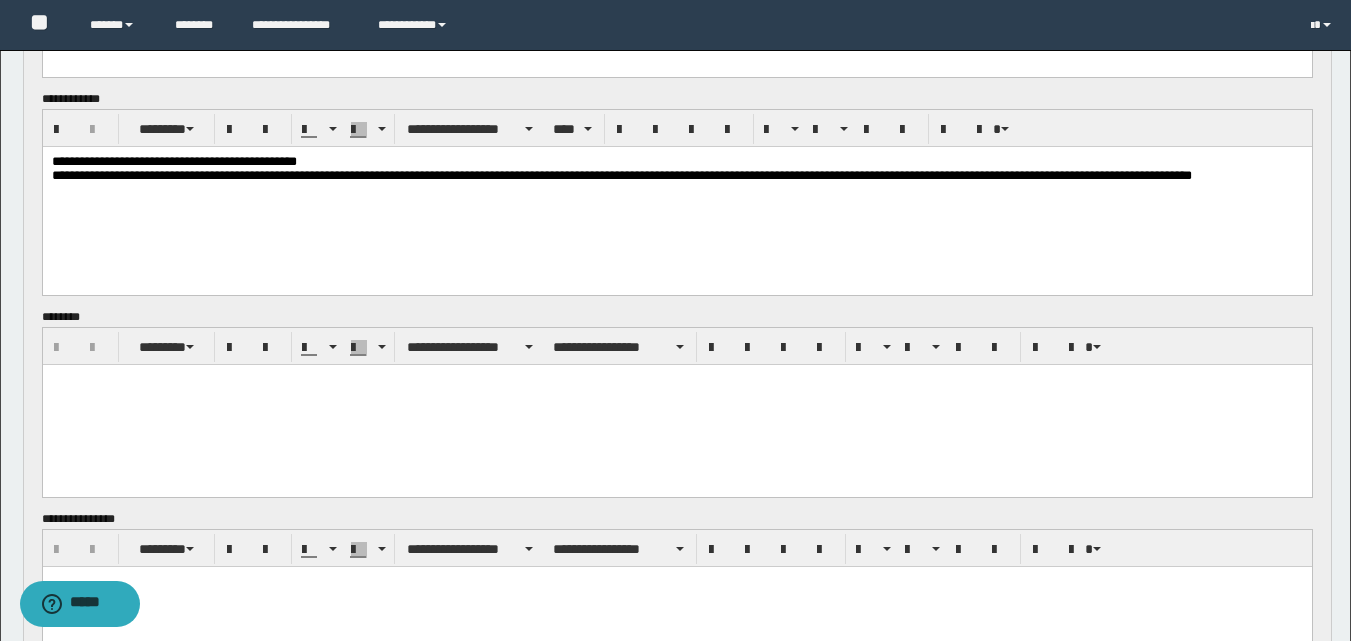 scroll, scrollTop: 1500, scrollLeft: 0, axis: vertical 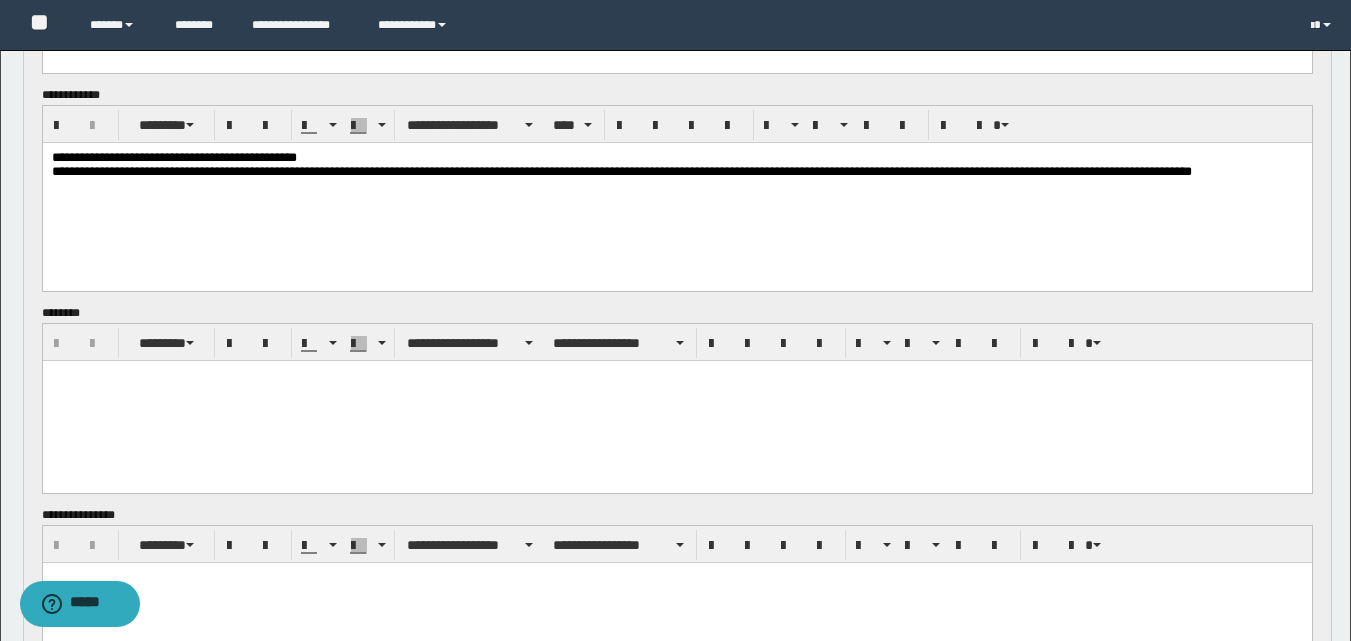 click at bounding box center [676, 375] 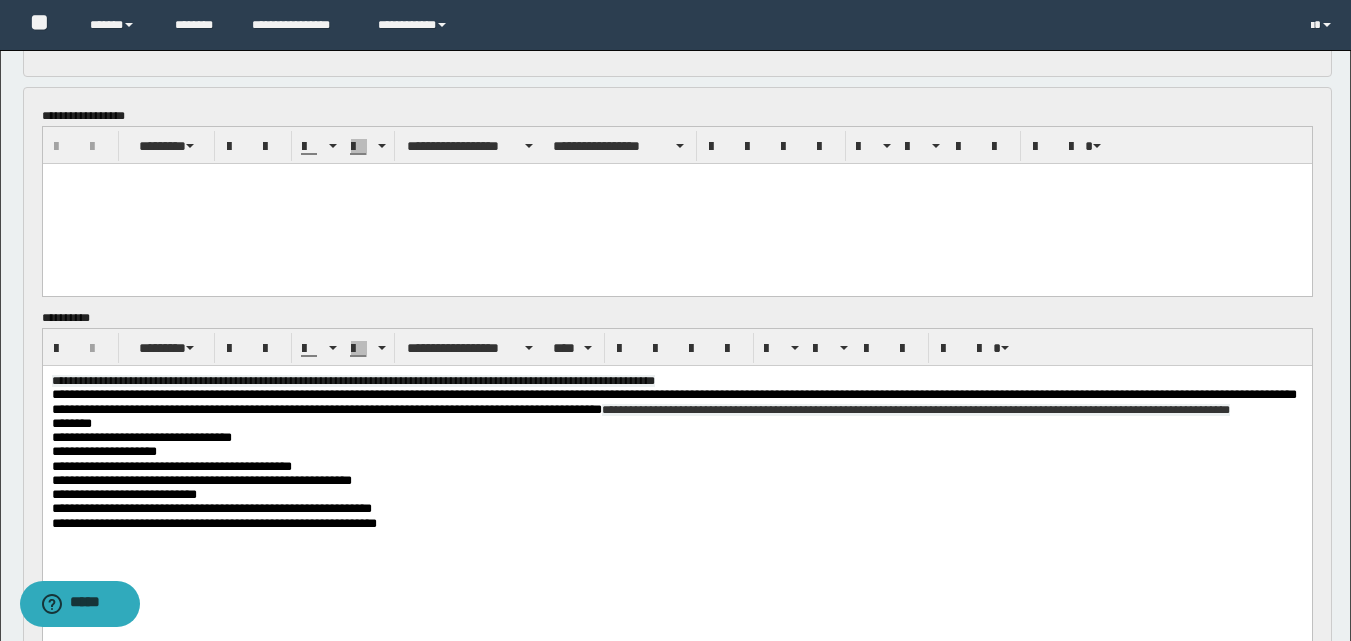 scroll, scrollTop: 800, scrollLeft: 0, axis: vertical 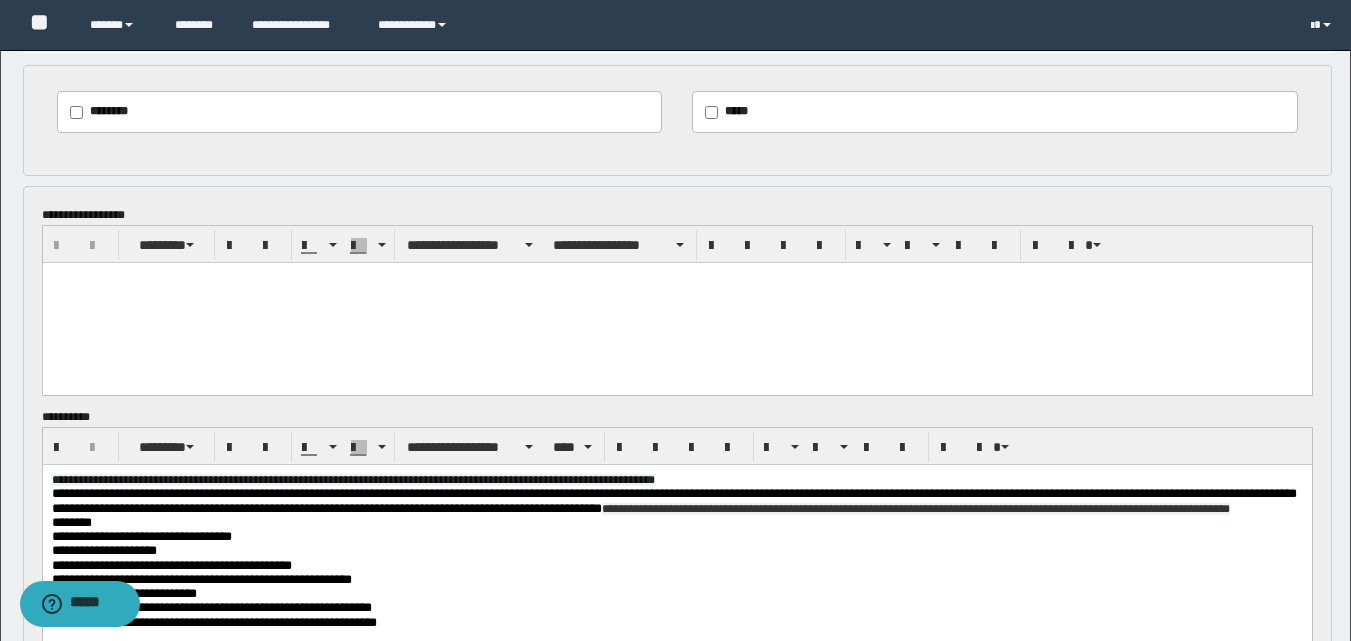 click at bounding box center (676, 303) 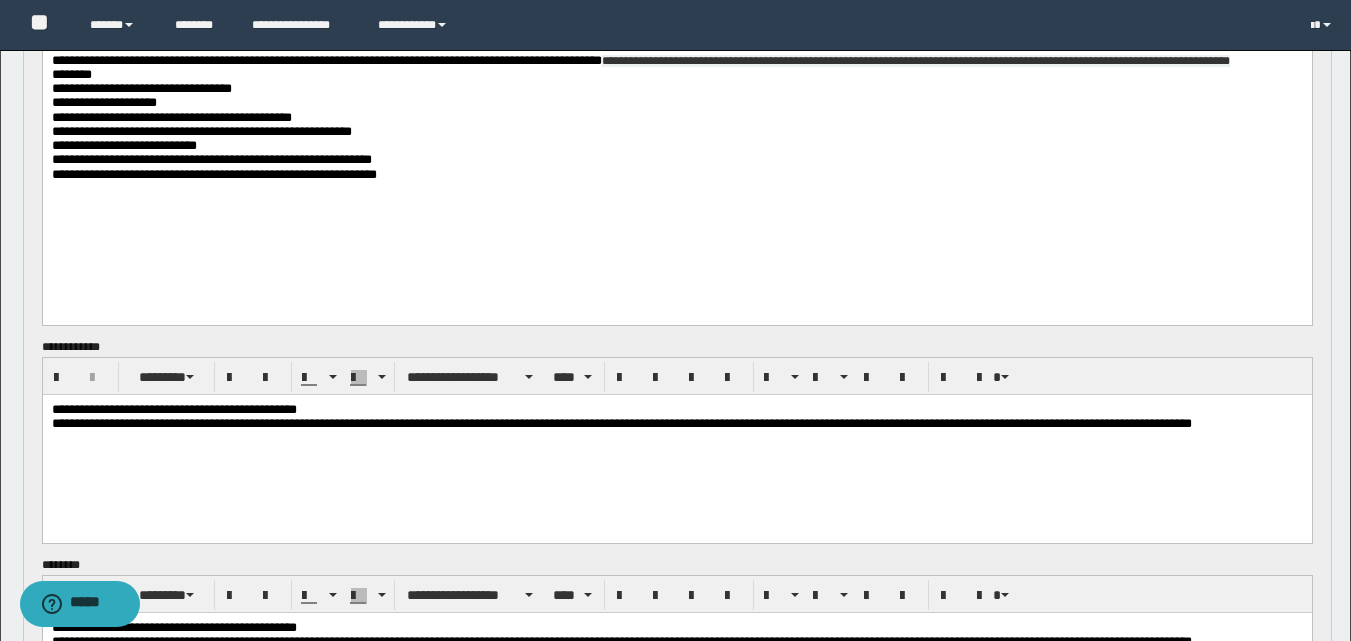 scroll, scrollTop: 1300, scrollLeft: 0, axis: vertical 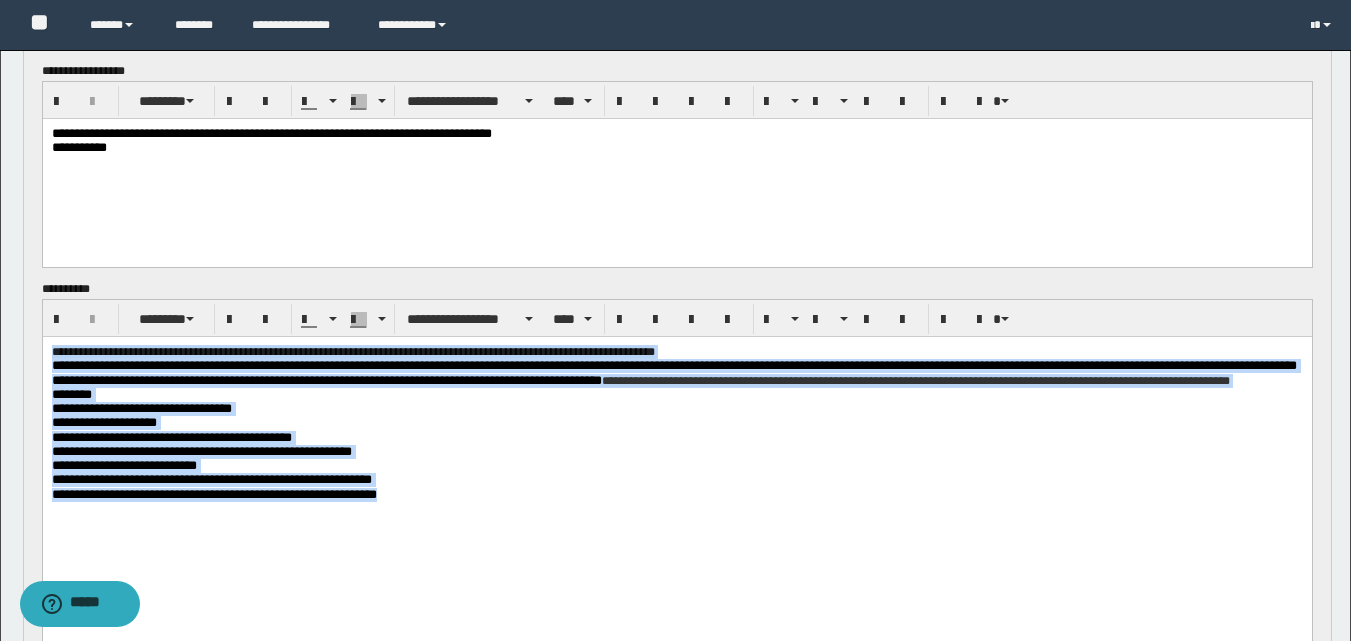 drag, startPoint x: 466, startPoint y: 541, endPoint x: 8, endPoint y: 324, distance: 506.80667 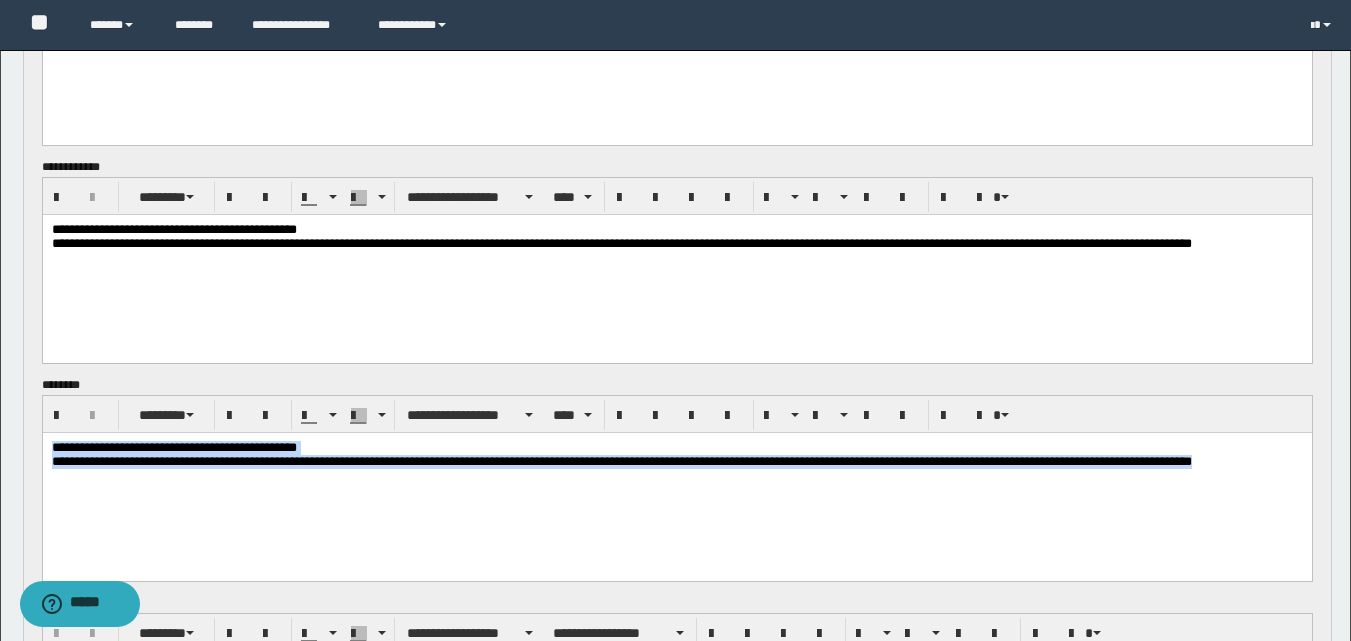 drag, startPoint x: 51, startPoint y: 445, endPoint x: 1293, endPoint y: 465, distance: 1242.161 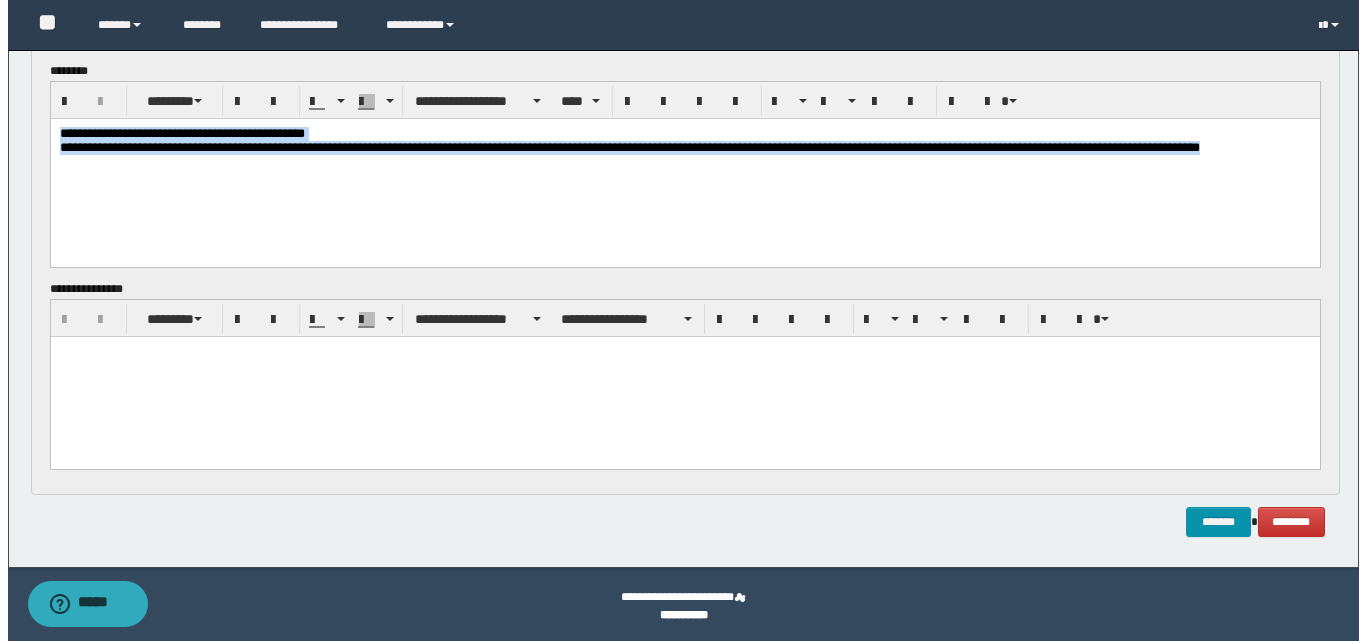 scroll, scrollTop: 1762, scrollLeft: 0, axis: vertical 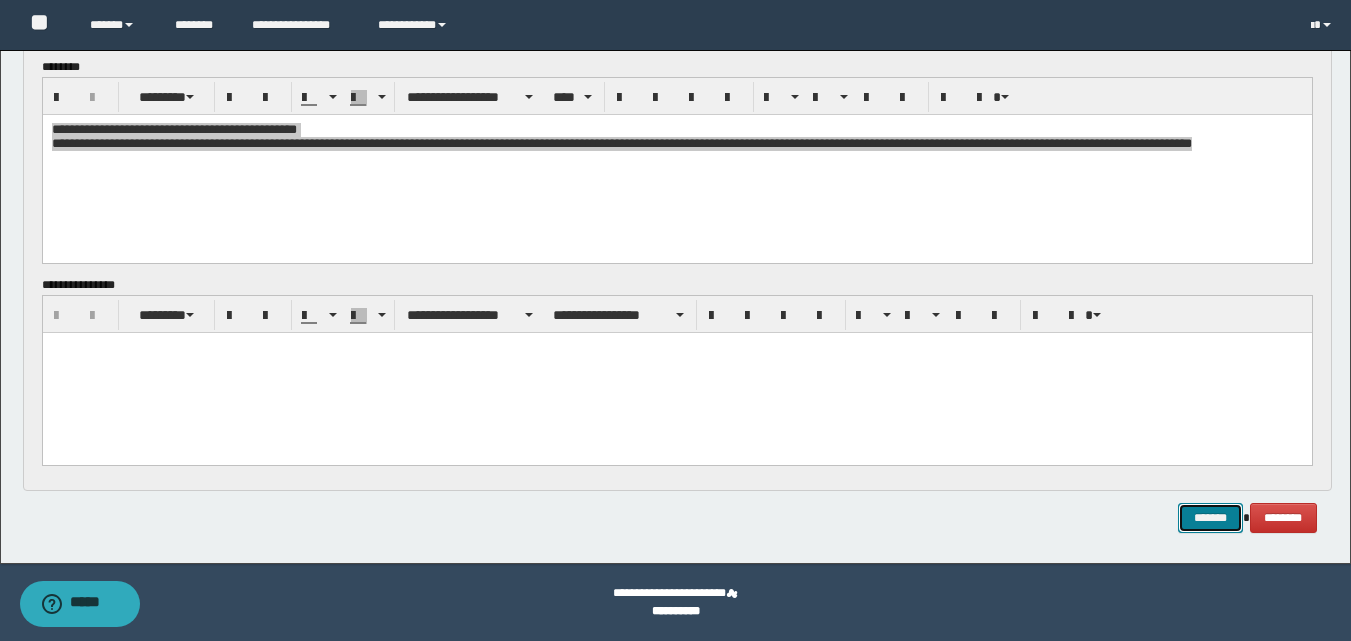 click on "*******" at bounding box center (1210, 518) 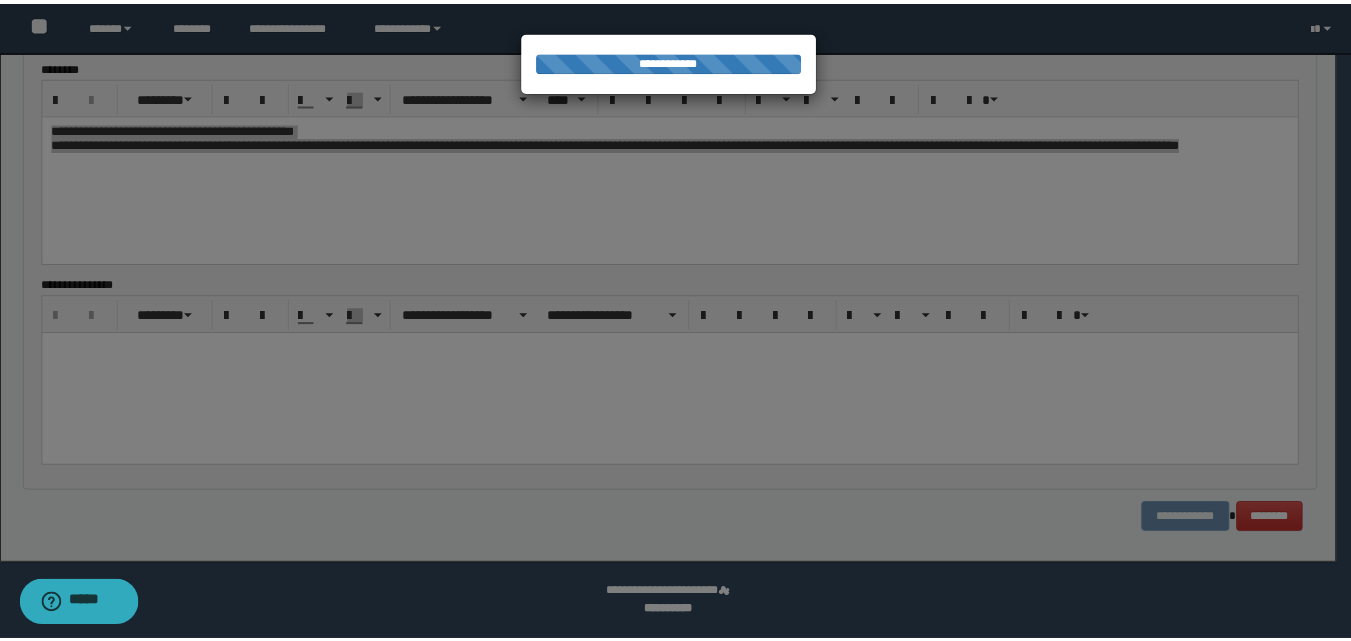 scroll, scrollTop: 1733, scrollLeft: 0, axis: vertical 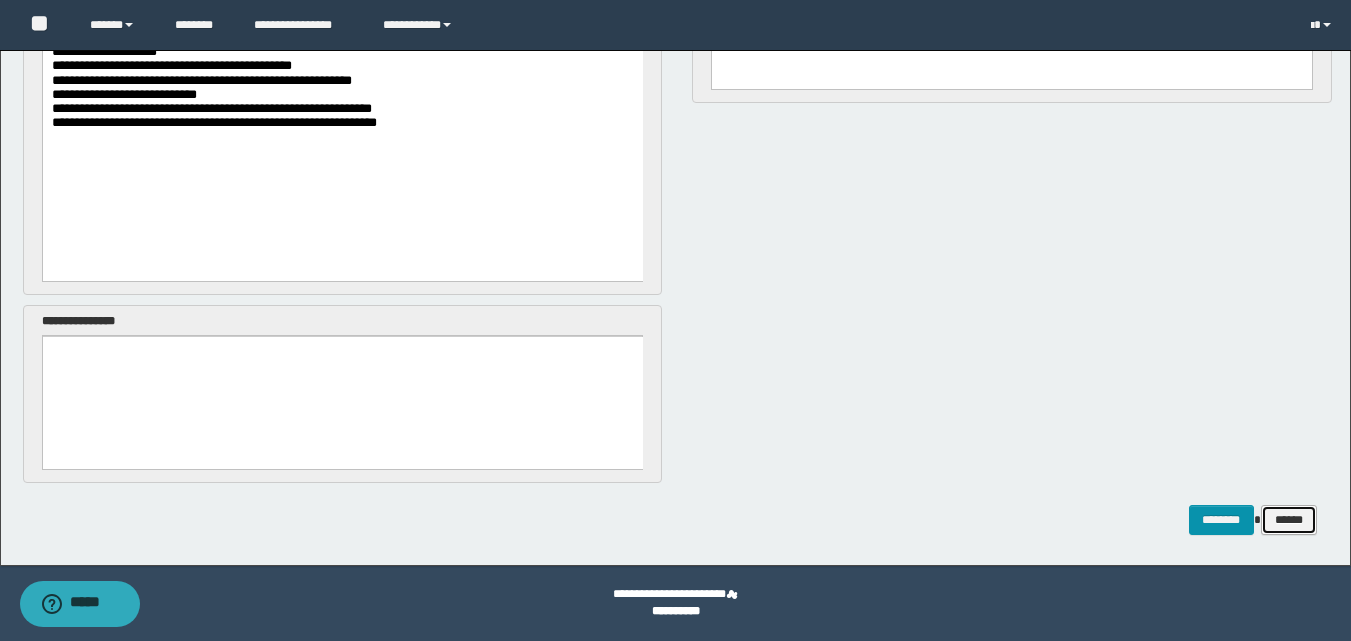 click on "******" at bounding box center (1289, 520) 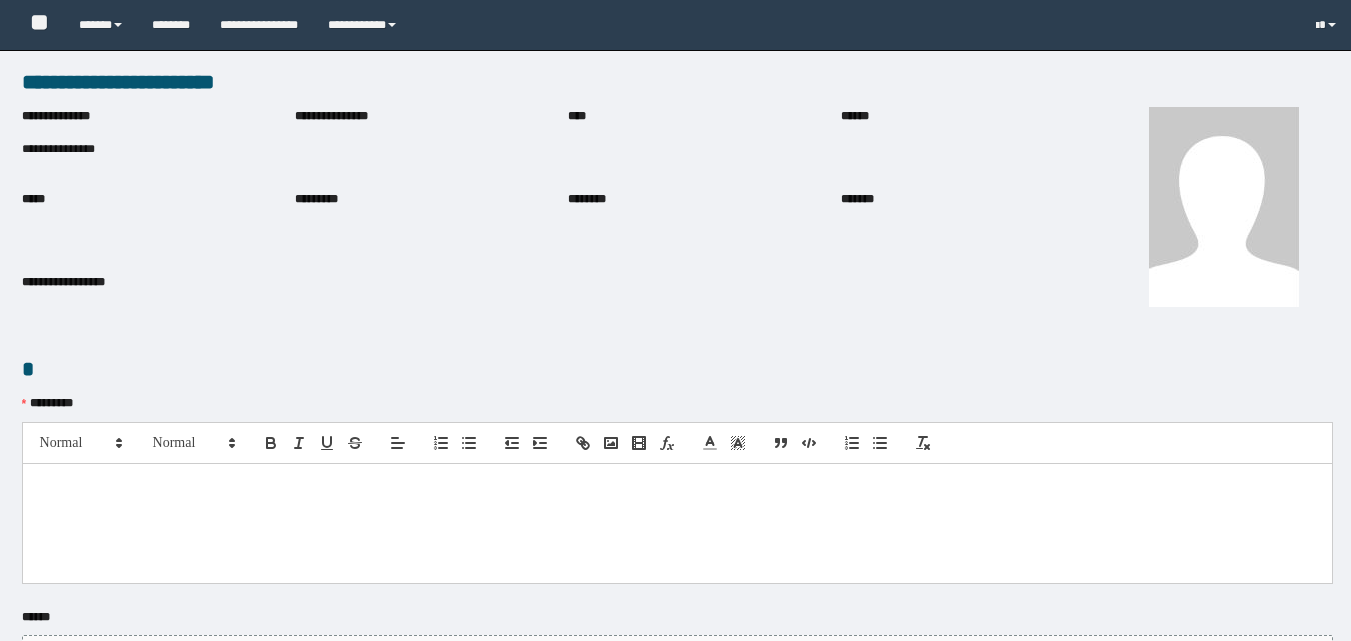 scroll, scrollTop: 0, scrollLeft: 0, axis: both 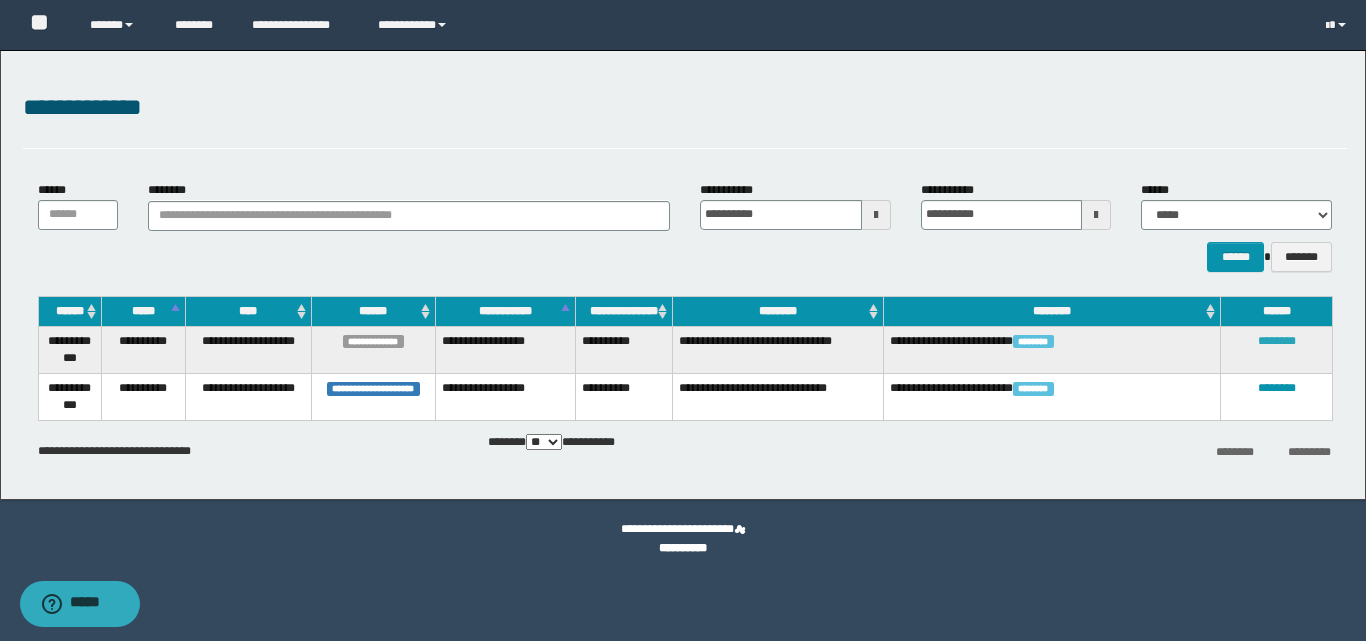 click on "********" at bounding box center [1277, 341] 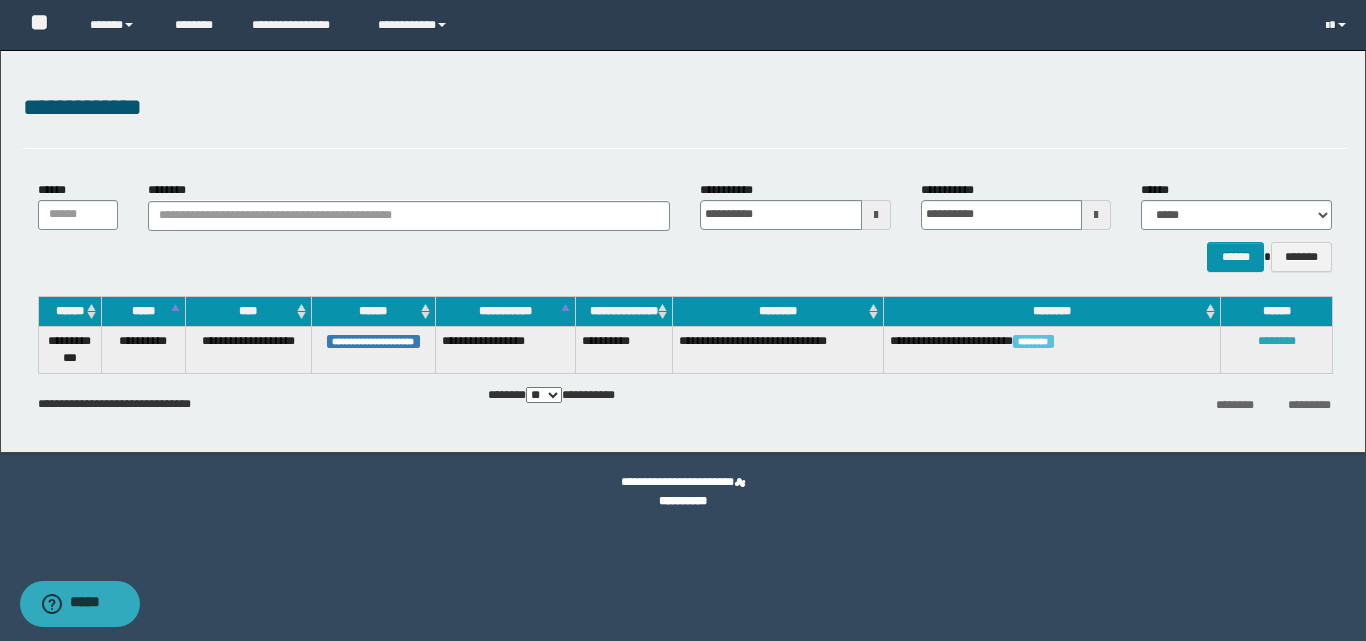 click on "********" at bounding box center [1277, 341] 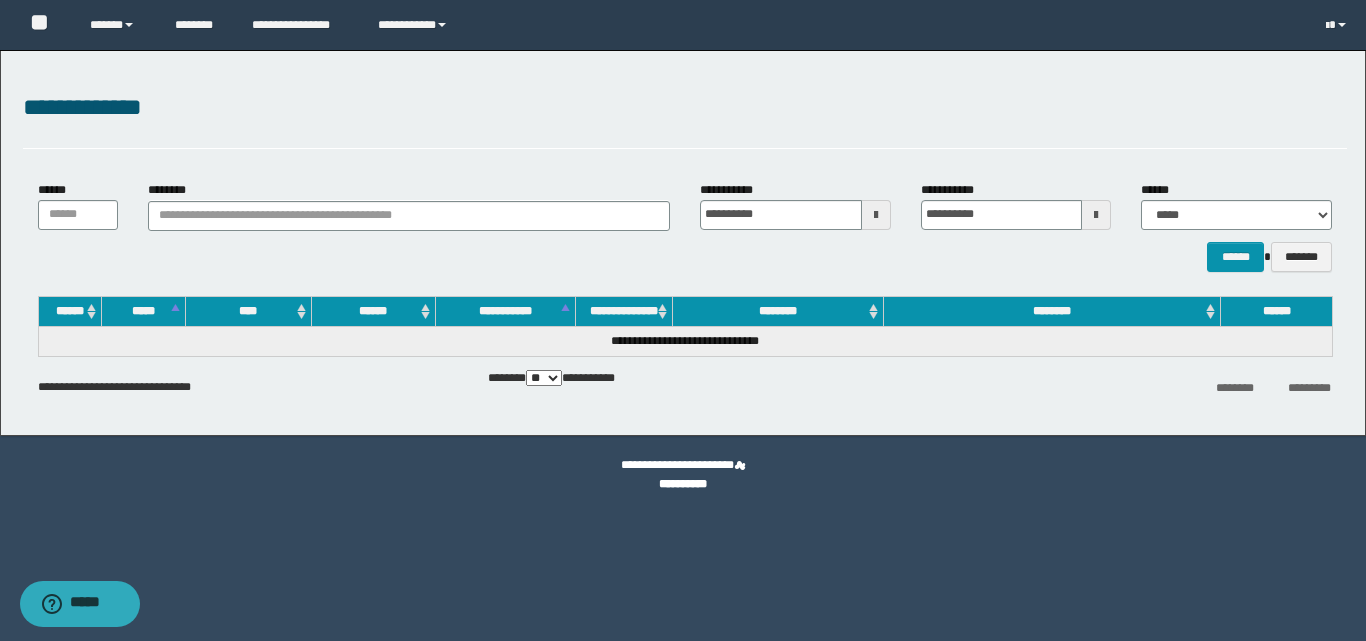 click on "**********" at bounding box center [685, 119] 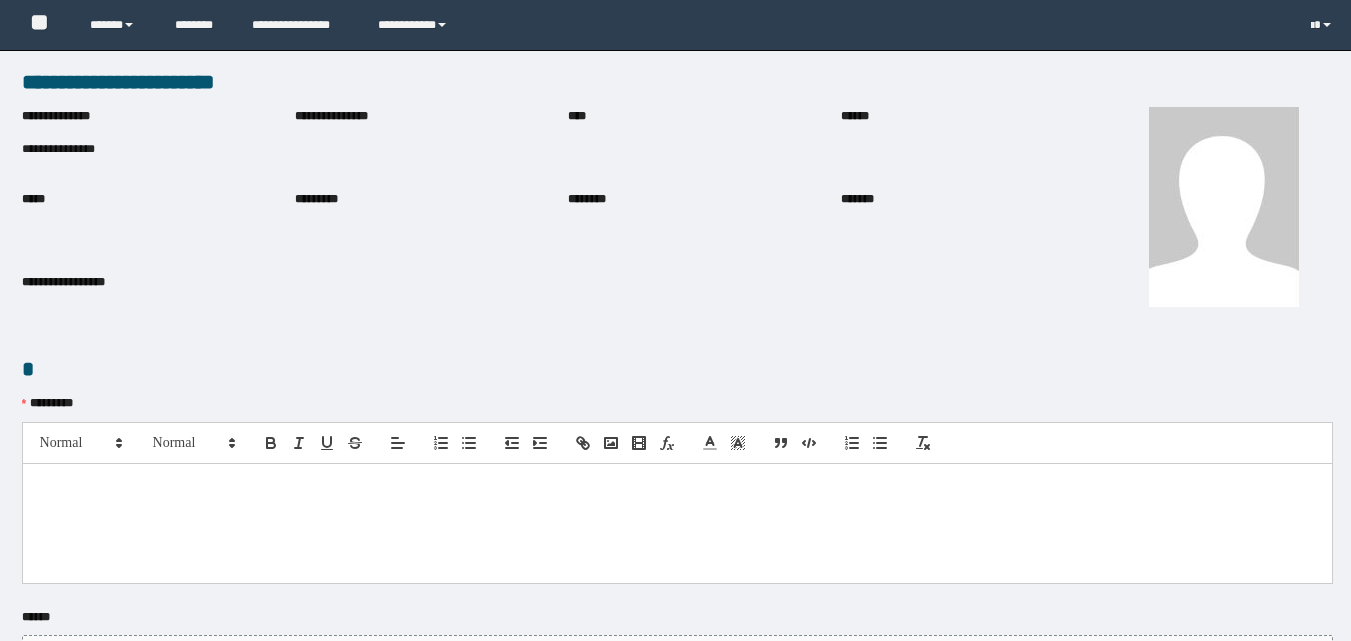scroll, scrollTop: 0, scrollLeft: 0, axis: both 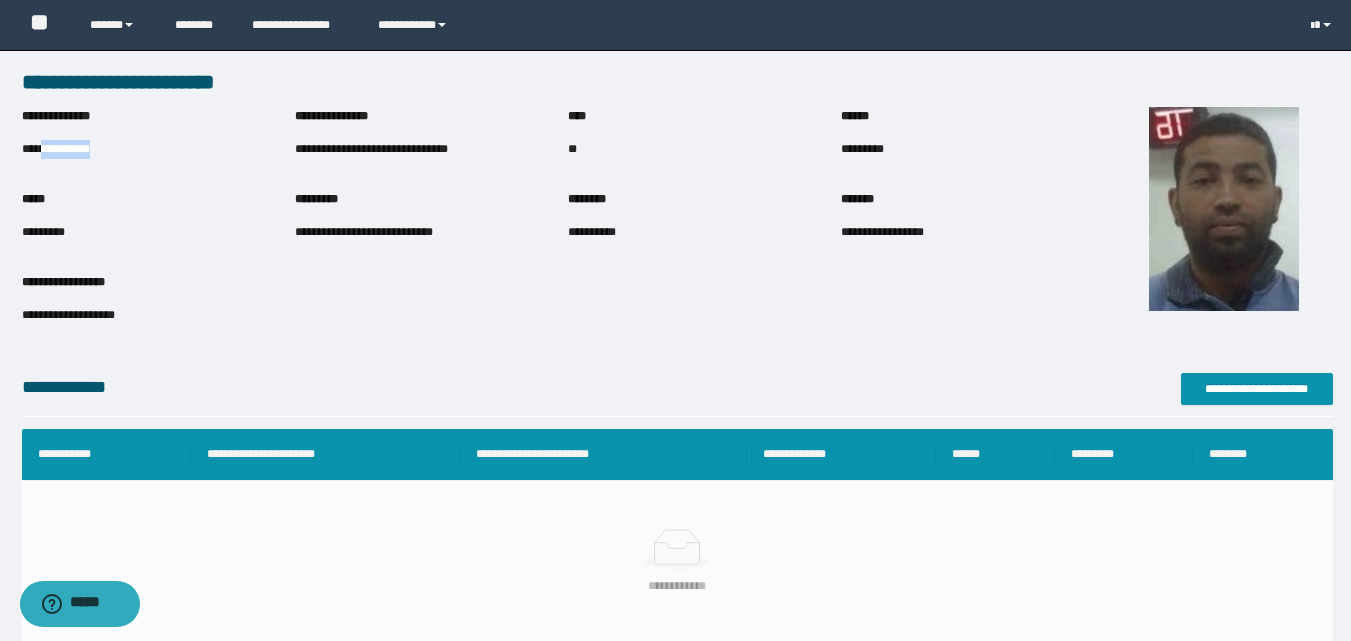 drag, startPoint x: 45, startPoint y: 150, endPoint x: 125, endPoint y: 150, distance: 80 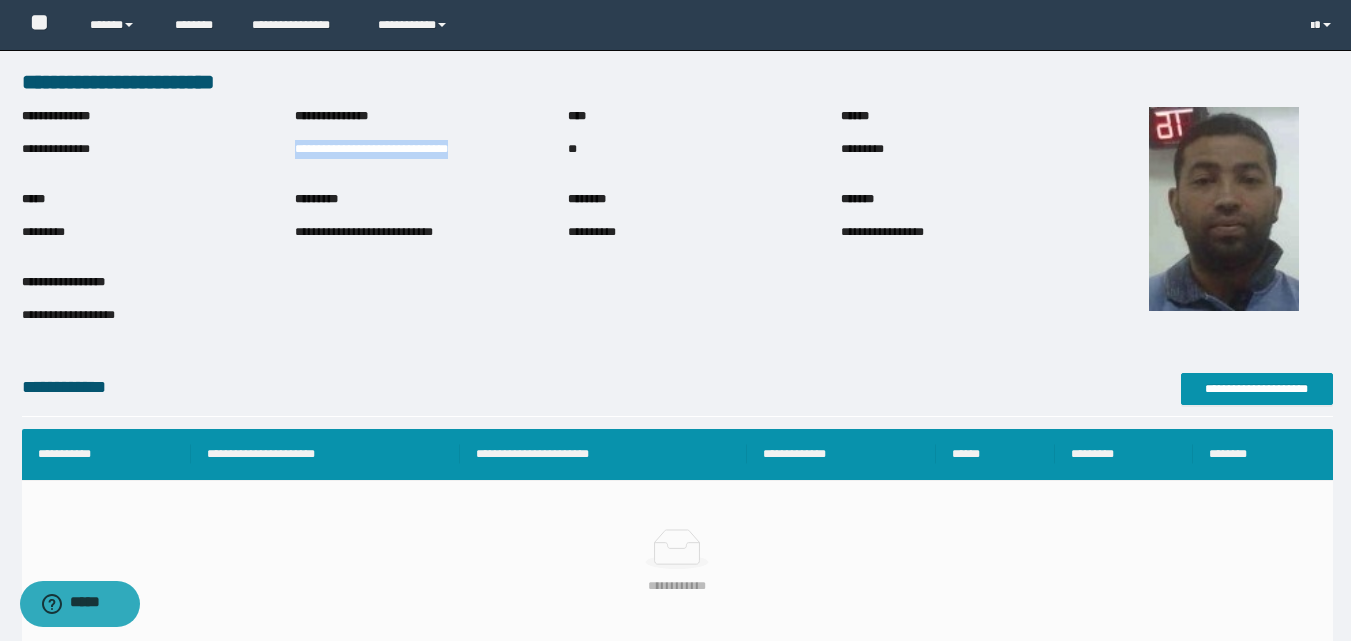 drag, startPoint x: 296, startPoint y: 150, endPoint x: 493, endPoint y: 151, distance: 197.00253 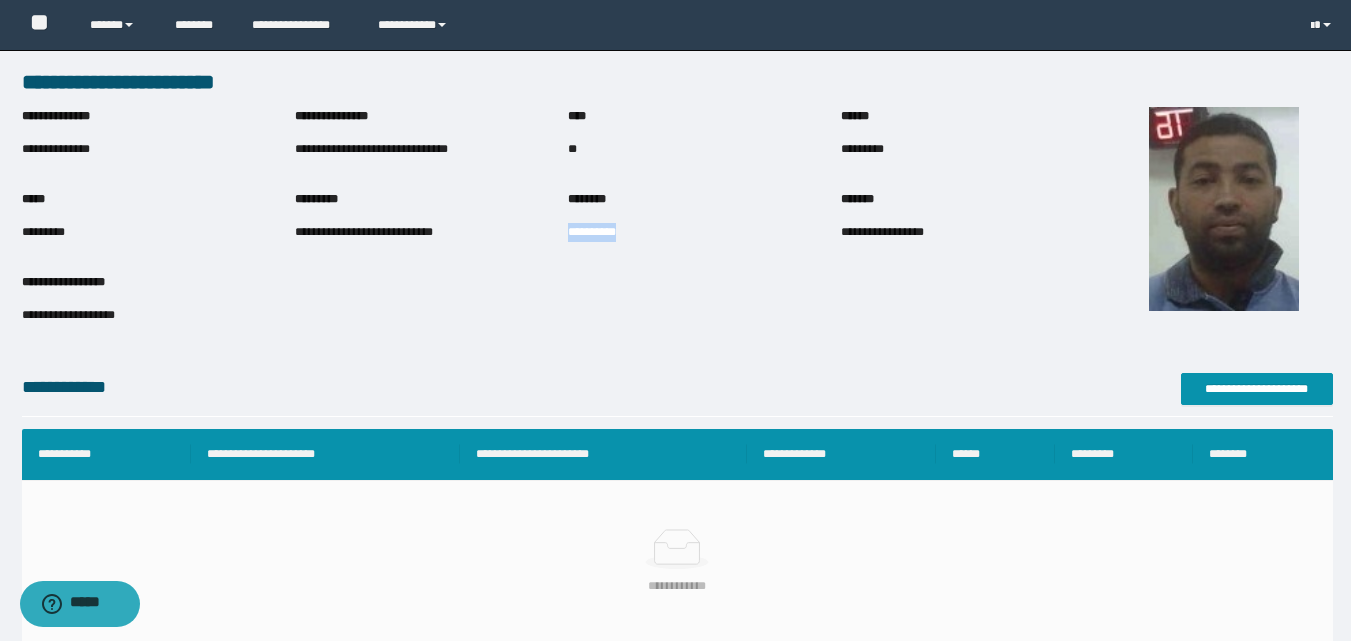 drag, startPoint x: 569, startPoint y: 236, endPoint x: 671, endPoint y: 234, distance: 102.01961 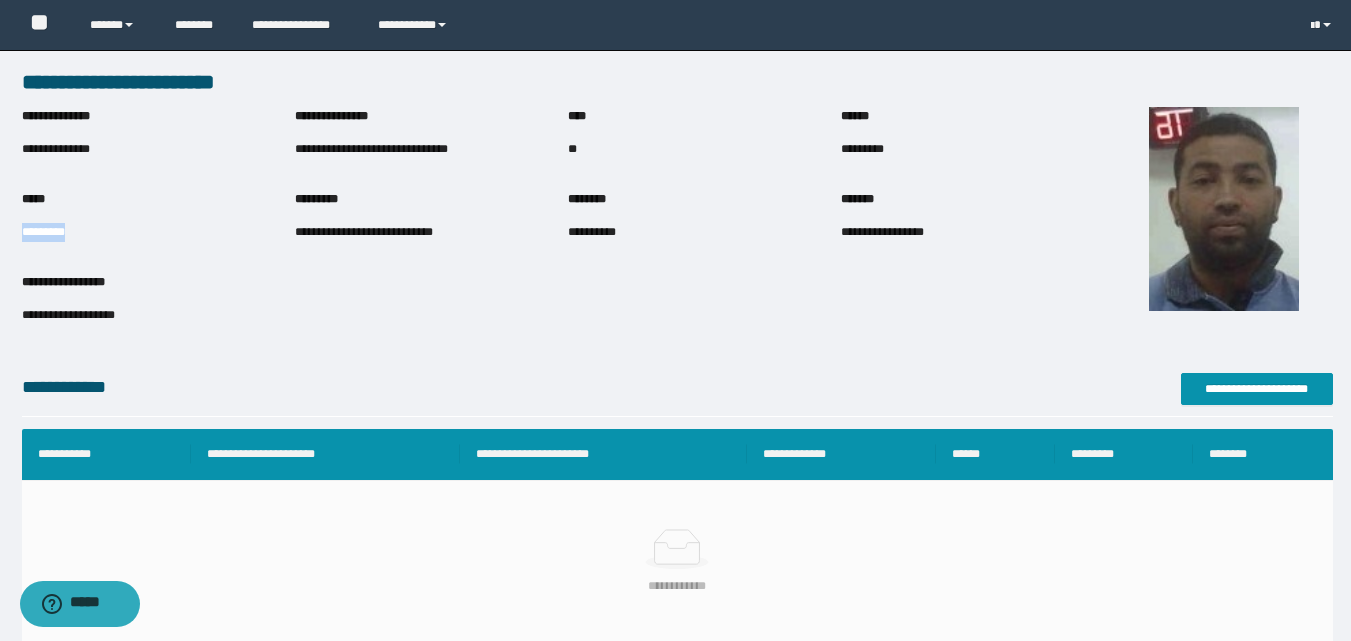 drag, startPoint x: 23, startPoint y: 237, endPoint x: 163, endPoint y: 234, distance: 140.03214 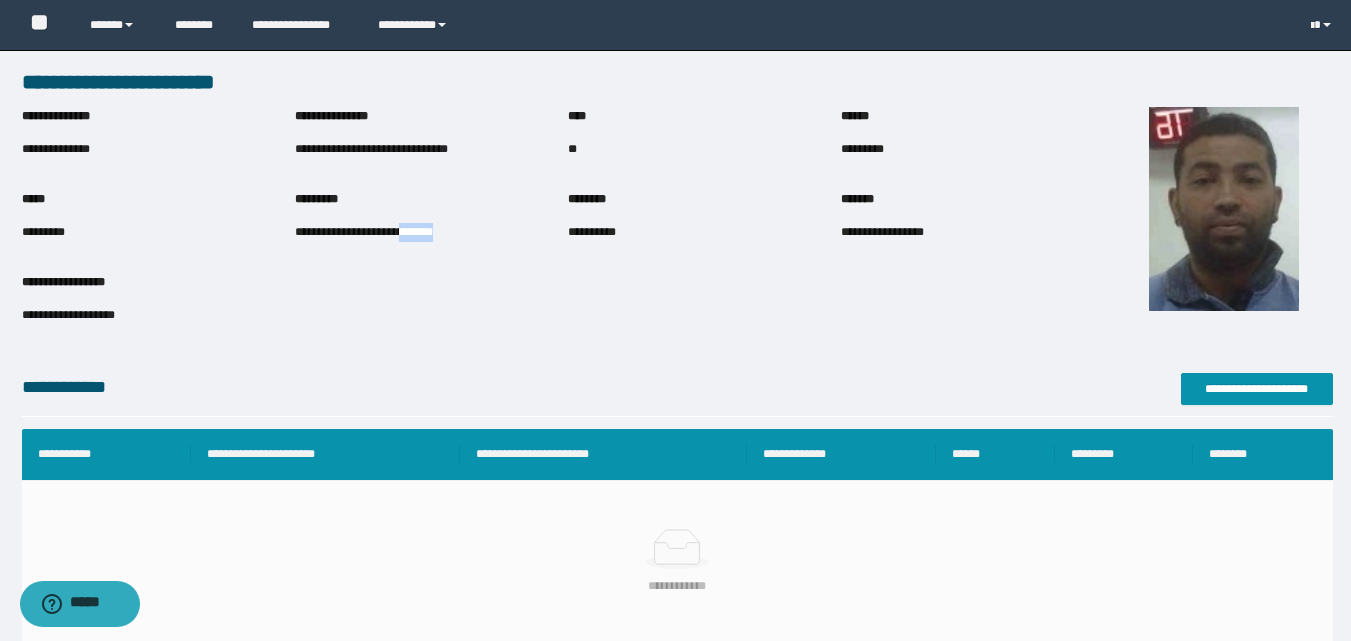 drag, startPoint x: 411, startPoint y: 237, endPoint x: 487, endPoint y: 237, distance: 76 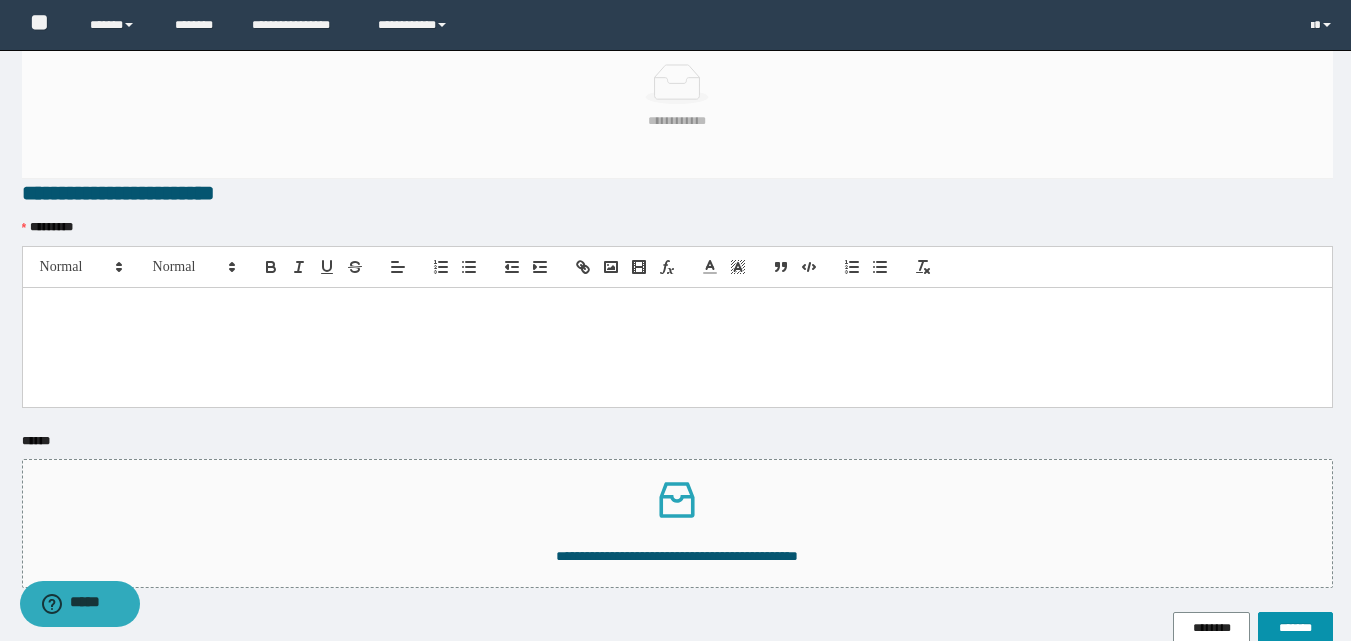 scroll, scrollTop: 500, scrollLeft: 0, axis: vertical 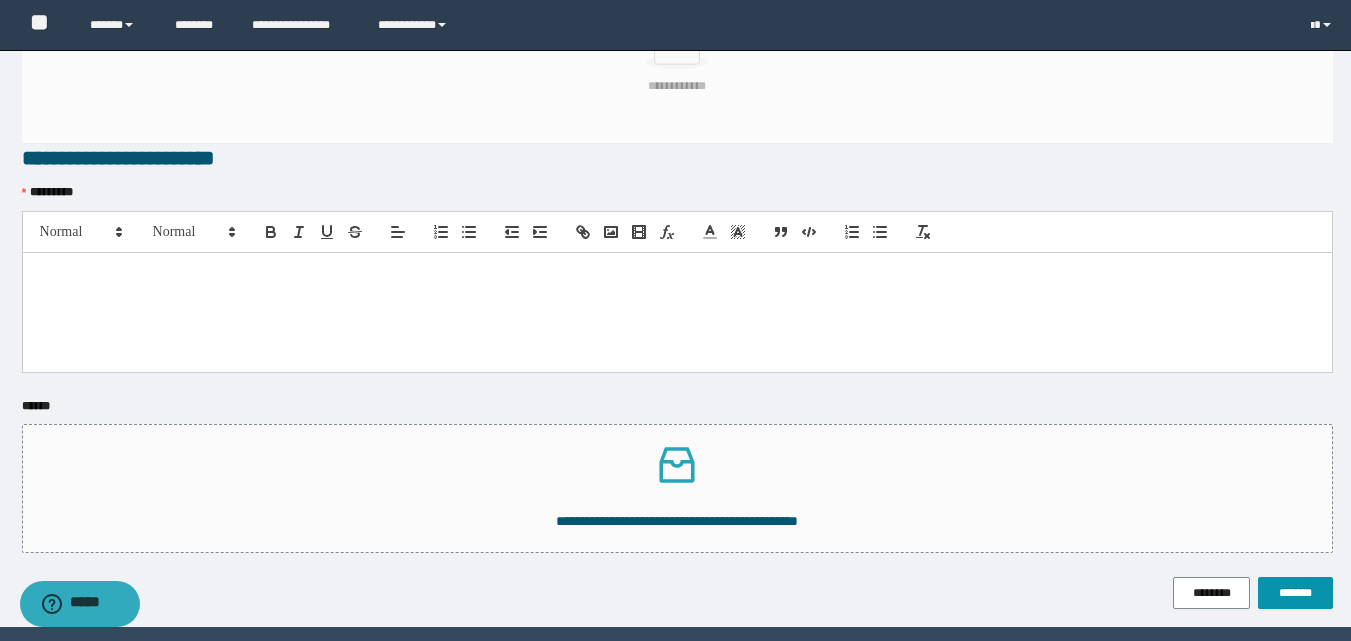click at bounding box center (677, 312) 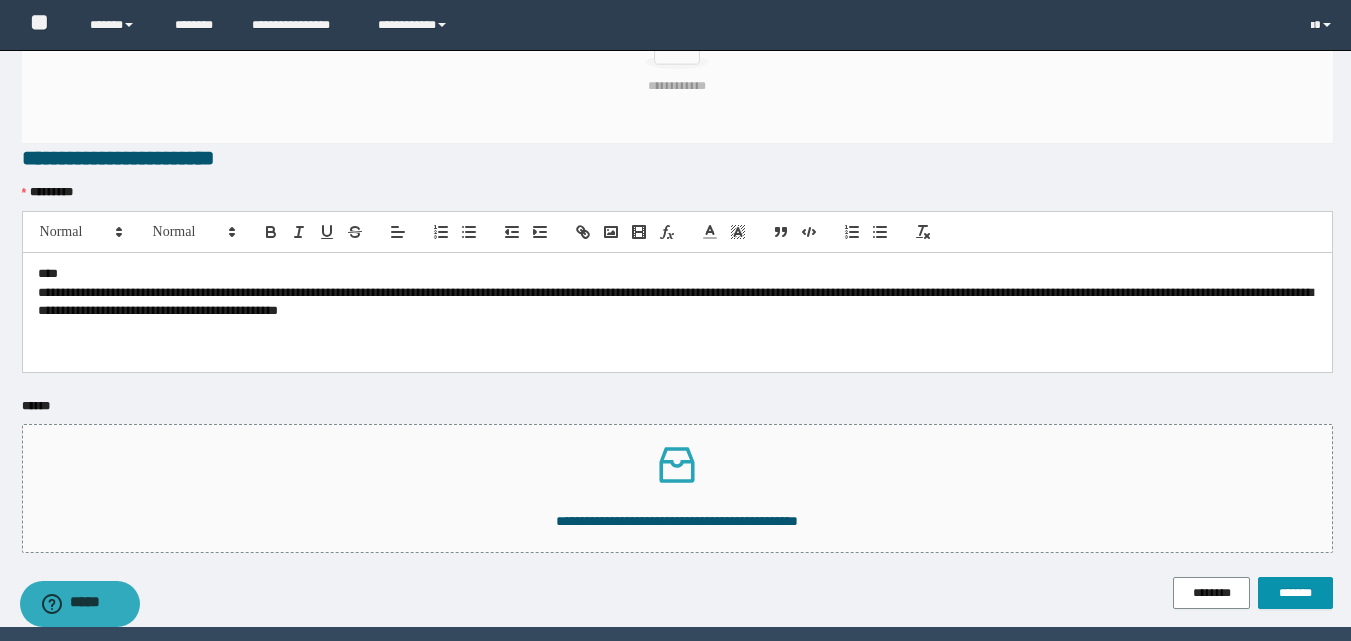 scroll, scrollTop: 0, scrollLeft: 0, axis: both 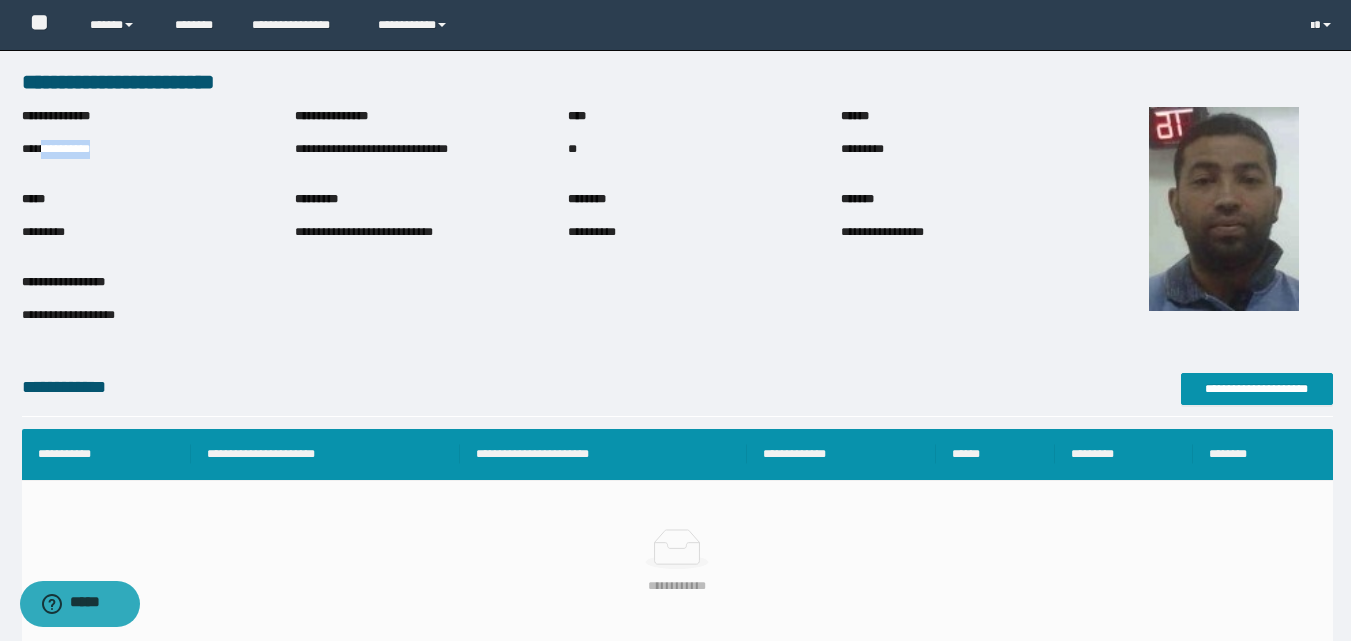 drag, startPoint x: 41, startPoint y: 153, endPoint x: 144, endPoint y: 154, distance: 103.00485 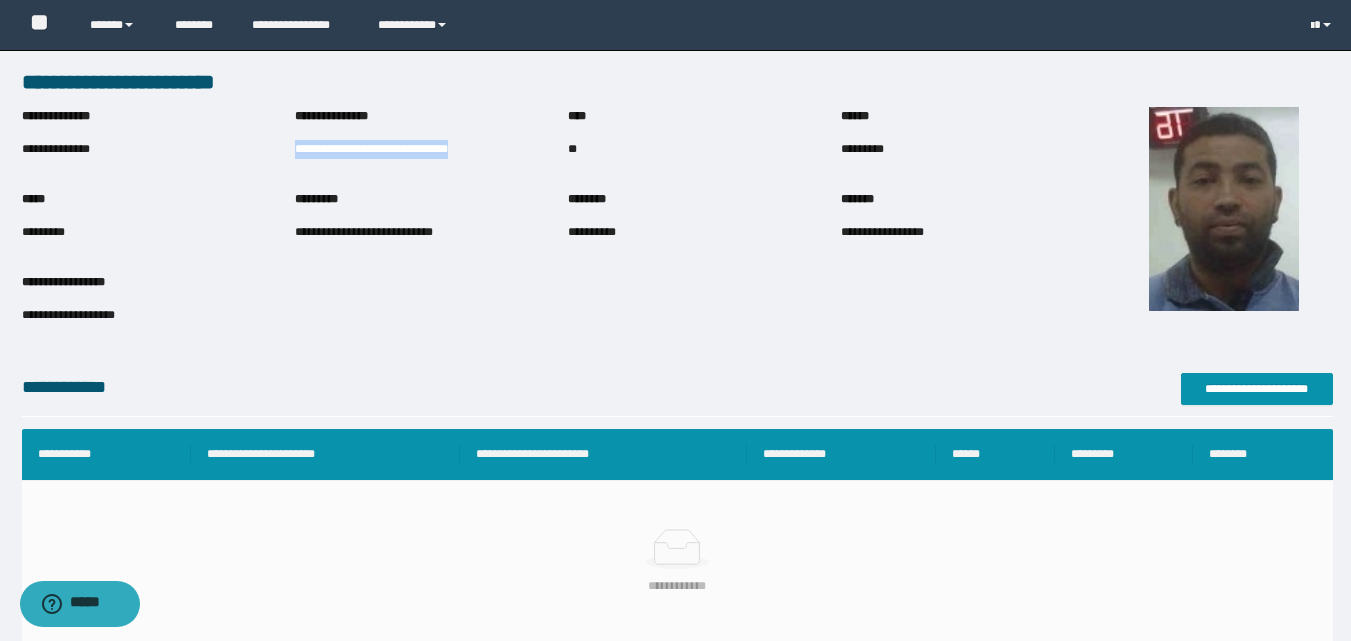 drag, startPoint x: 295, startPoint y: 154, endPoint x: 470, endPoint y: 156, distance: 175.01143 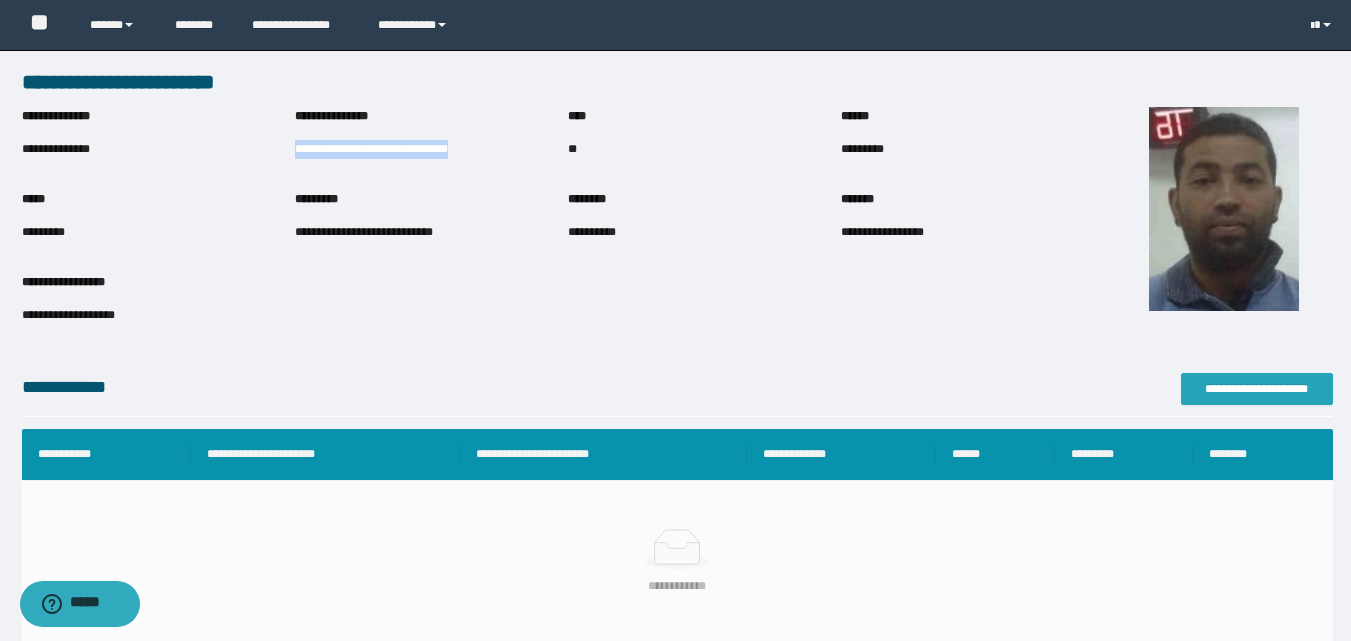 click on "**********" at bounding box center [1257, 389] 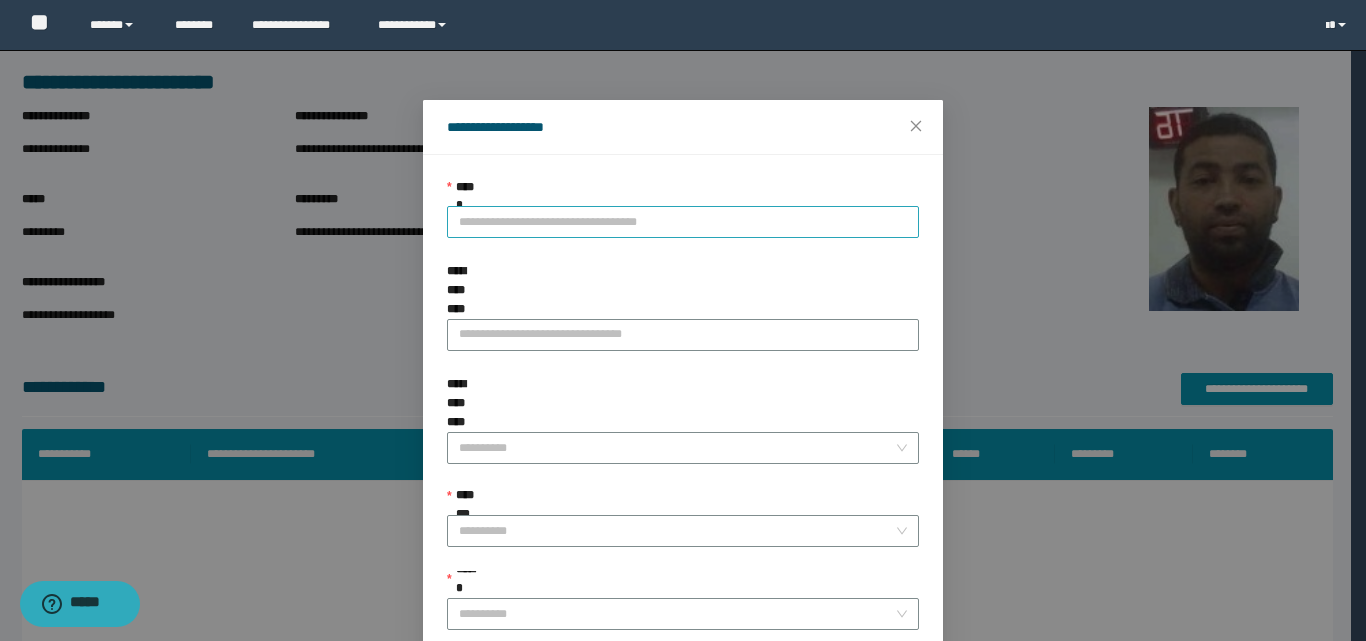 click on "**********" at bounding box center [683, 222] 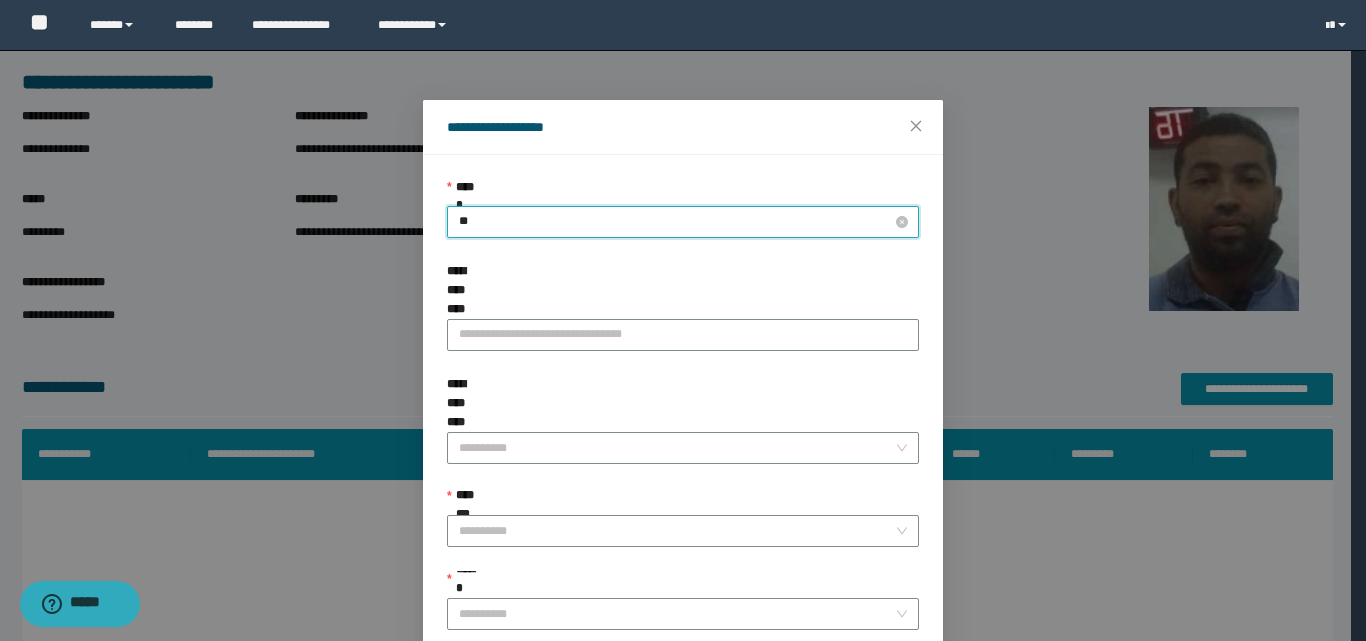 type on "***" 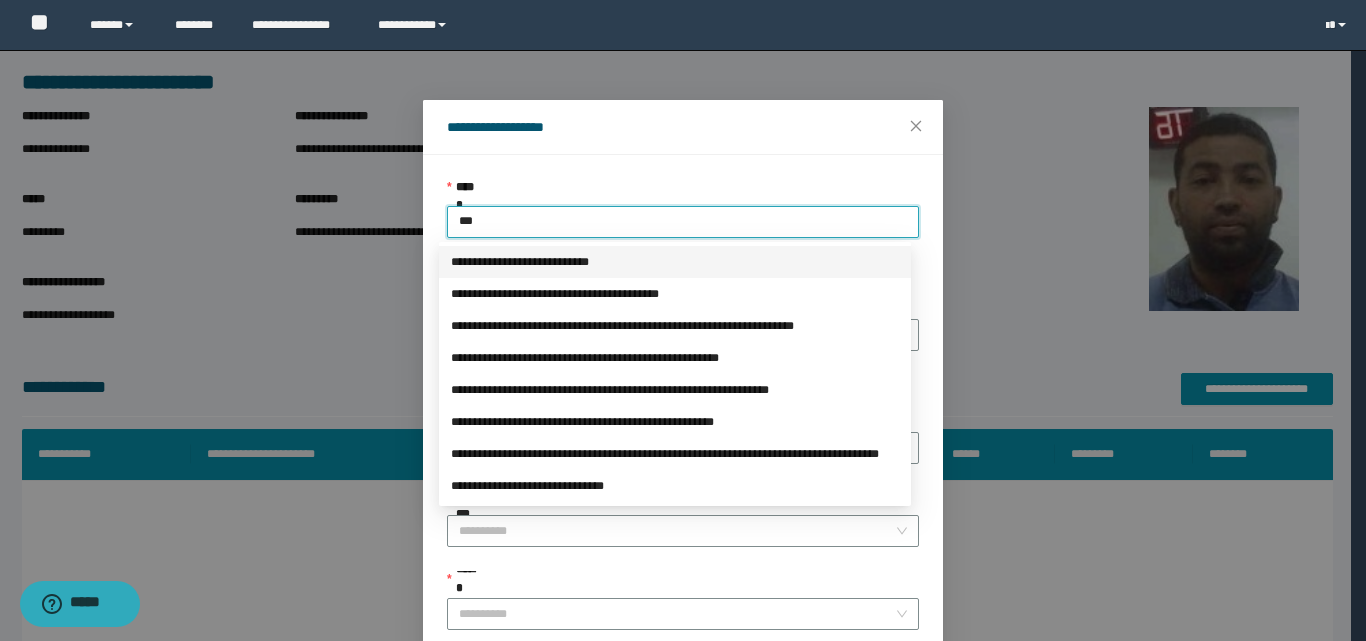 click on "**********" at bounding box center (675, 262) 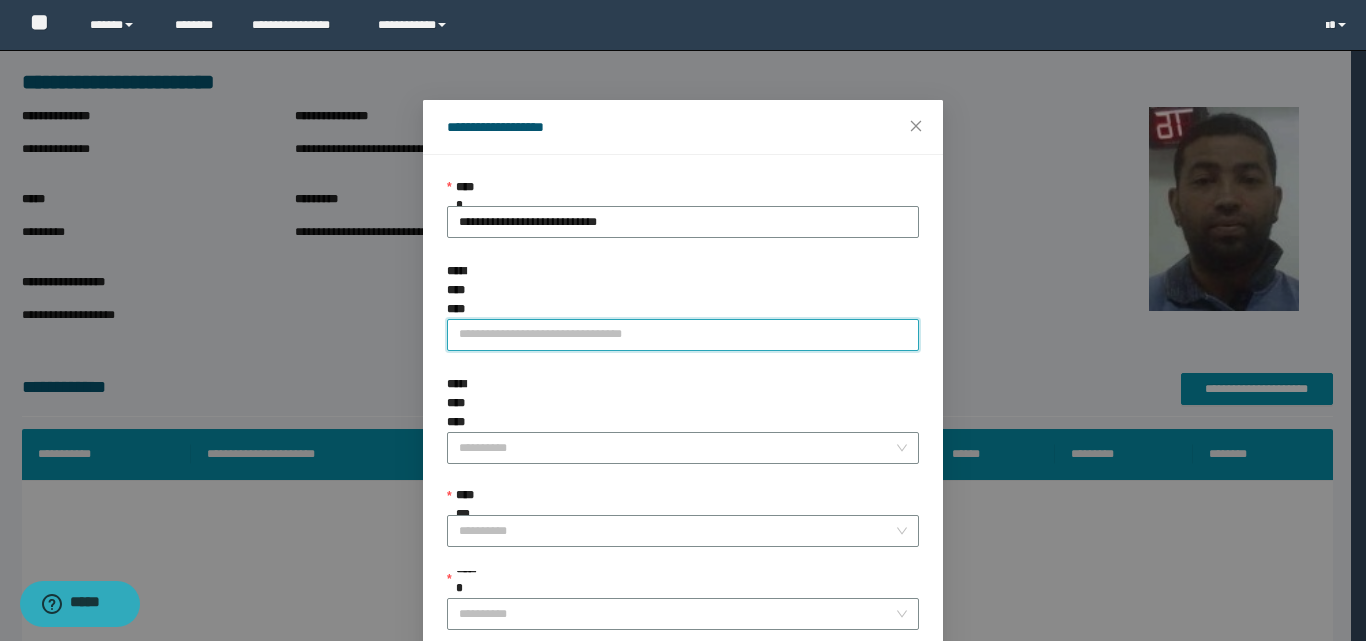 click on "**********" at bounding box center [683, 335] 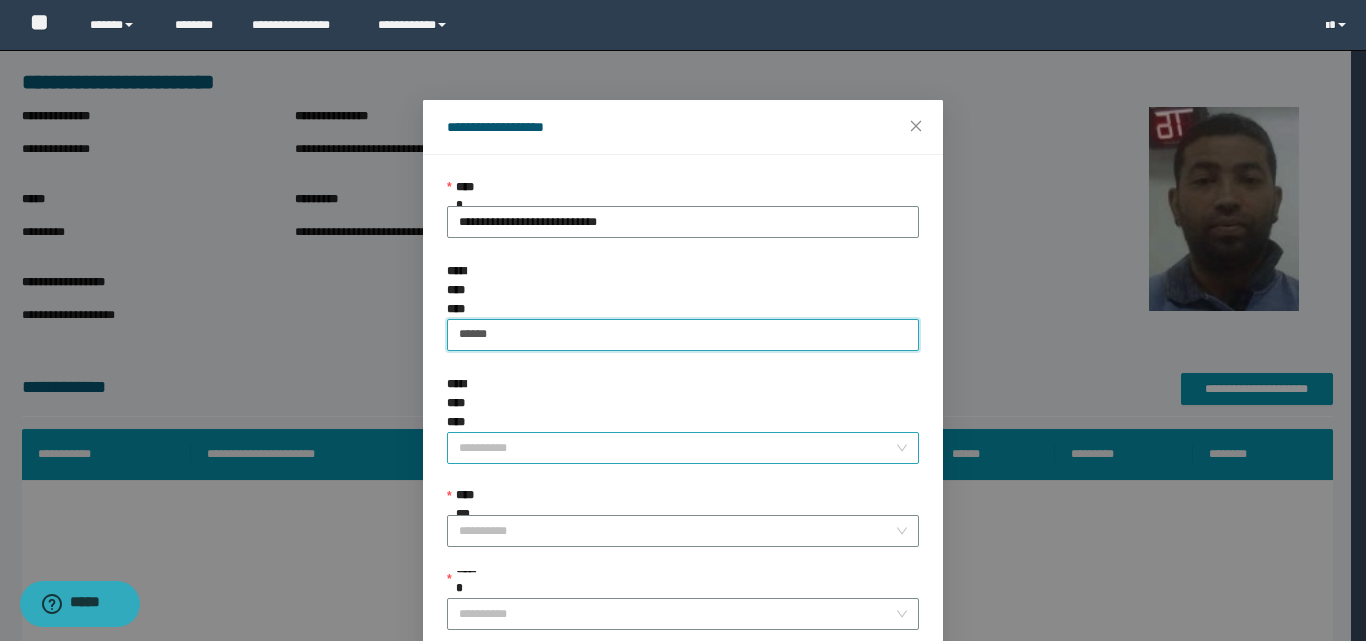 type on "******" 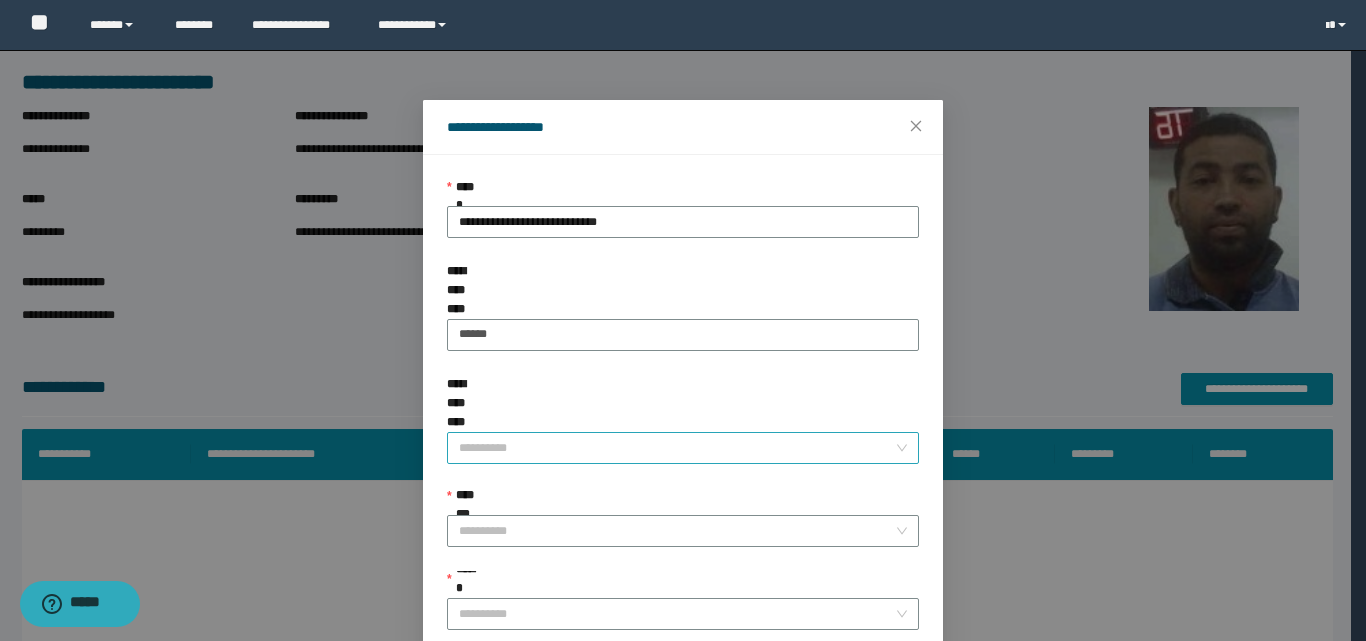click on "**********" at bounding box center (677, 448) 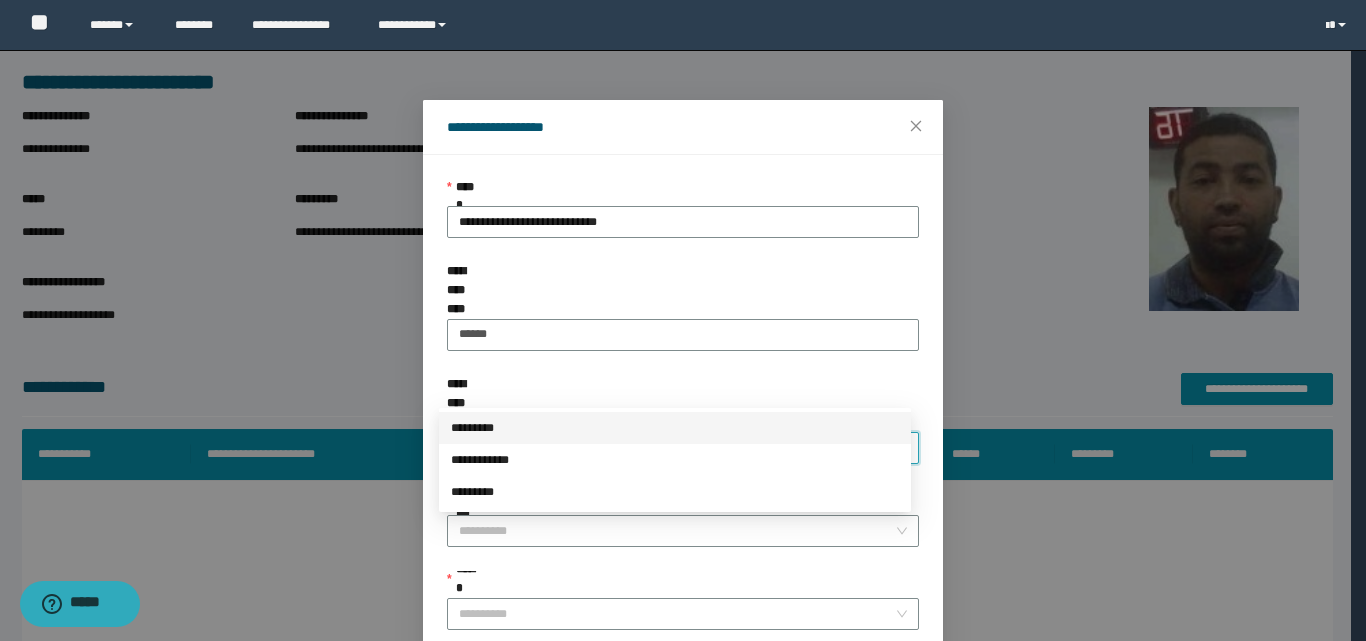 click on "*********" at bounding box center (675, 428) 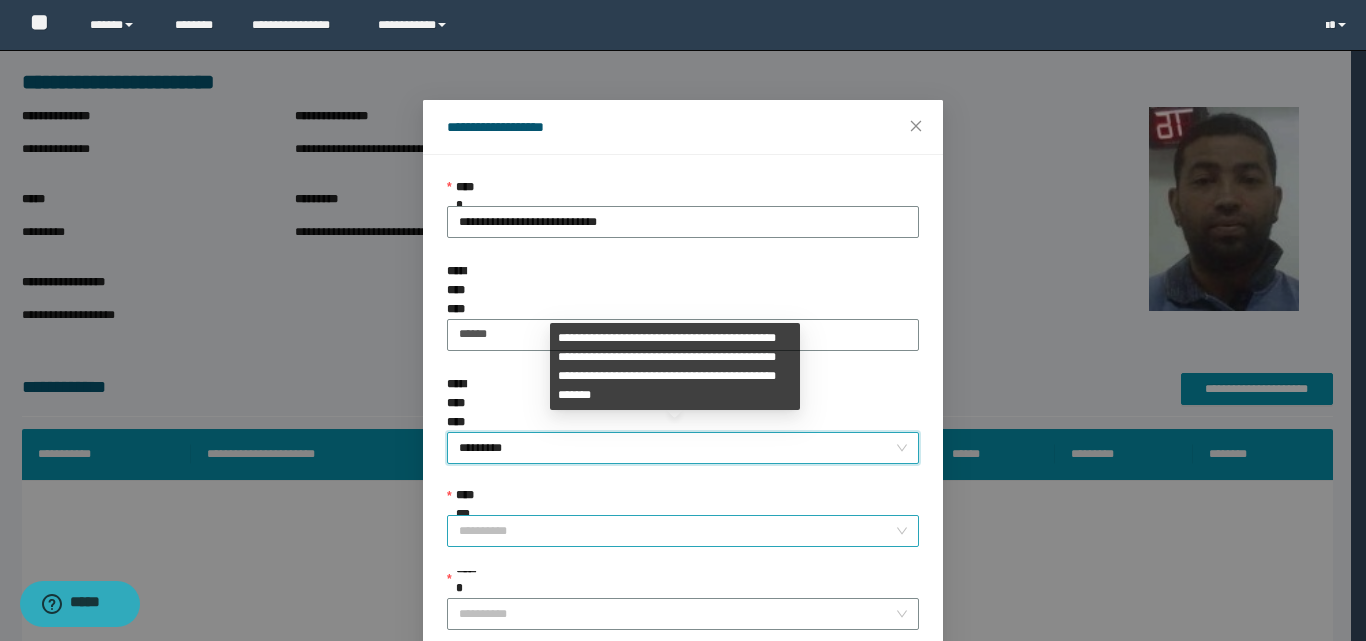 click on "**********" at bounding box center (677, 531) 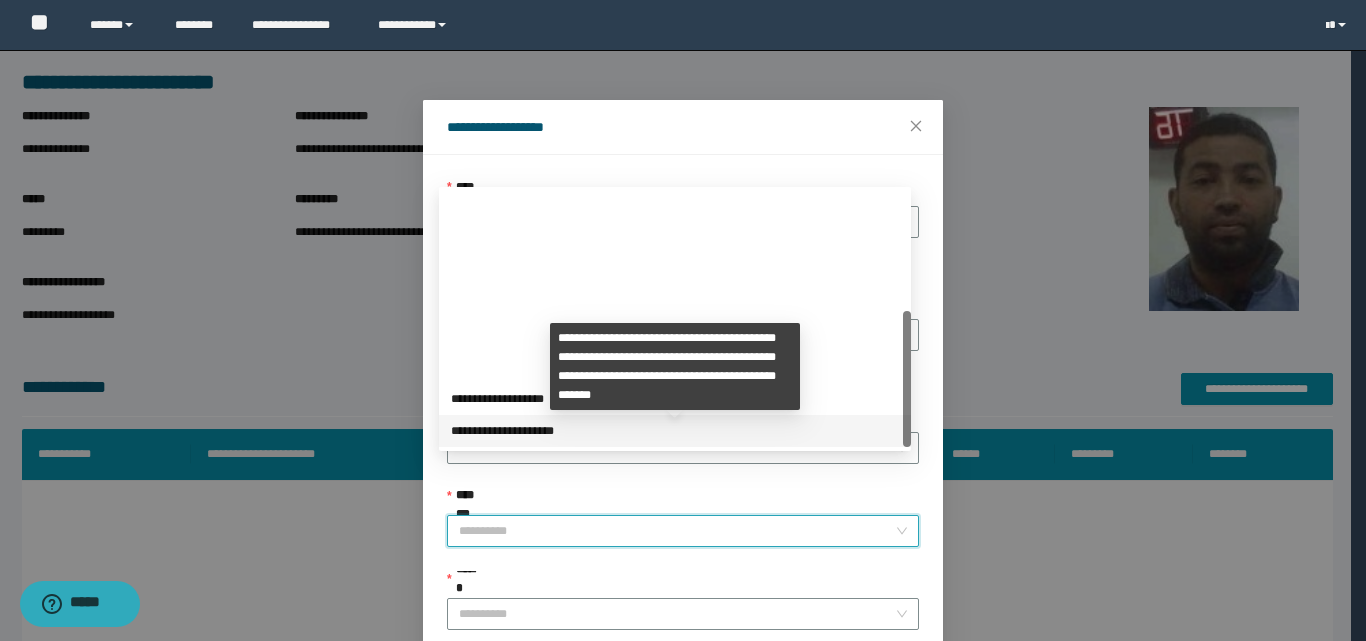 scroll, scrollTop: 224, scrollLeft: 0, axis: vertical 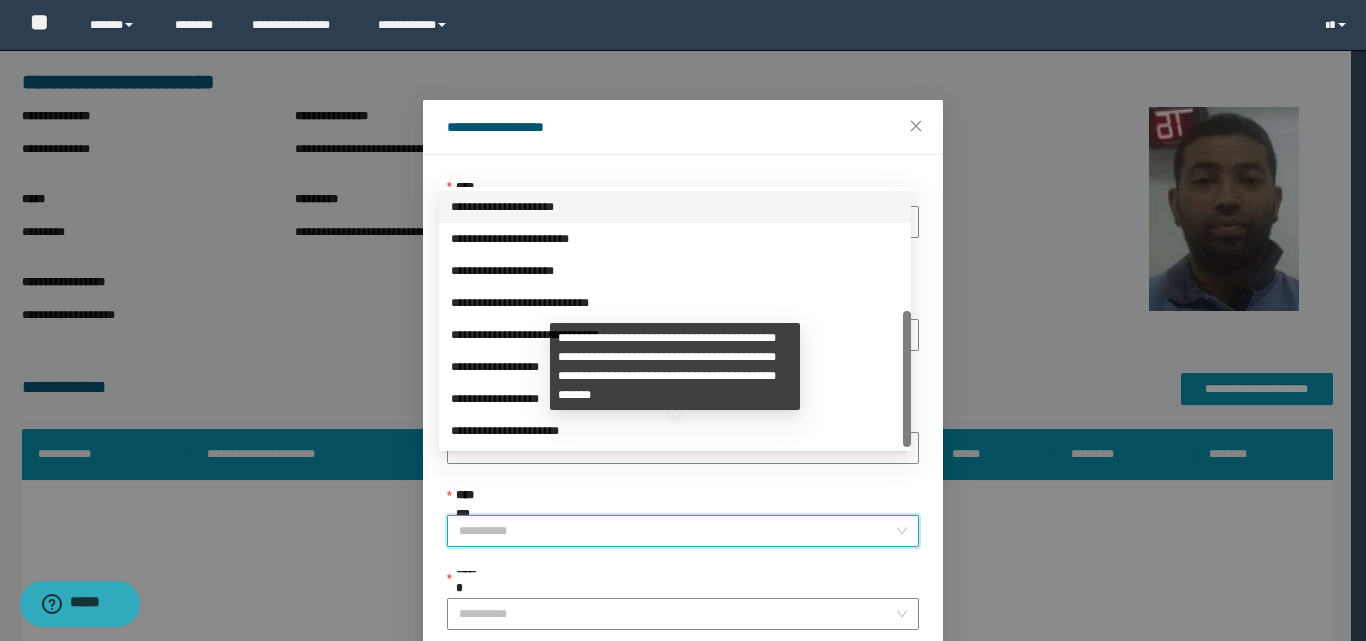 click on "**********" at bounding box center [675, 431] 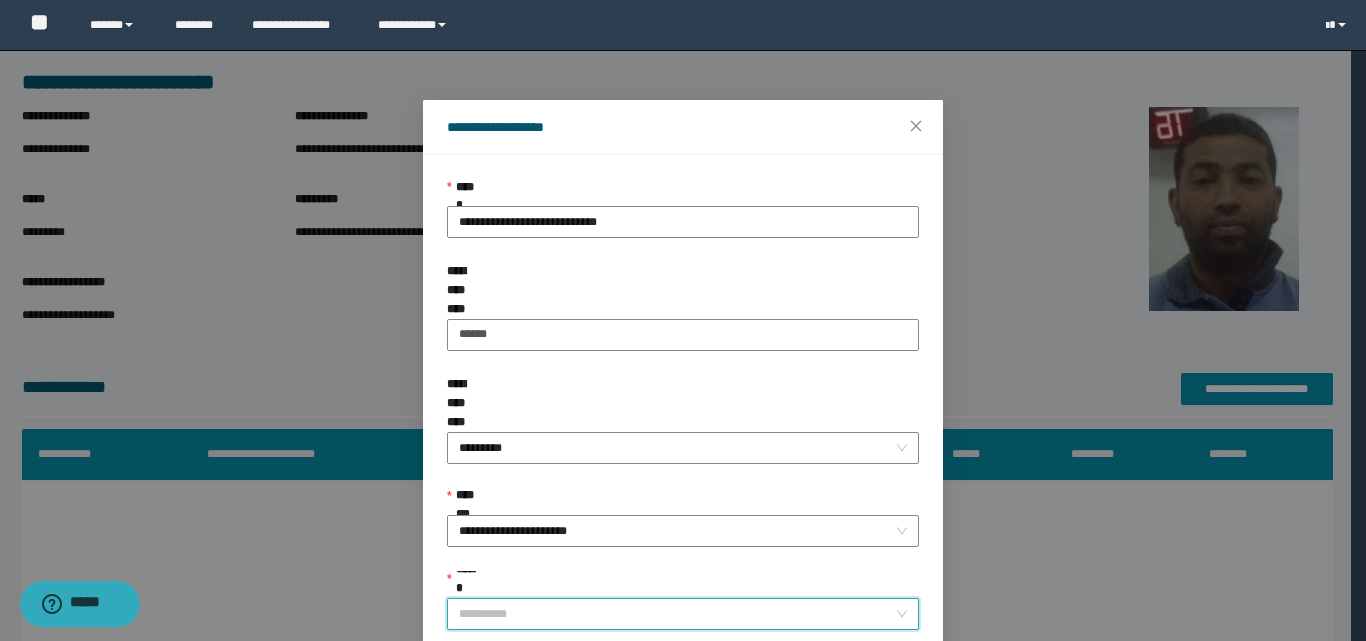 click on "******" at bounding box center [677, 614] 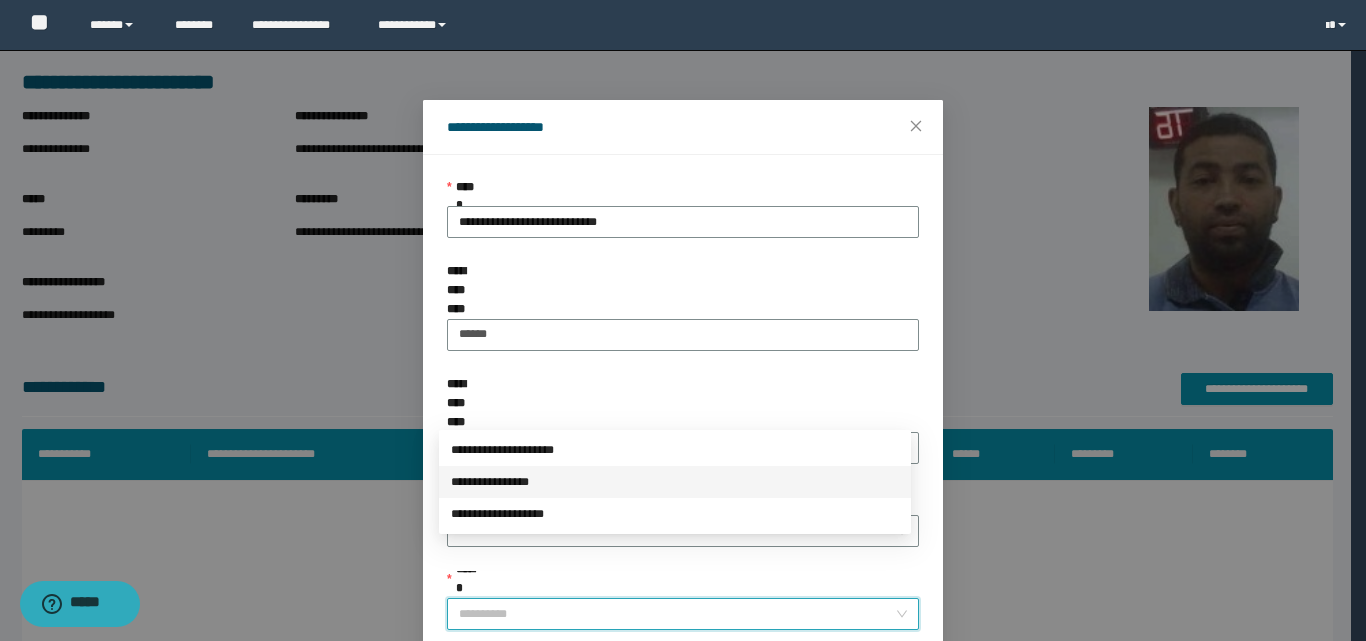 click on "**********" at bounding box center (675, 482) 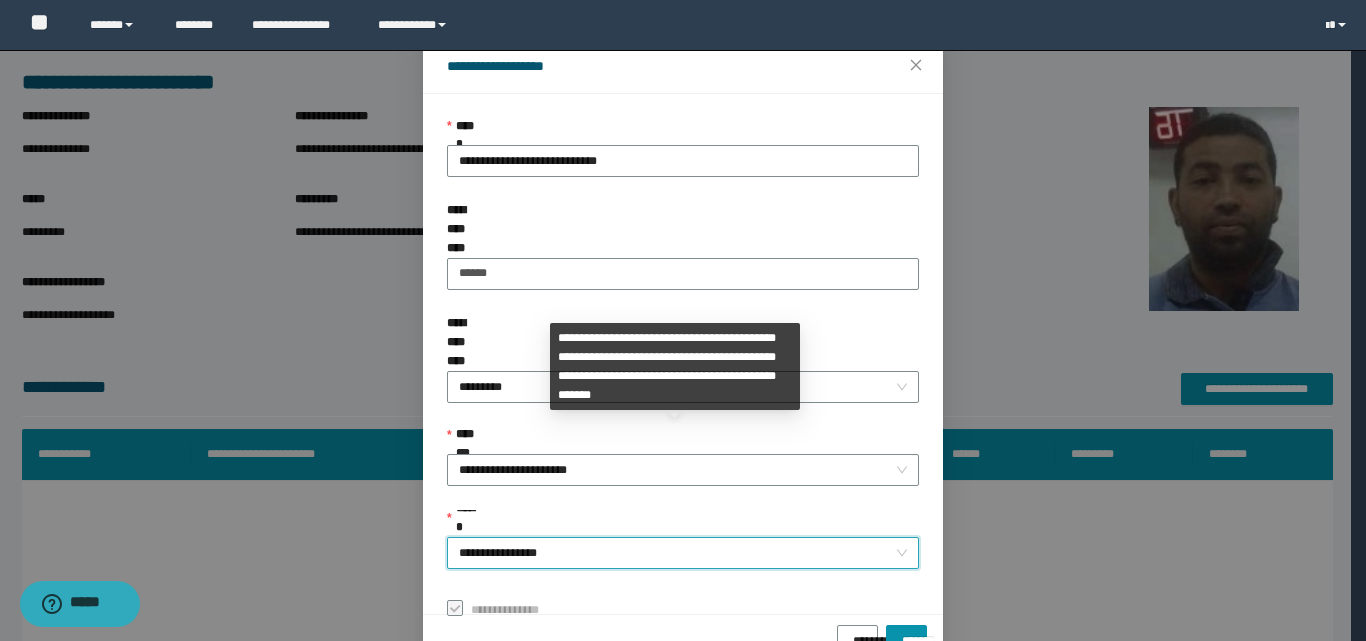 scroll, scrollTop: 111, scrollLeft: 0, axis: vertical 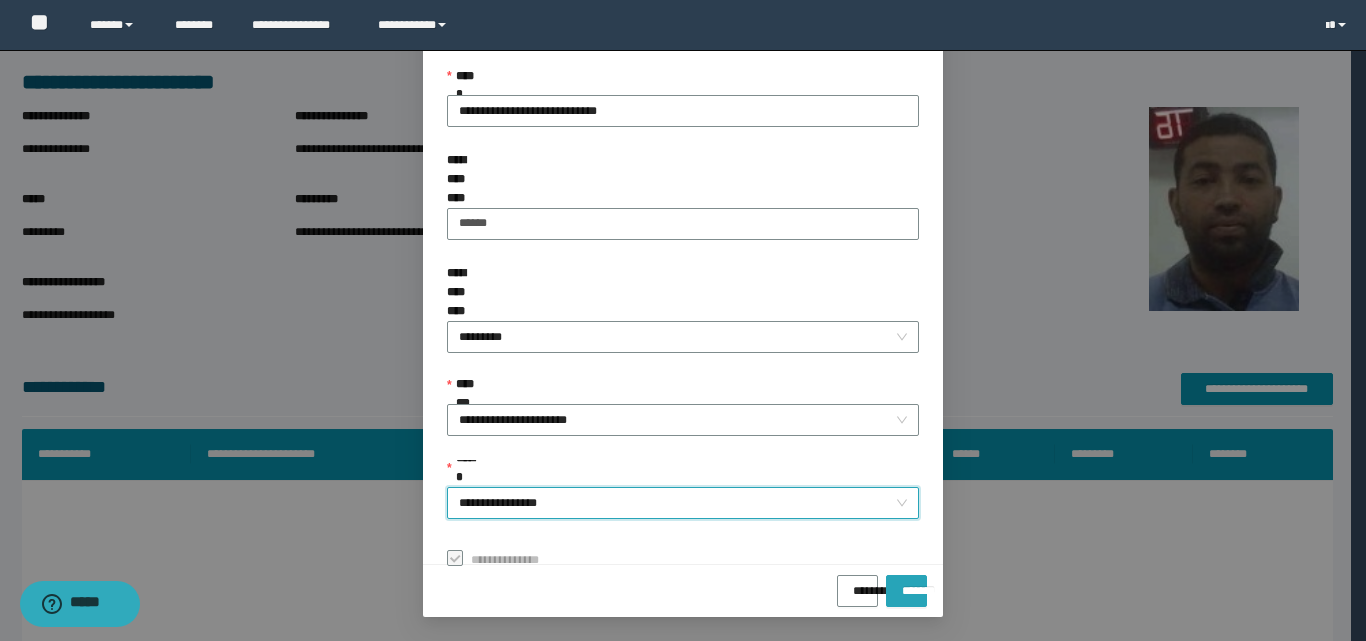click on "*******" at bounding box center (906, 584) 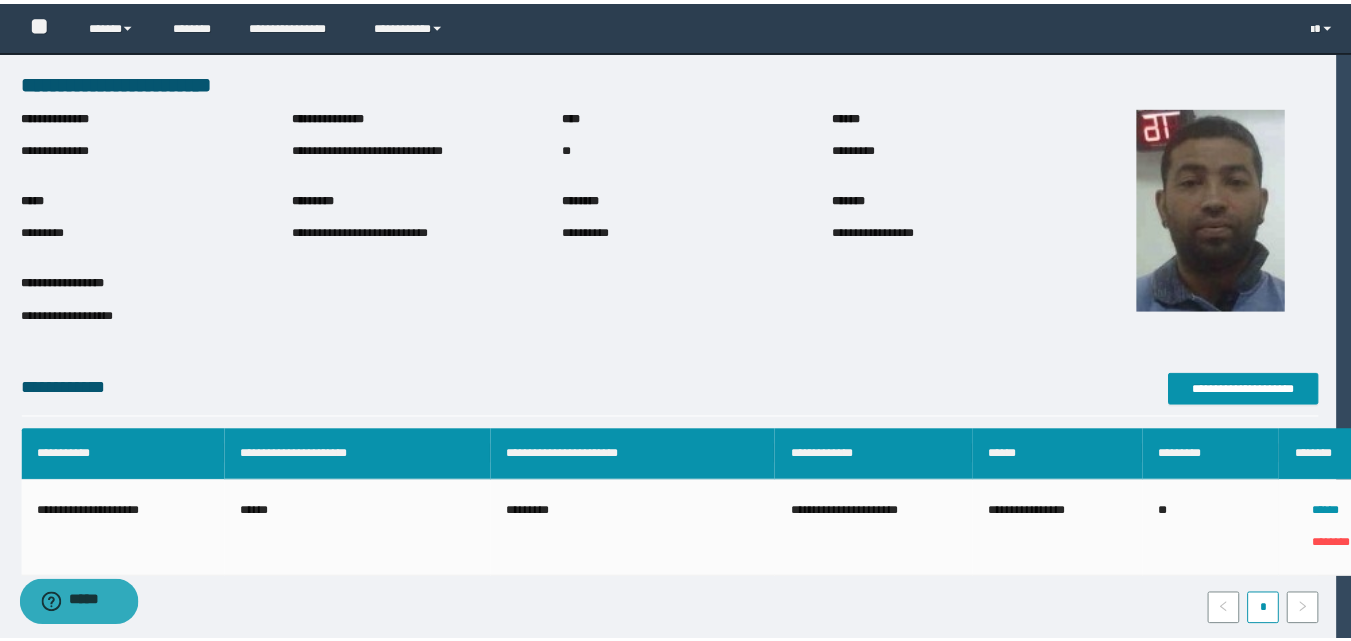 scroll, scrollTop: 64, scrollLeft: 0, axis: vertical 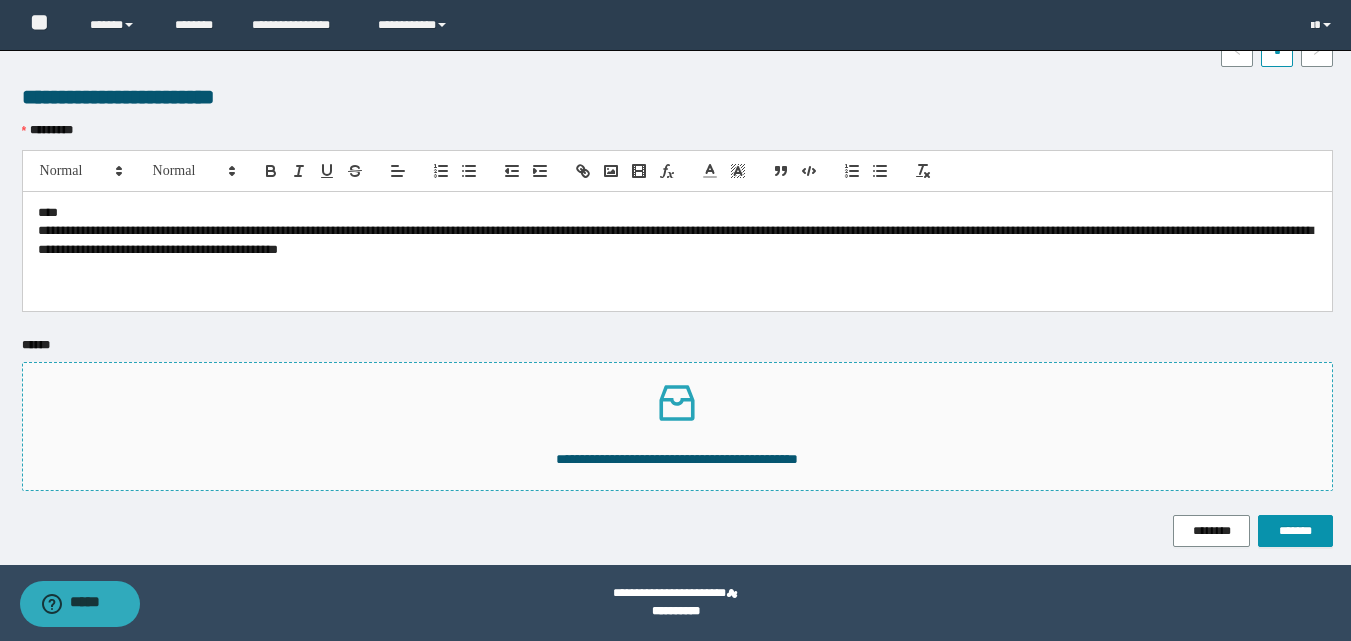 click 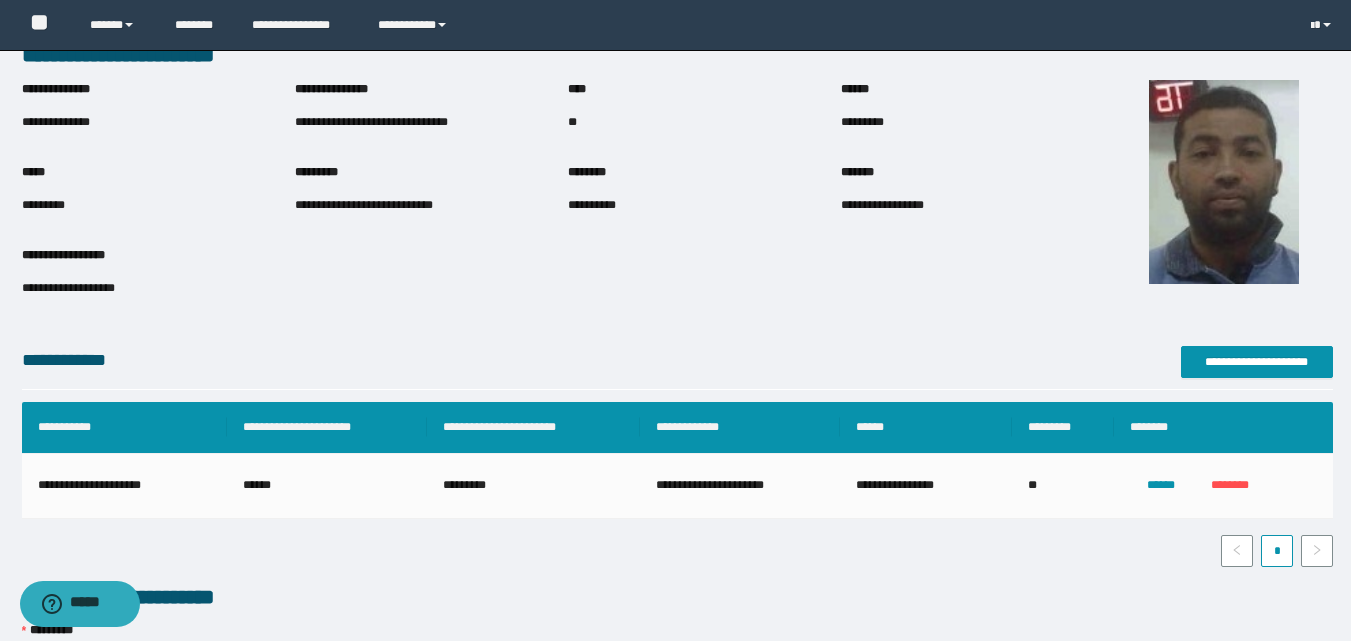 scroll, scrollTop: 554, scrollLeft: 0, axis: vertical 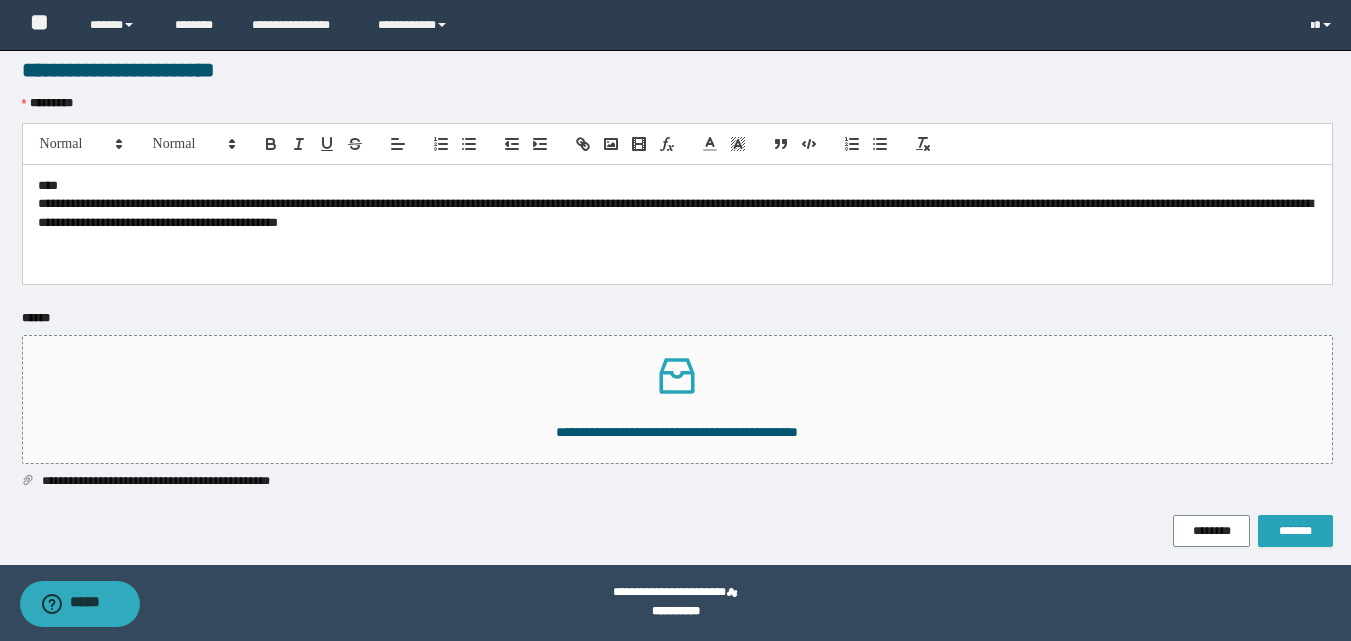 click on "*******" at bounding box center (1295, 531) 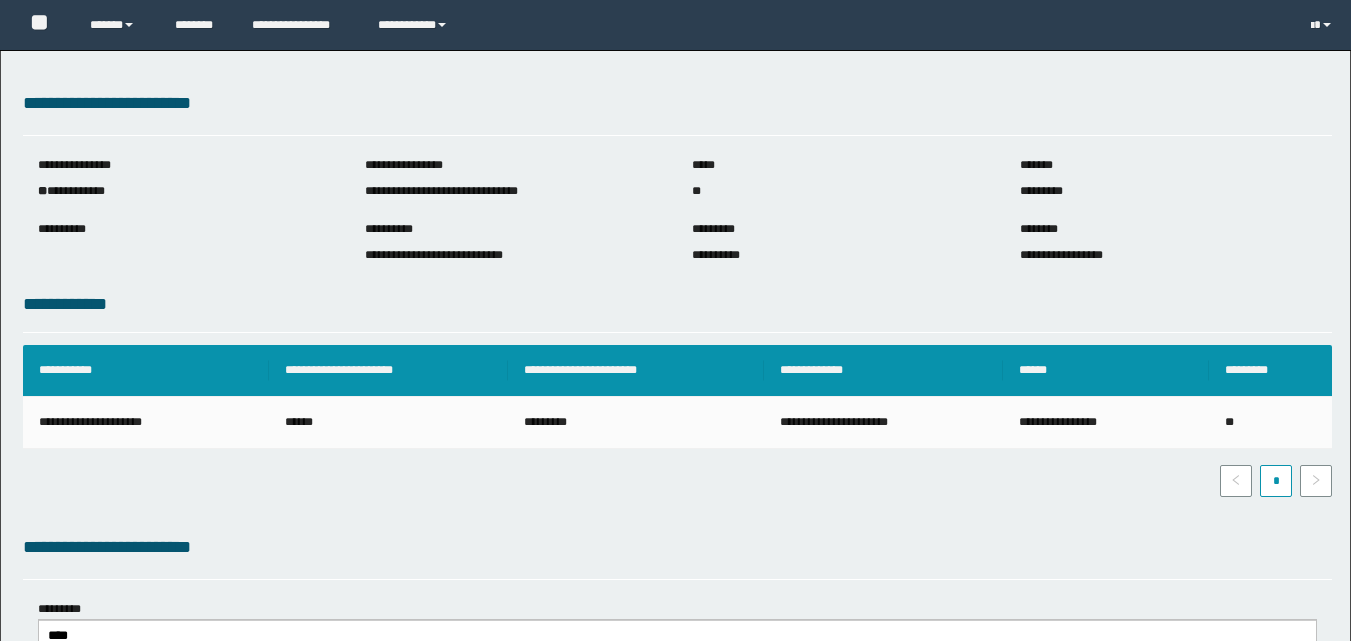 scroll, scrollTop: 0, scrollLeft: 0, axis: both 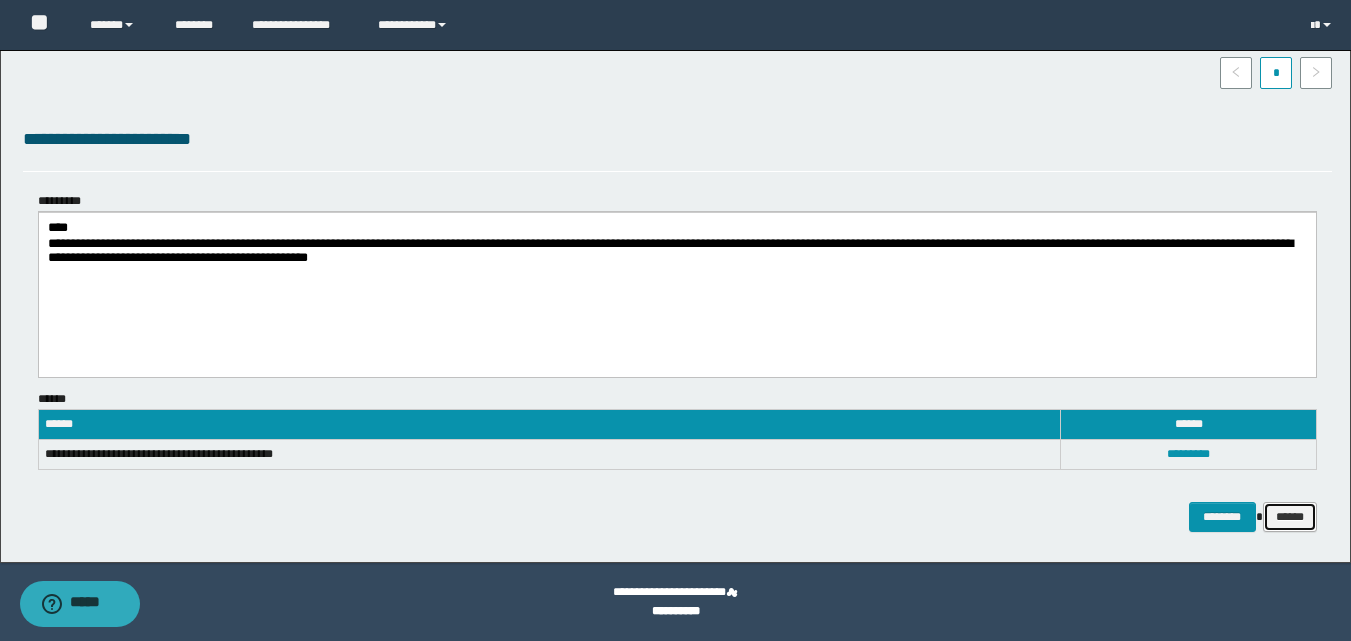 click on "******" at bounding box center (1290, 517) 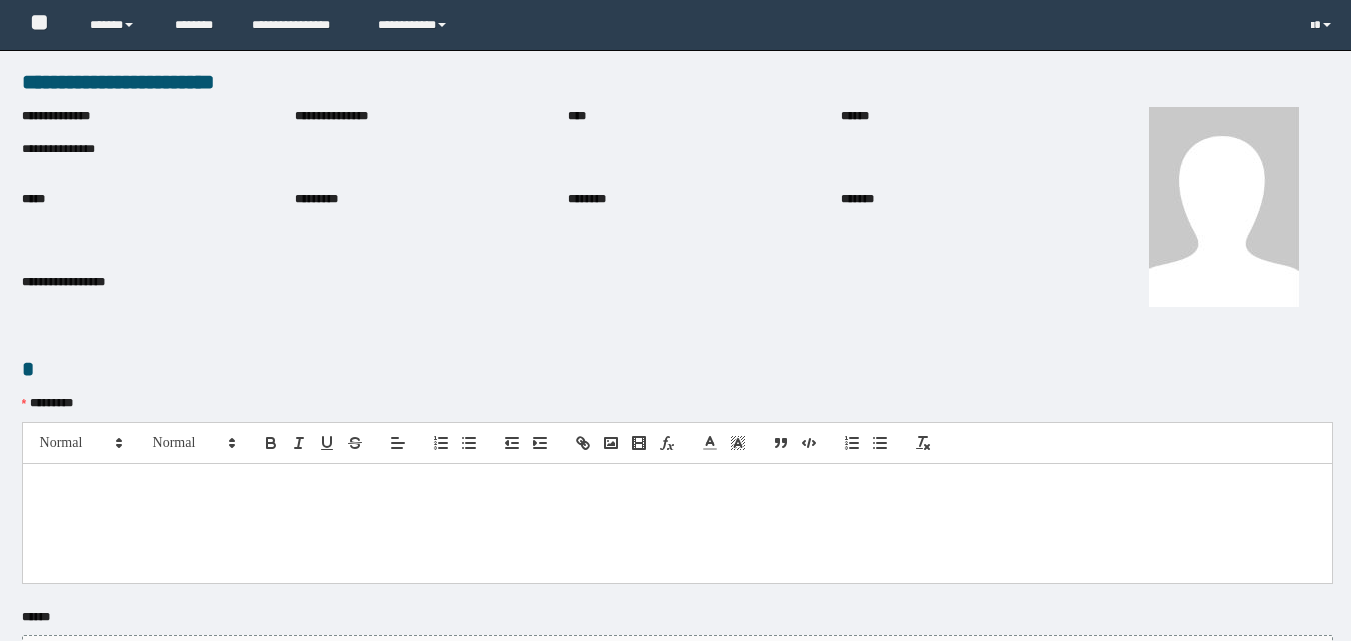 scroll, scrollTop: 0, scrollLeft: 0, axis: both 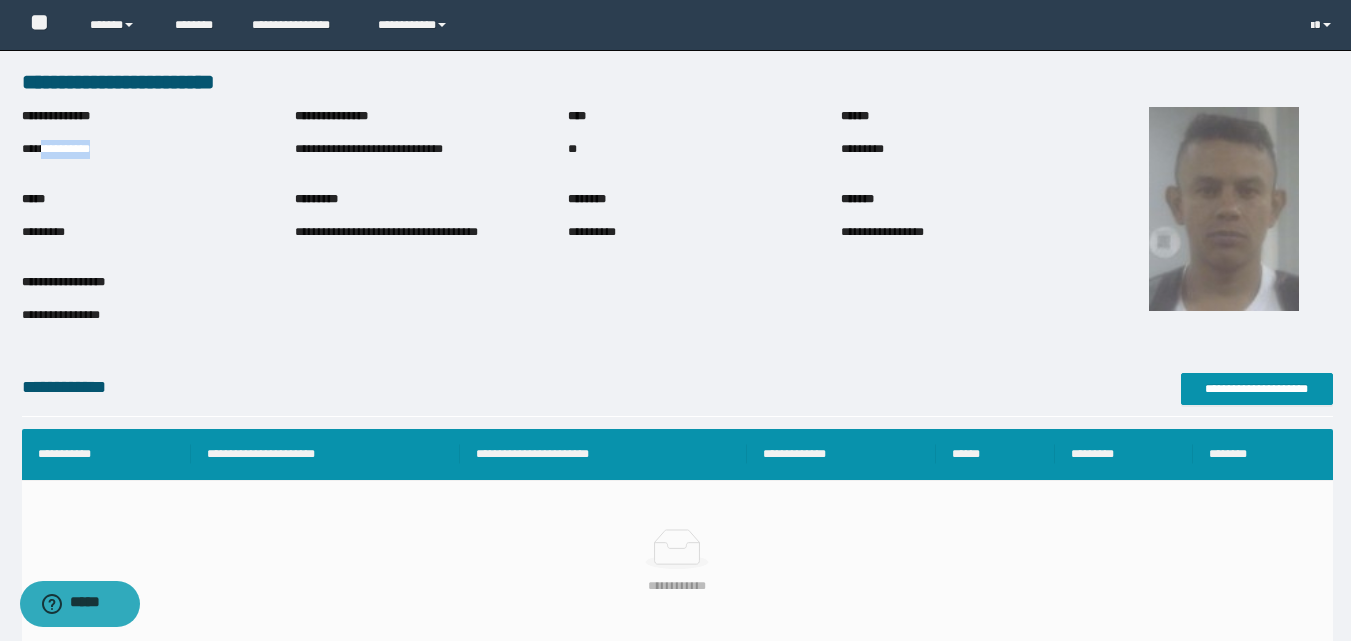 drag, startPoint x: 43, startPoint y: 144, endPoint x: 164, endPoint y: 143, distance: 121.004135 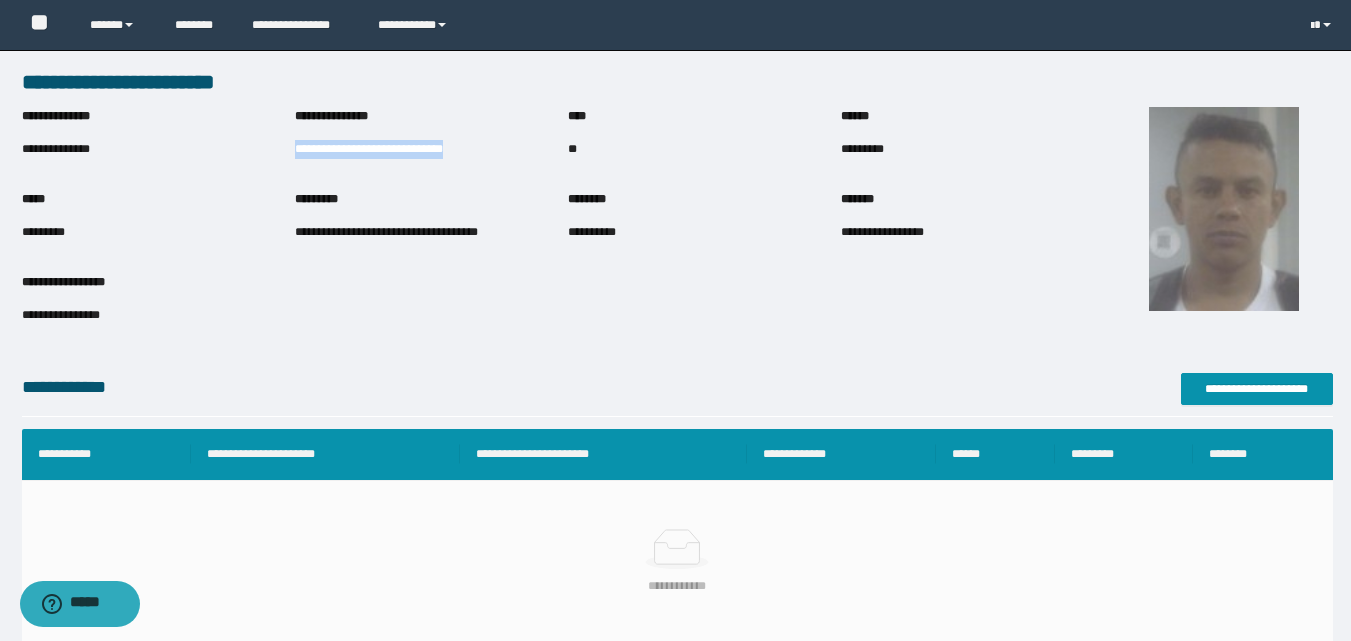 drag, startPoint x: 296, startPoint y: 146, endPoint x: 517, endPoint y: 145, distance: 221.00226 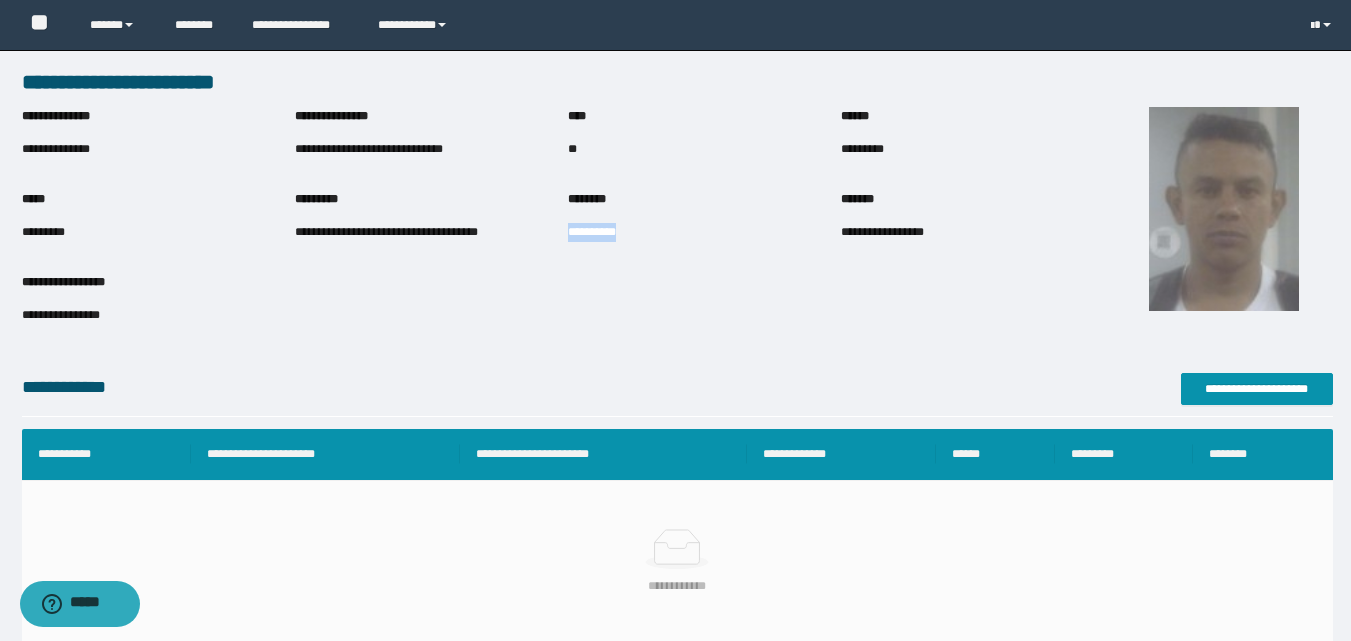 drag, startPoint x: 570, startPoint y: 233, endPoint x: 676, endPoint y: 229, distance: 106.07545 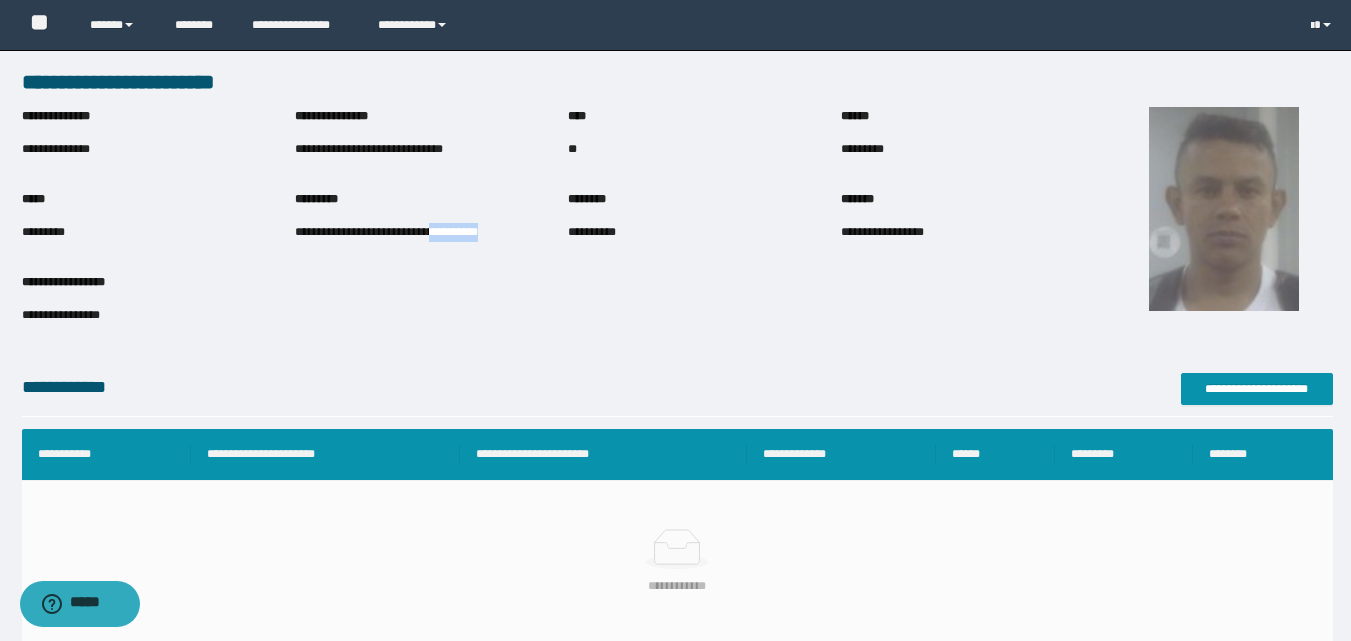 drag, startPoint x: 435, startPoint y: 236, endPoint x: 528, endPoint y: 237, distance: 93.00538 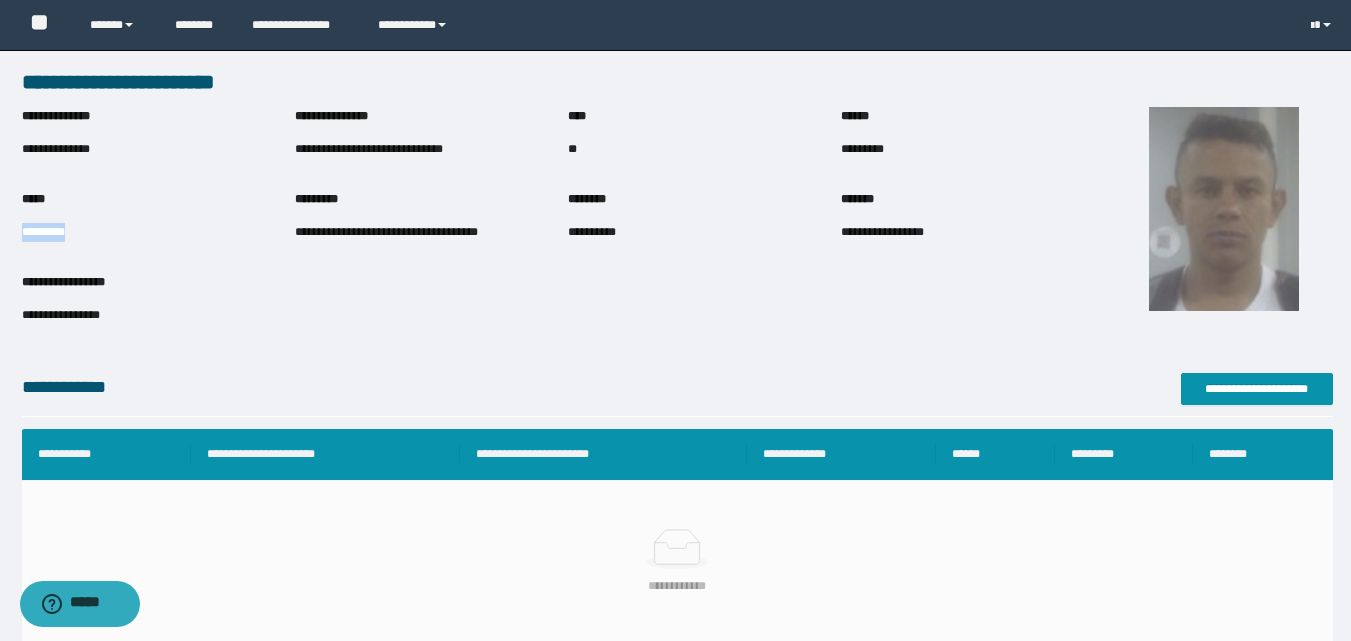 drag, startPoint x: 23, startPoint y: 230, endPoint x: 161, endPoint y: 230, distance: 138 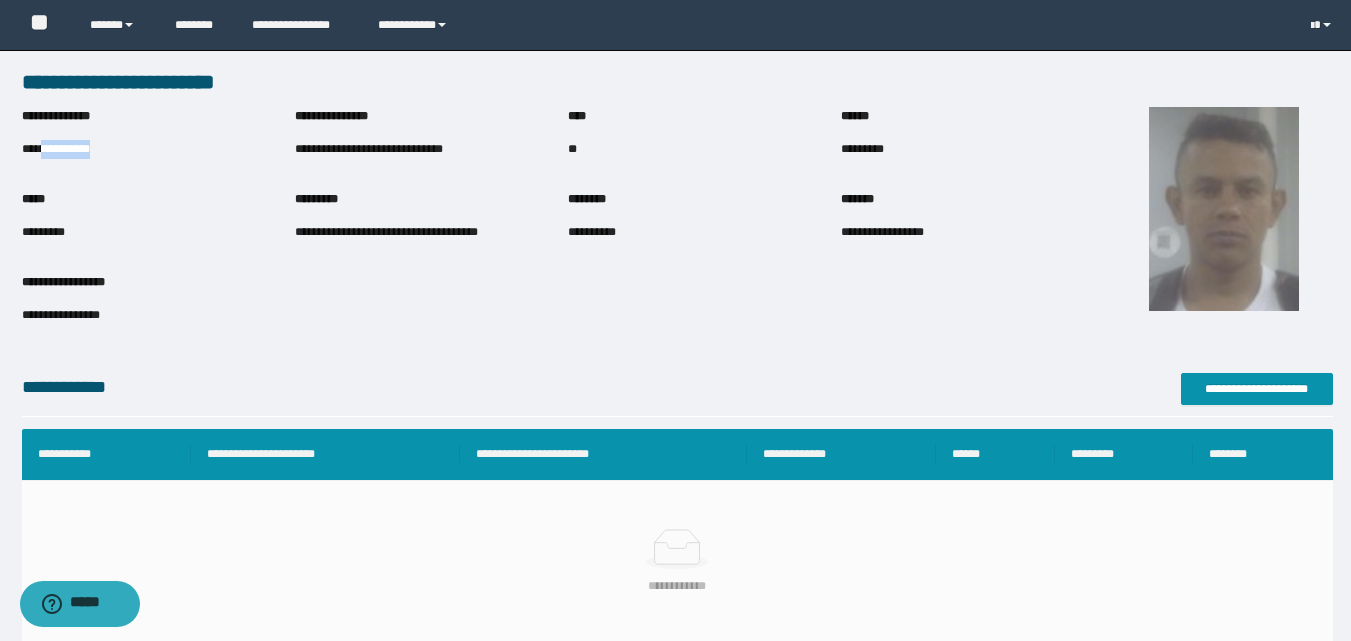 drag, startPoint x: 43, startPoint y: 151, endPoint x: 161, endPoint y: 163, distance: 118.6086 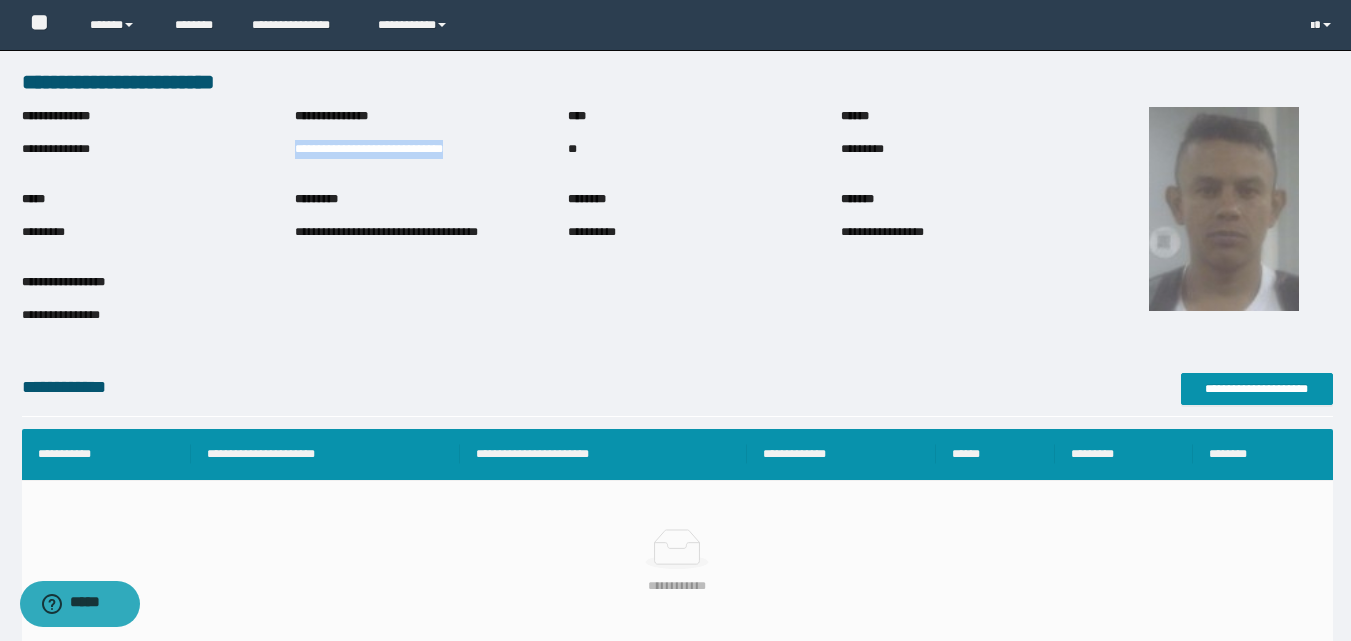 drag, startPoint x: 296, startPoint y: 150, endPoint x: 476, endPoint y: 162, distance: 180.39955 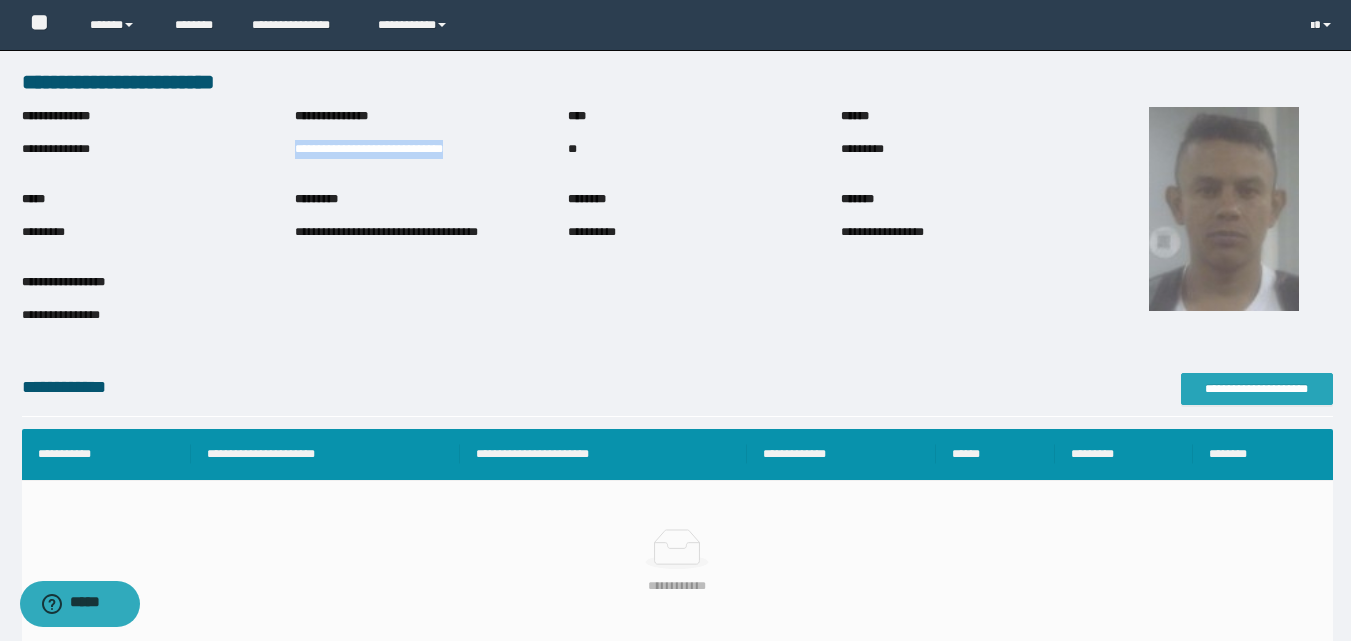 click on "**********" at bounding box center [1257, 389] 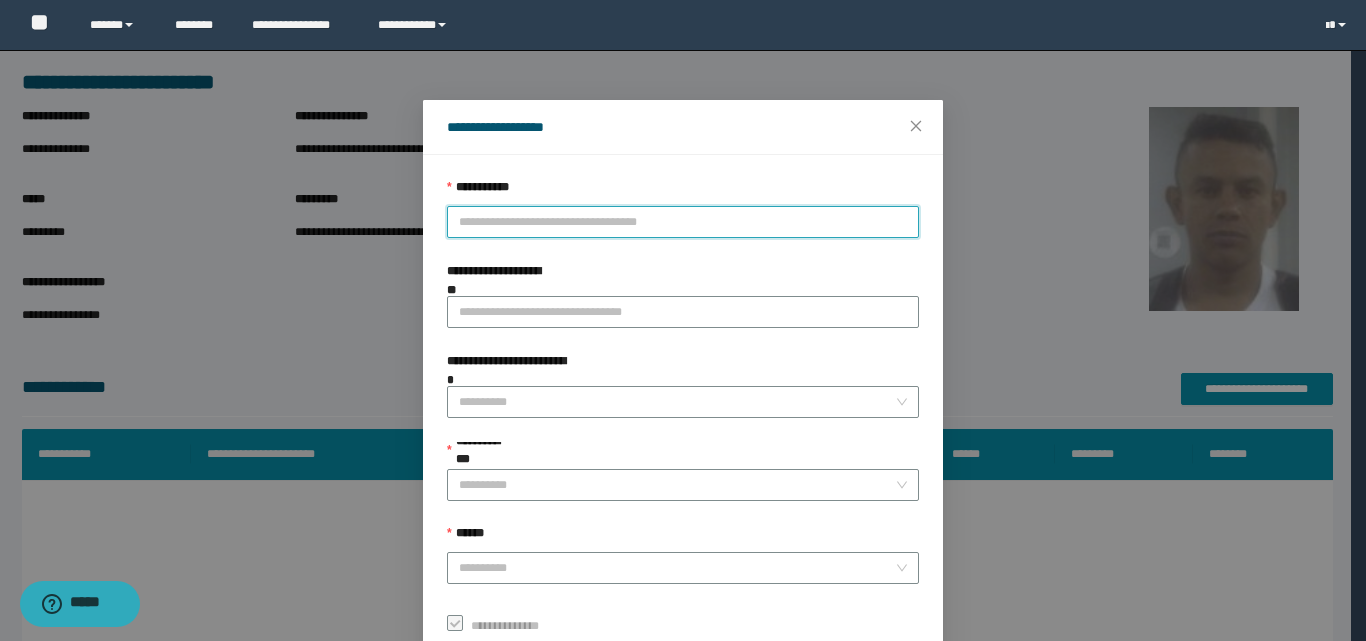 click on "**********" at bounding box center (683, 222) 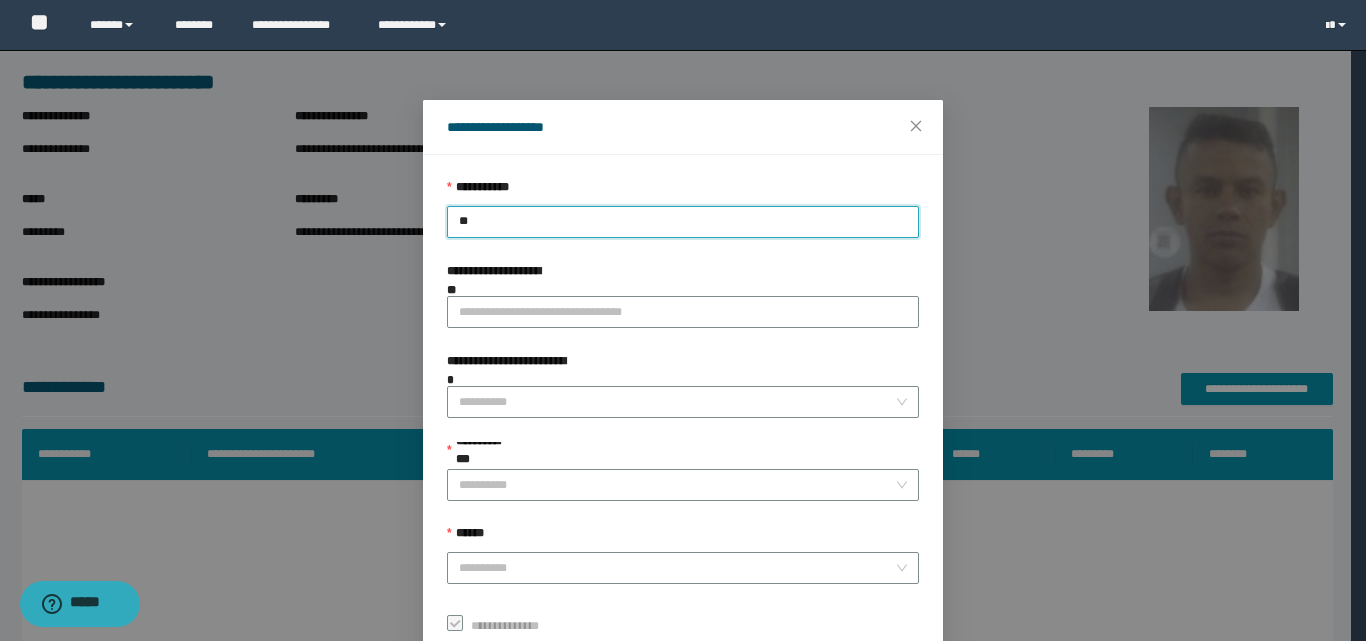 type on "***" 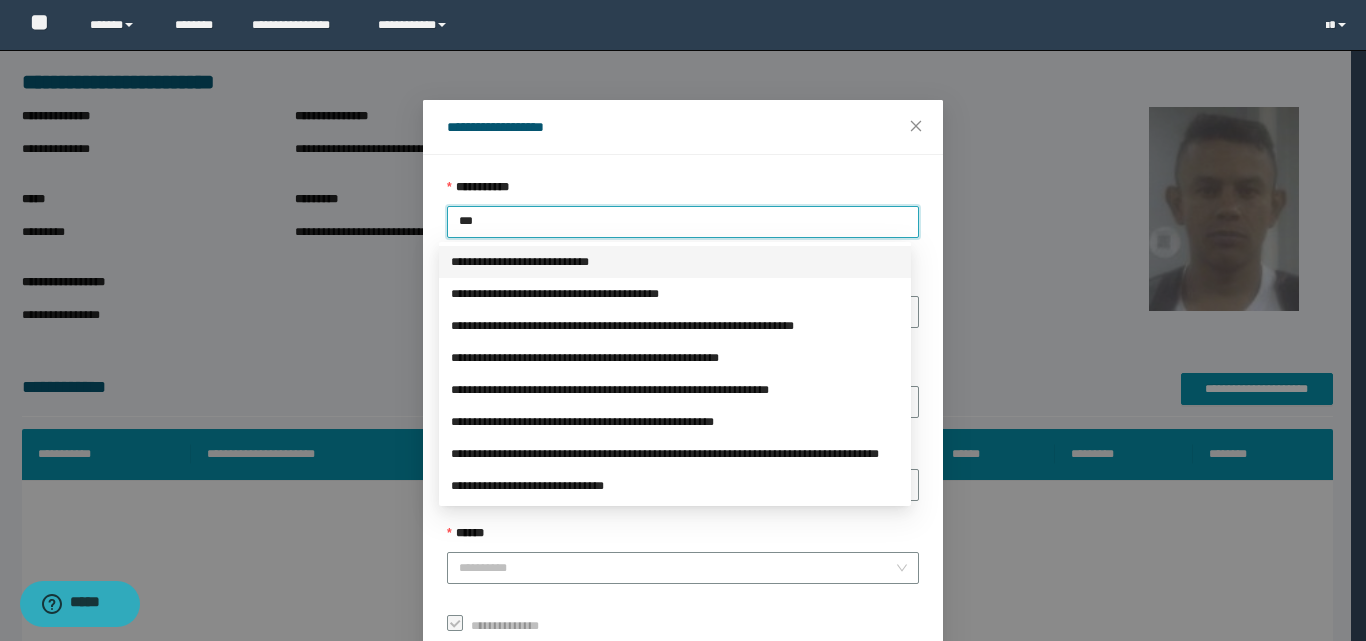 click on "**********" at bounding box center (675, 262) 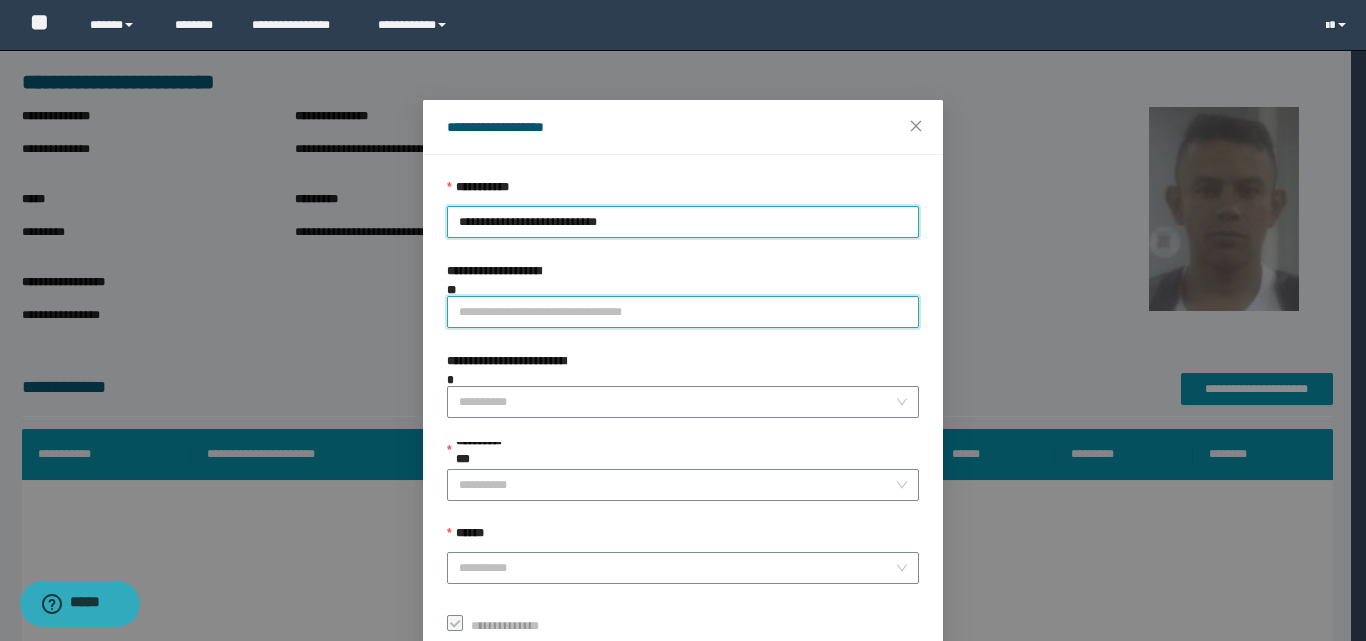 click on "**********" at bounding box center [683, 312] 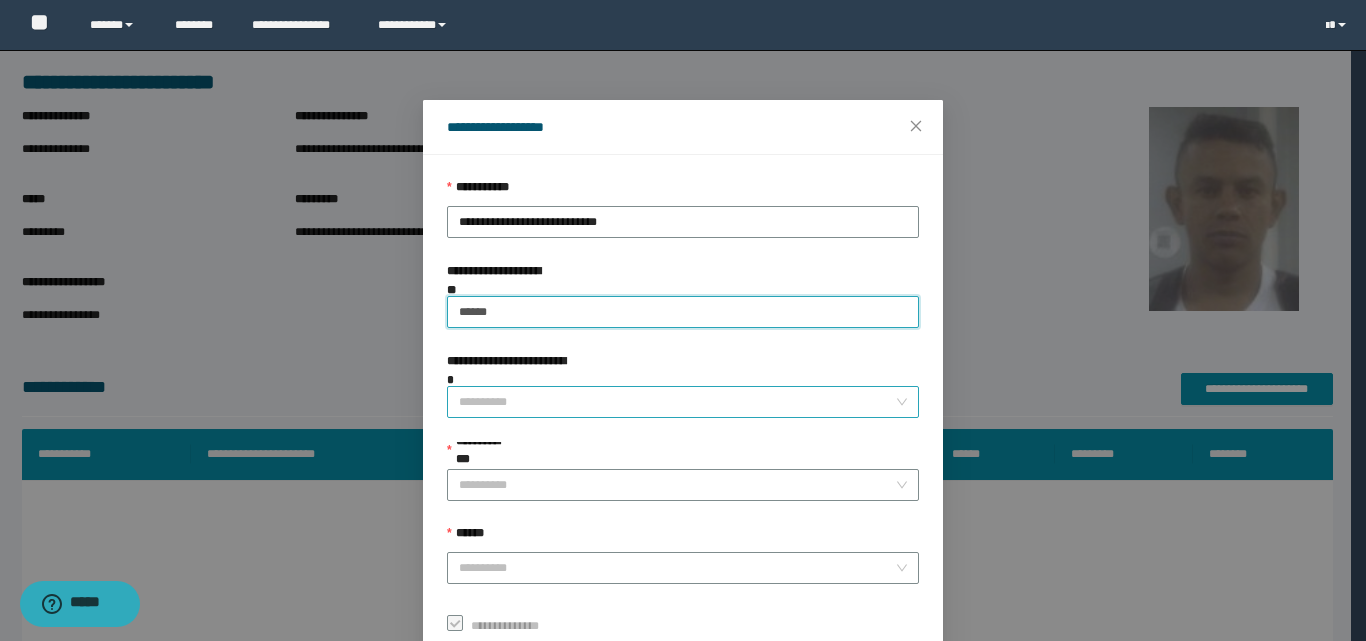 type on "******" 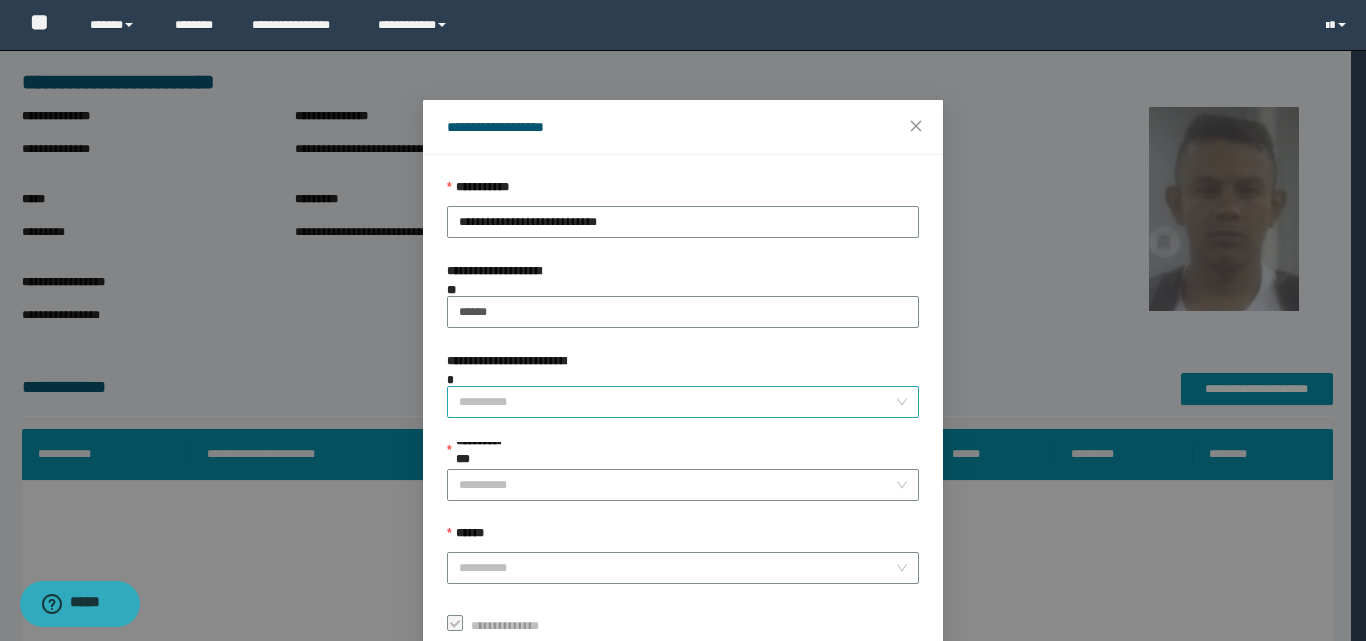 click on "**********" at bounding box center [677, 402] 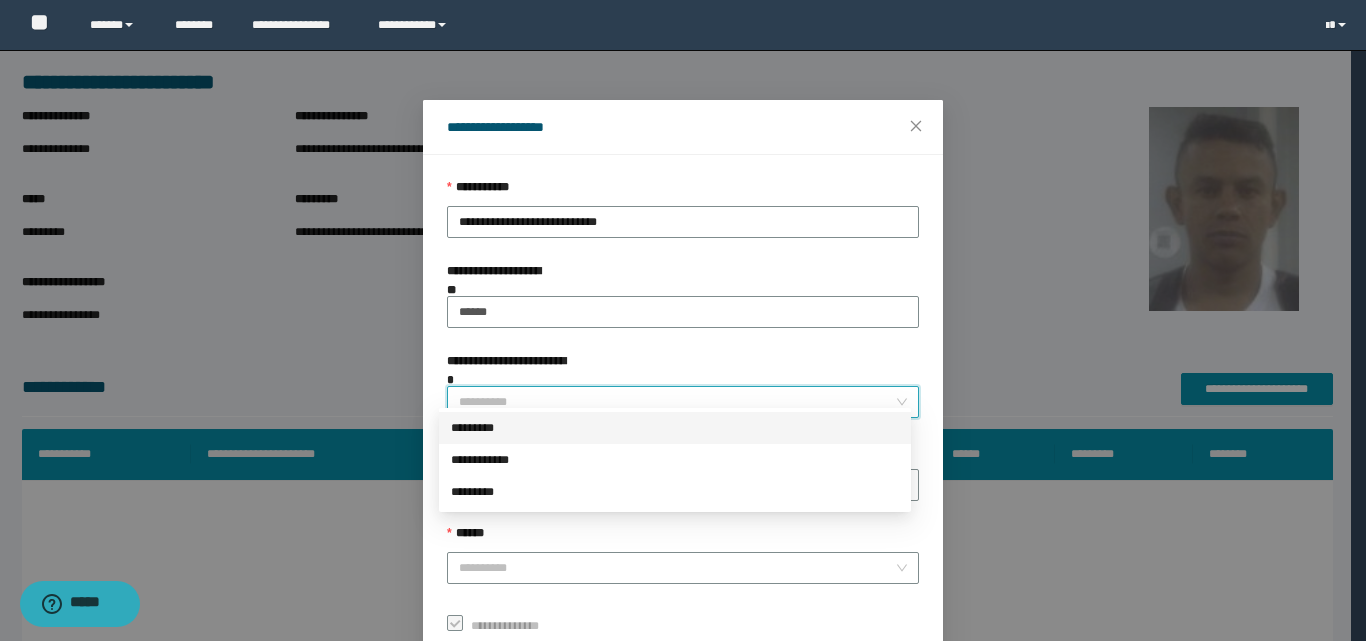 click on "*********" at bounding box center (675, 428) 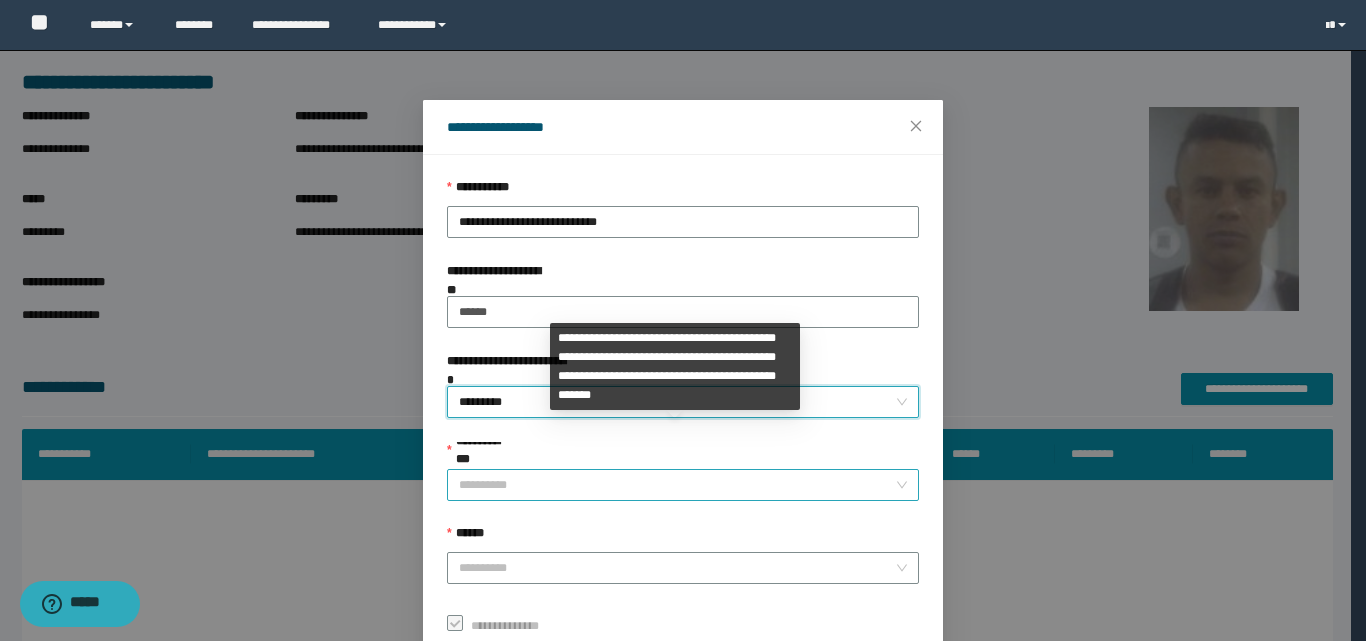 click on "**********" at bounding box center [677, 485] 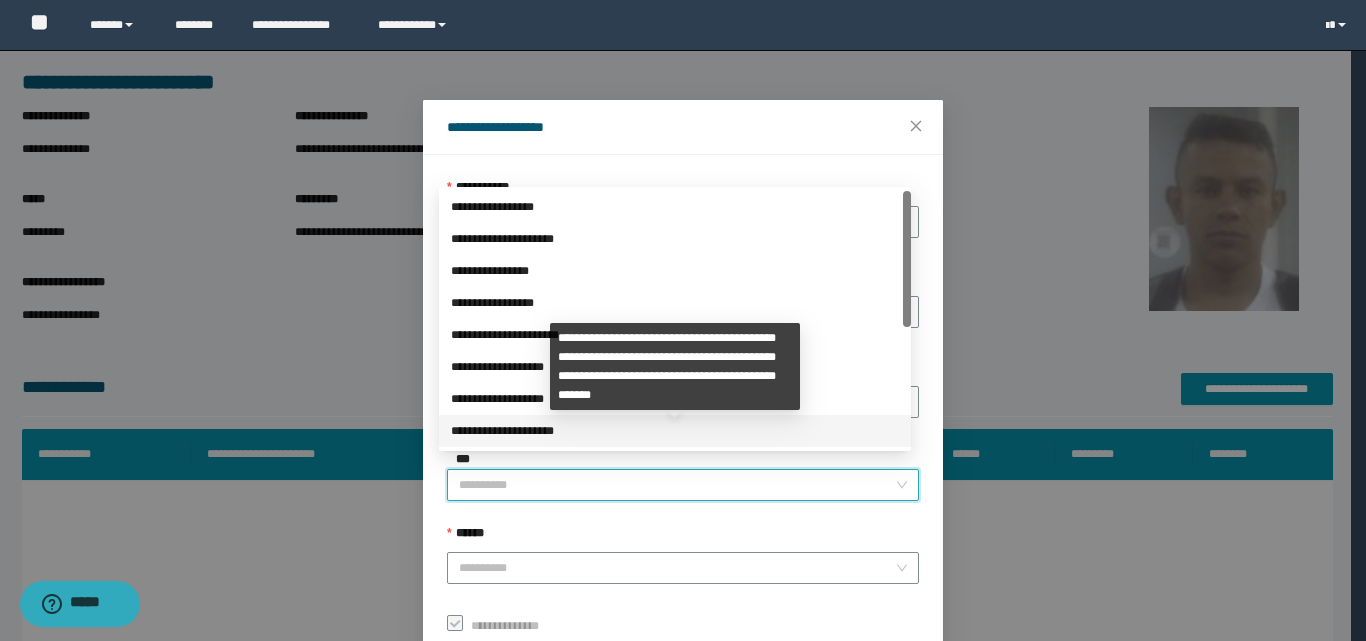 scroll, scrollTop: 224, scrollLeft: 0, axis: vertical 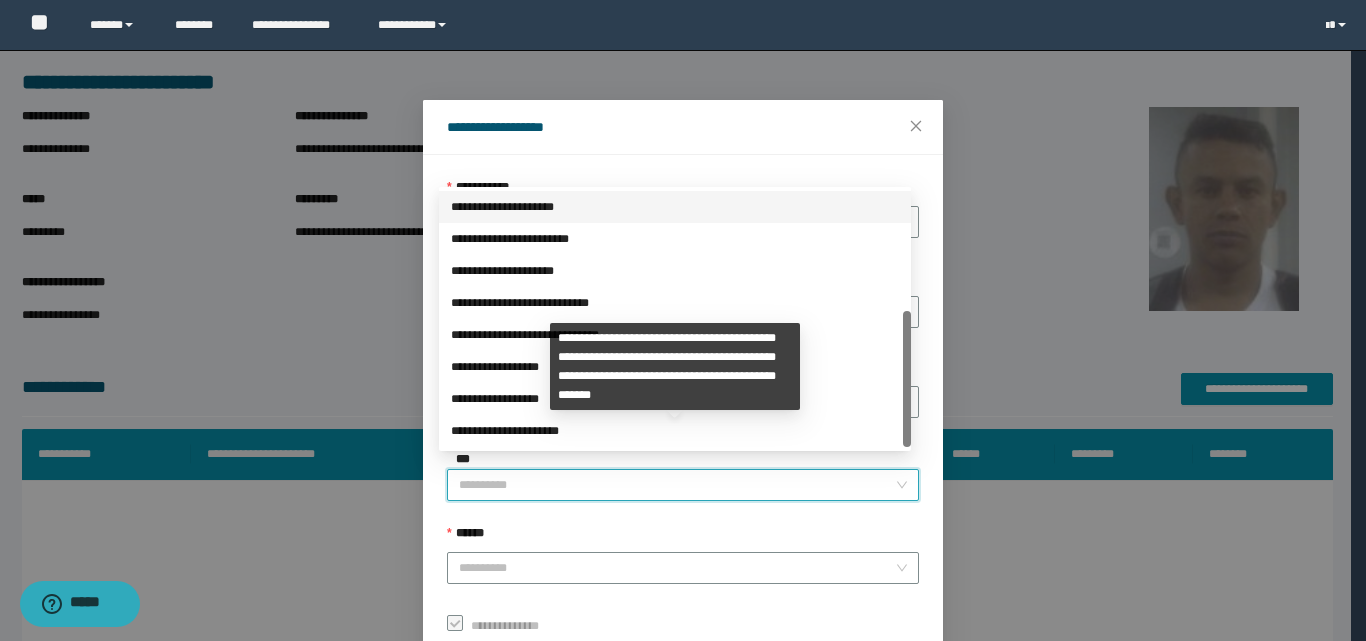 click on "**********" at bounding box center [675, 431] 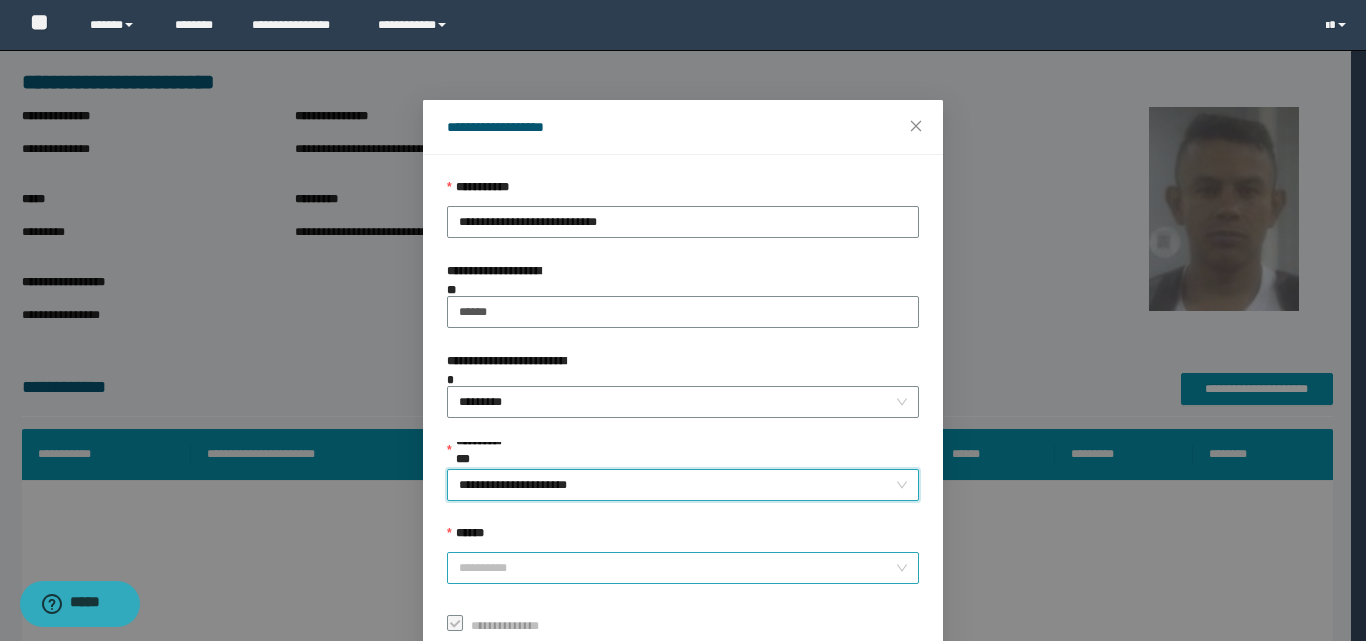 click on "******" at bounding box center [677, 568] 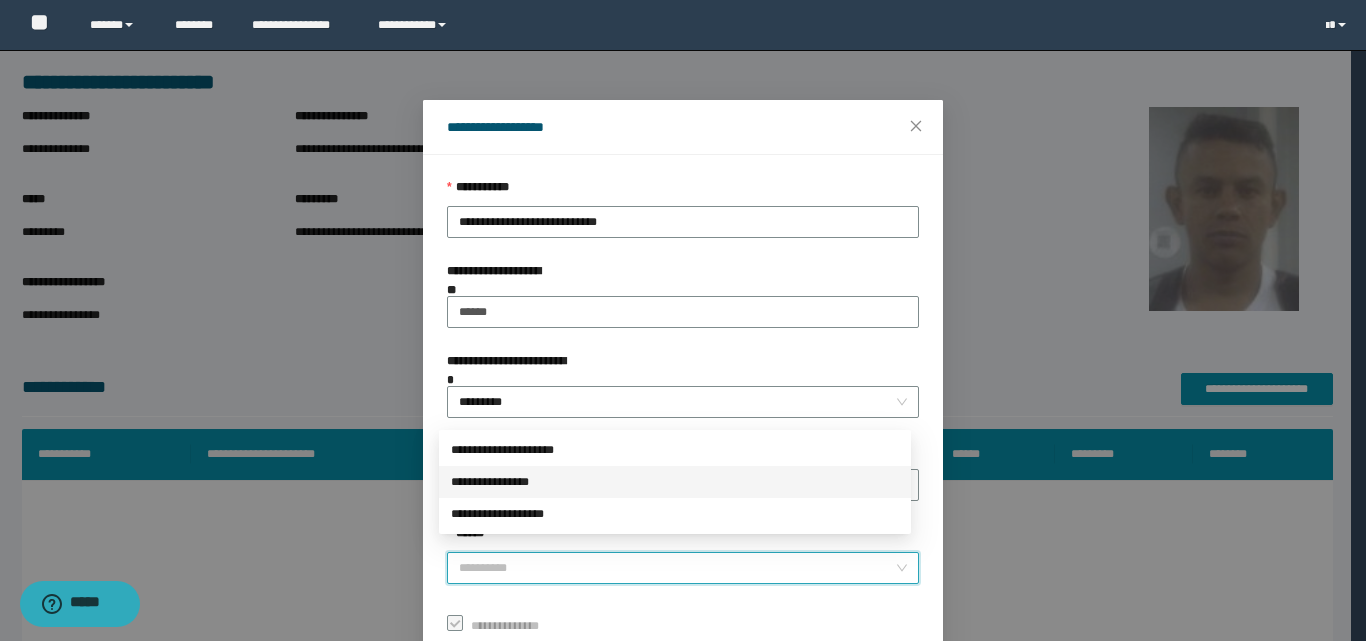 click on "**********" at bounding box center (675, 482) 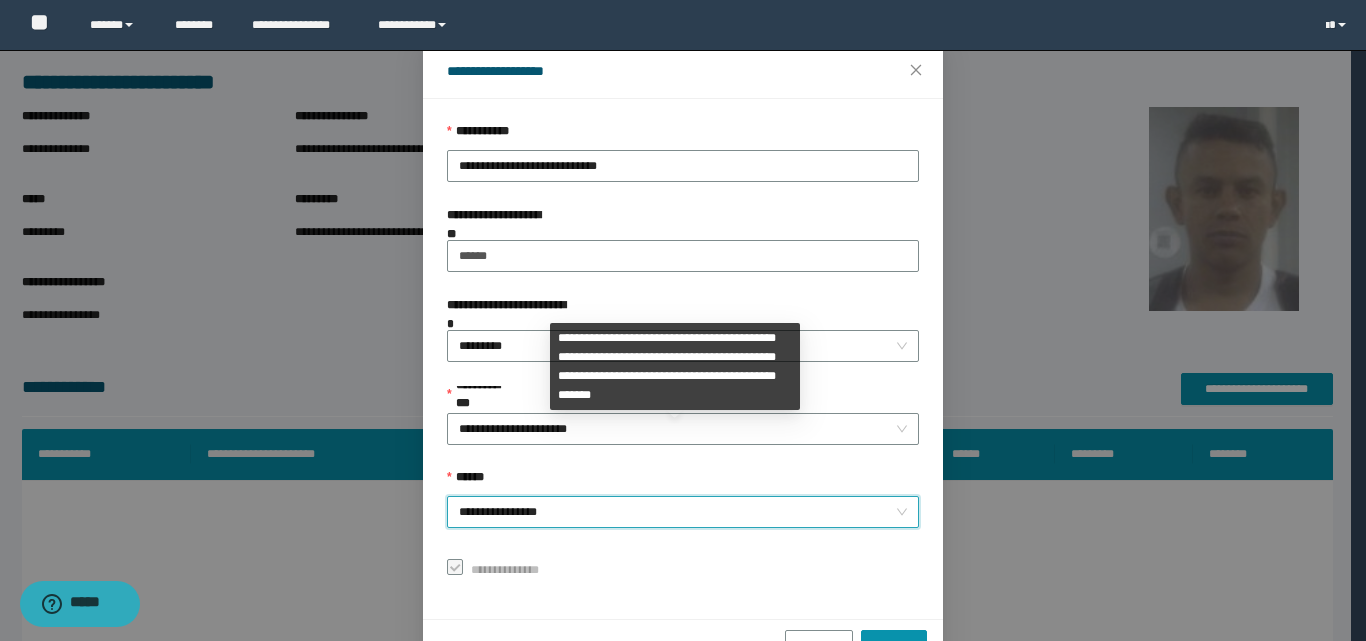scroll, scrollTop: 111, scrollLeft: 0, axis: vertical 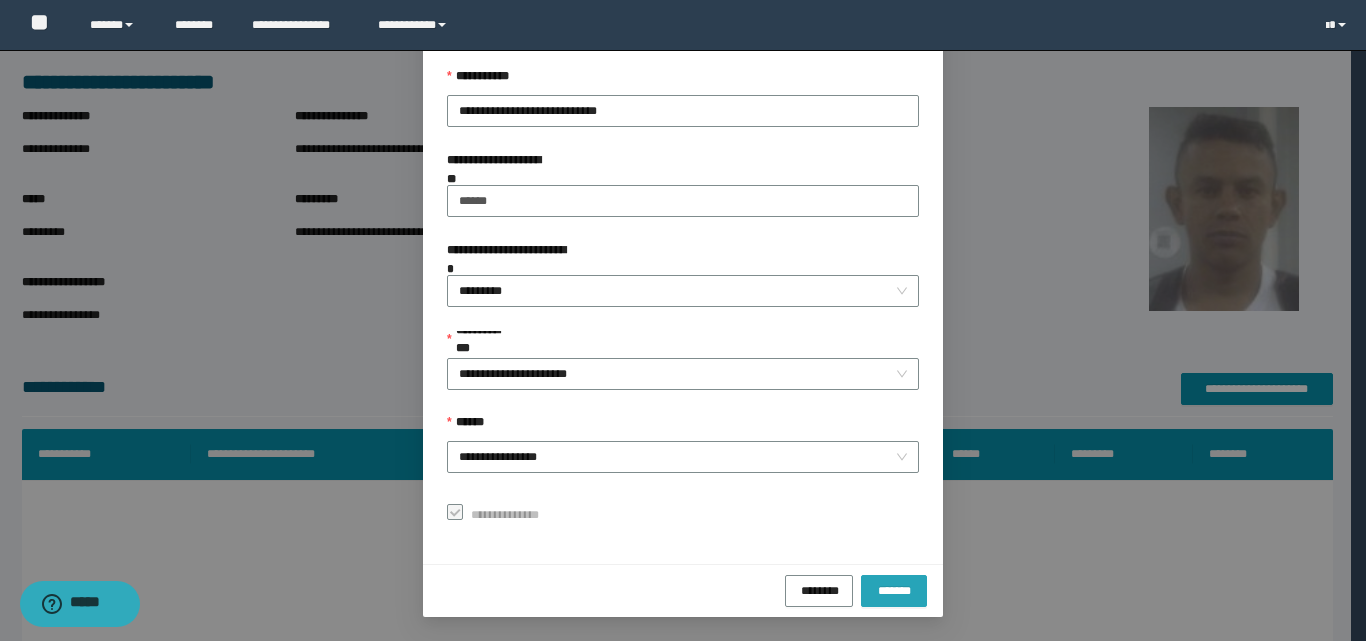 click on "*******" at bounding box center [894, 589] 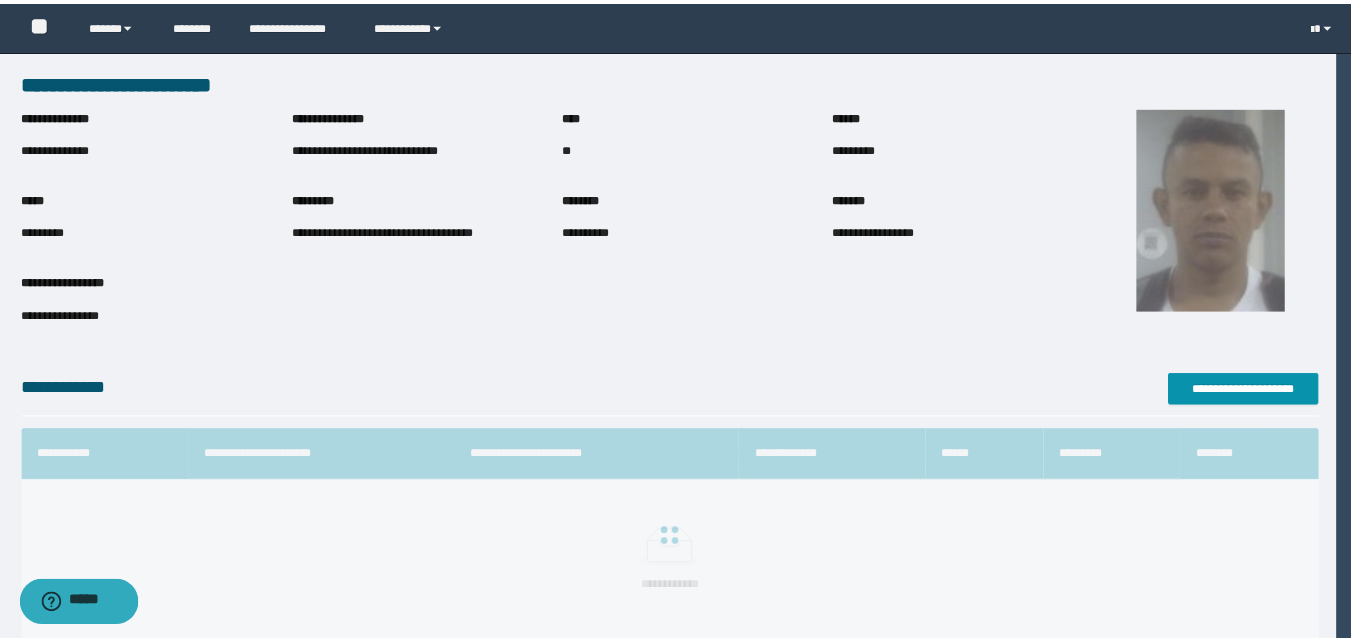scroll, scrollTop: 64, scrollLeft: 0, axis: vertical 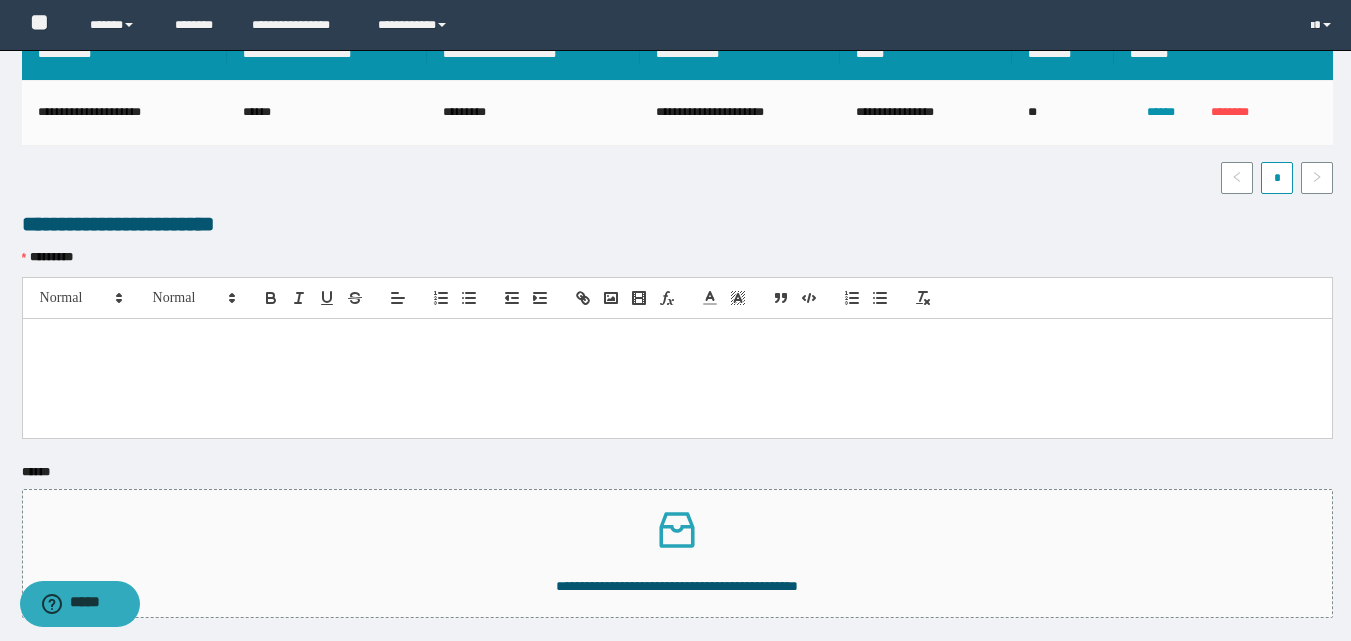 click at bounding box center [677, 340] 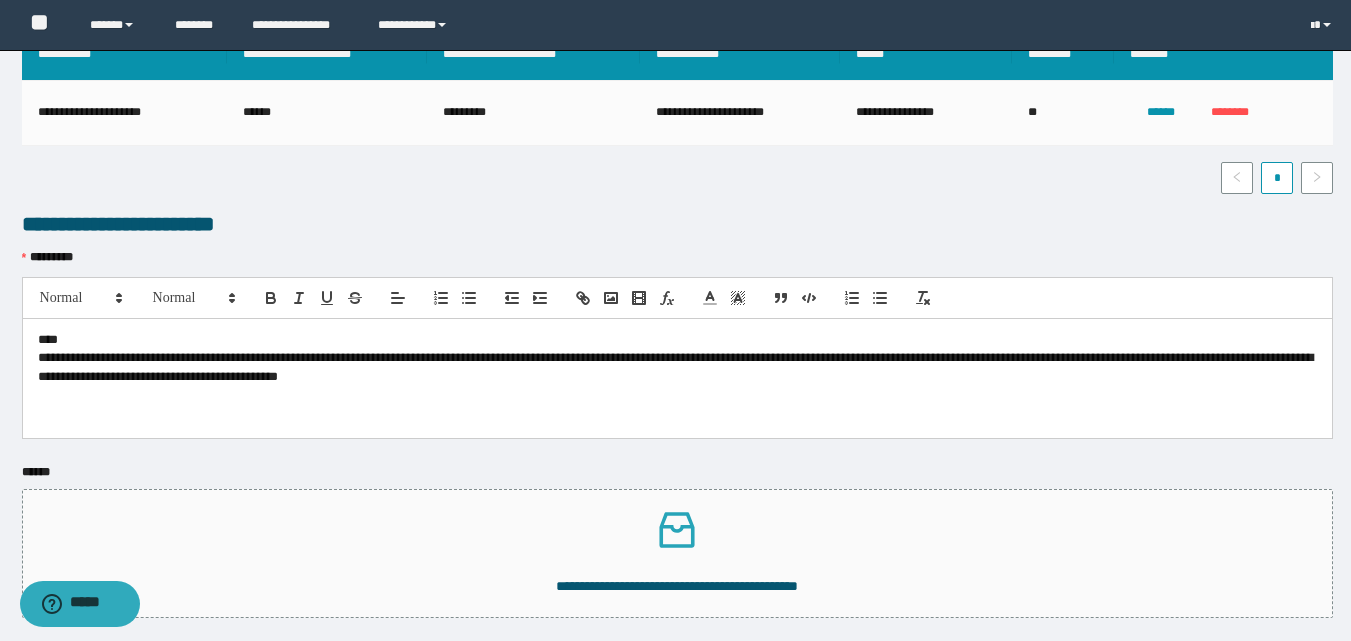 scroll, scrollTop: 0, scrollLeft: 0, axis: both 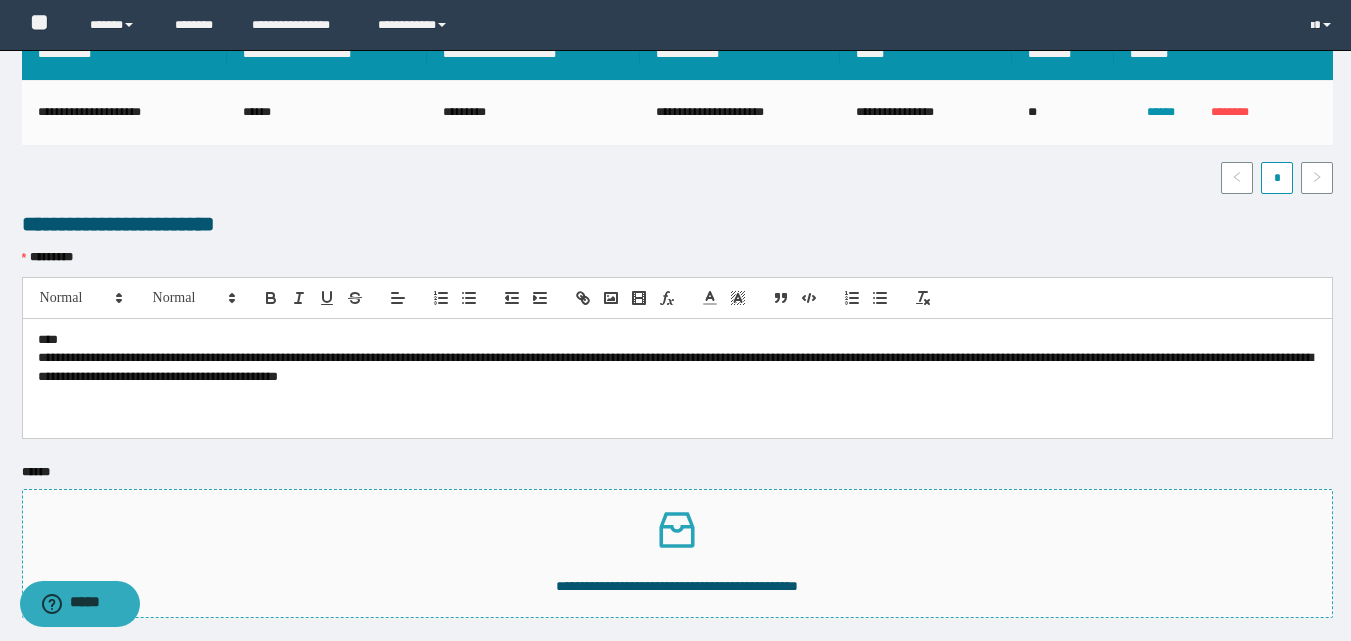 click 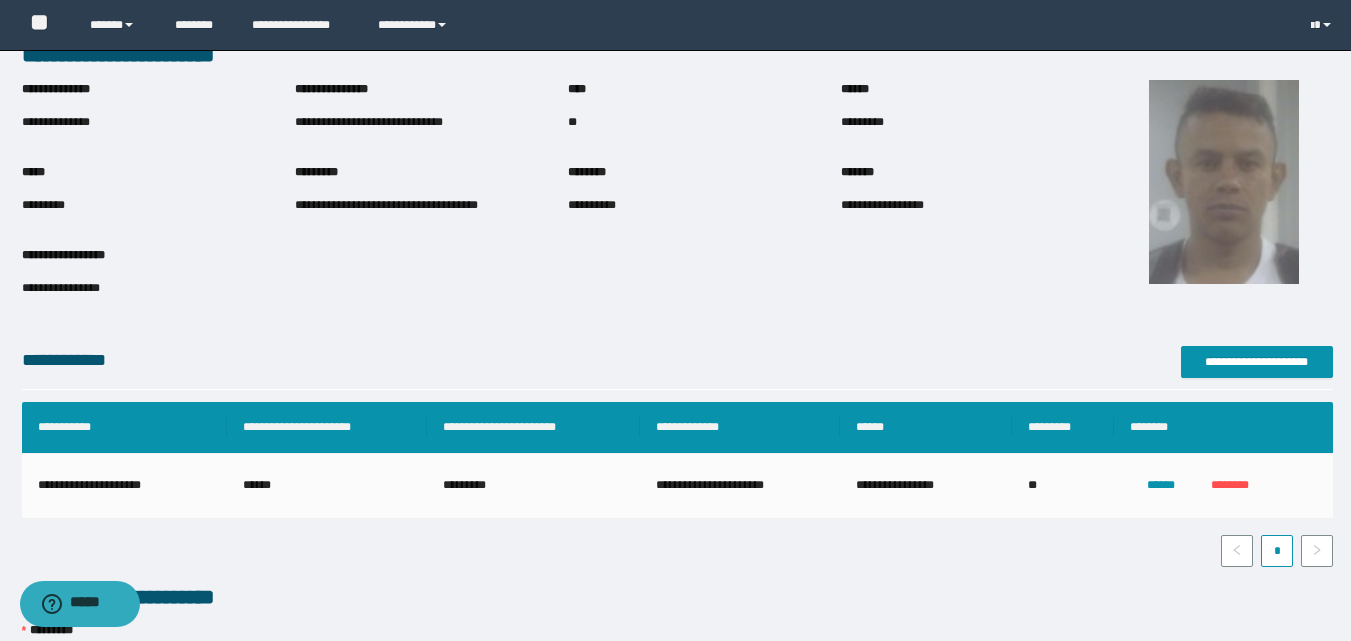 scroll, scrollTop: 0, scrollLeft: 0, axis: both 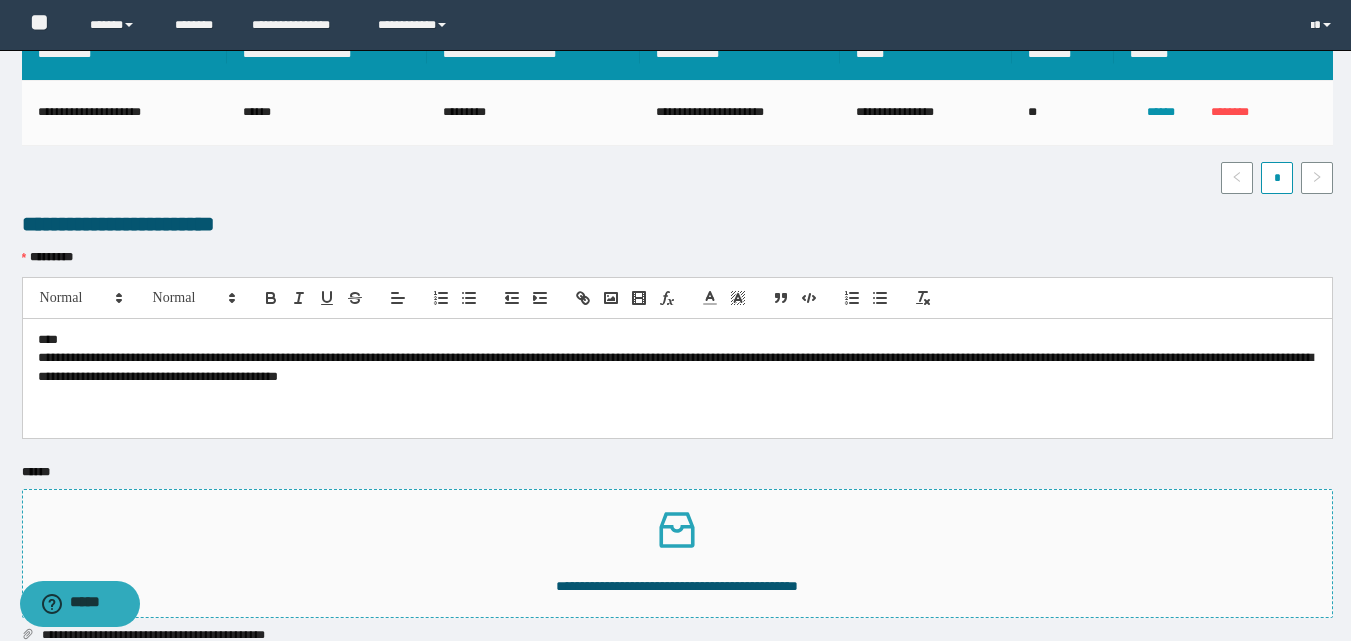 click 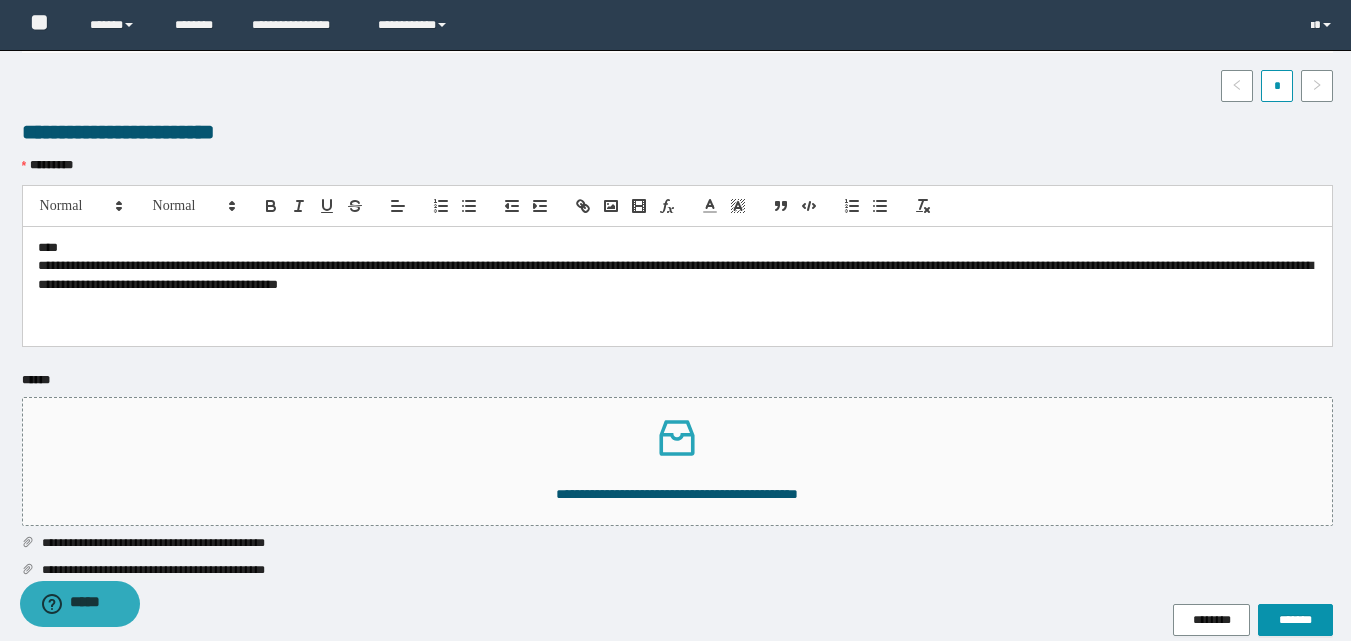scroll, scrollTop: 581, scrollLeft: 0, axis: vertical 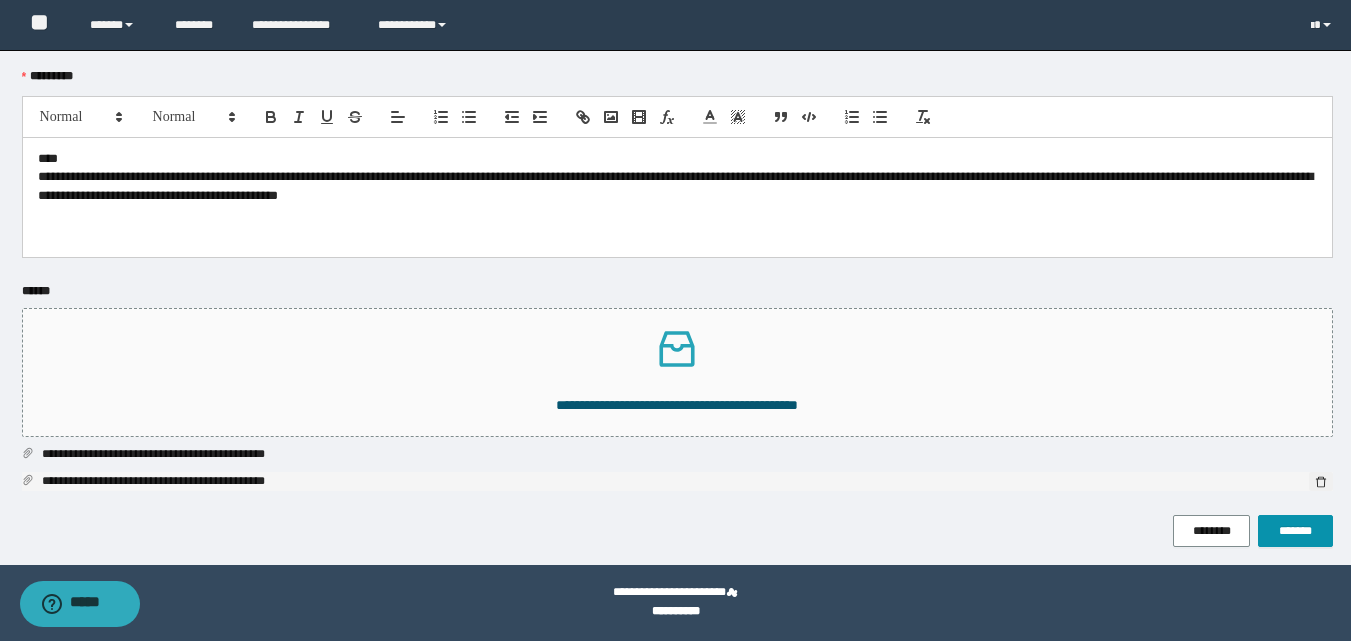 click 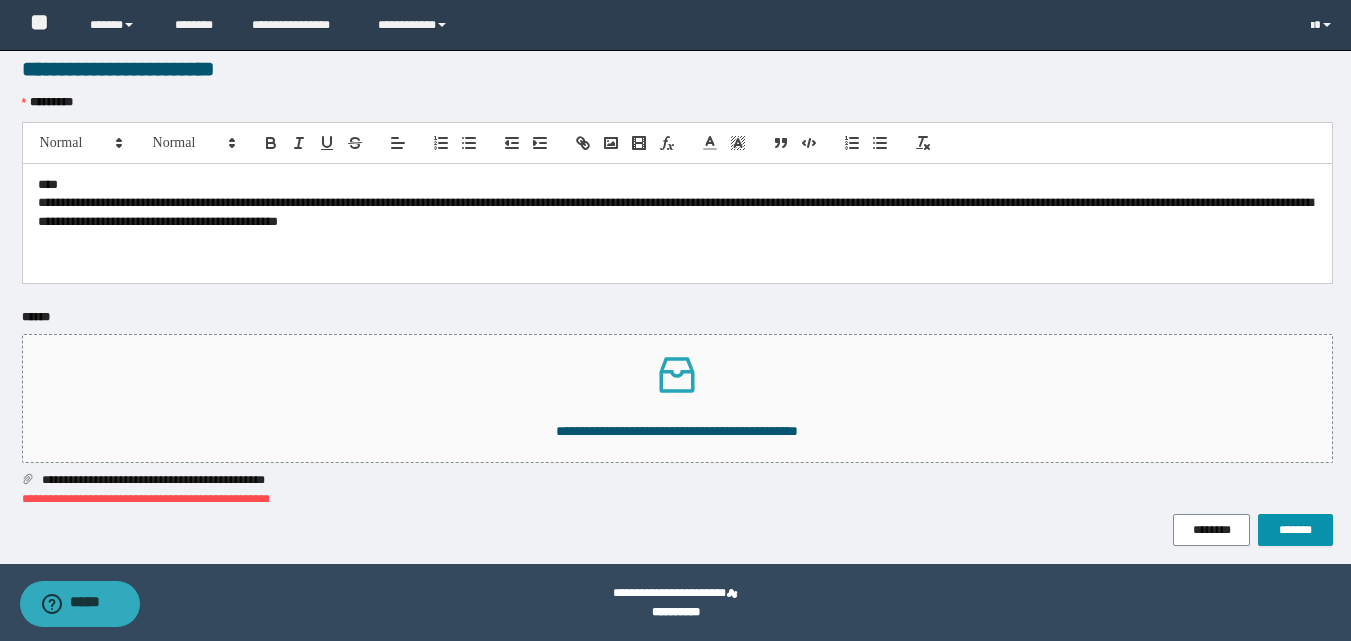 scroll, scrollTop: 554, scrollLeft: 0, axis: vertical 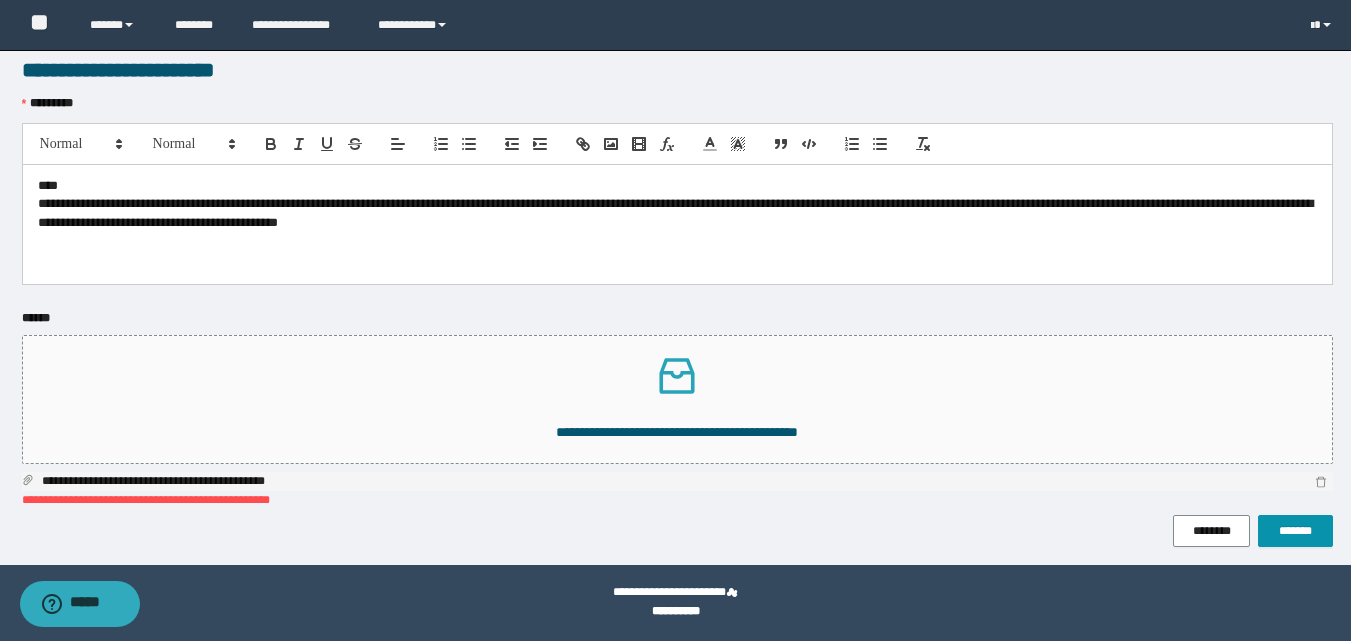 click on "**********" at bounding box center [671, 481] 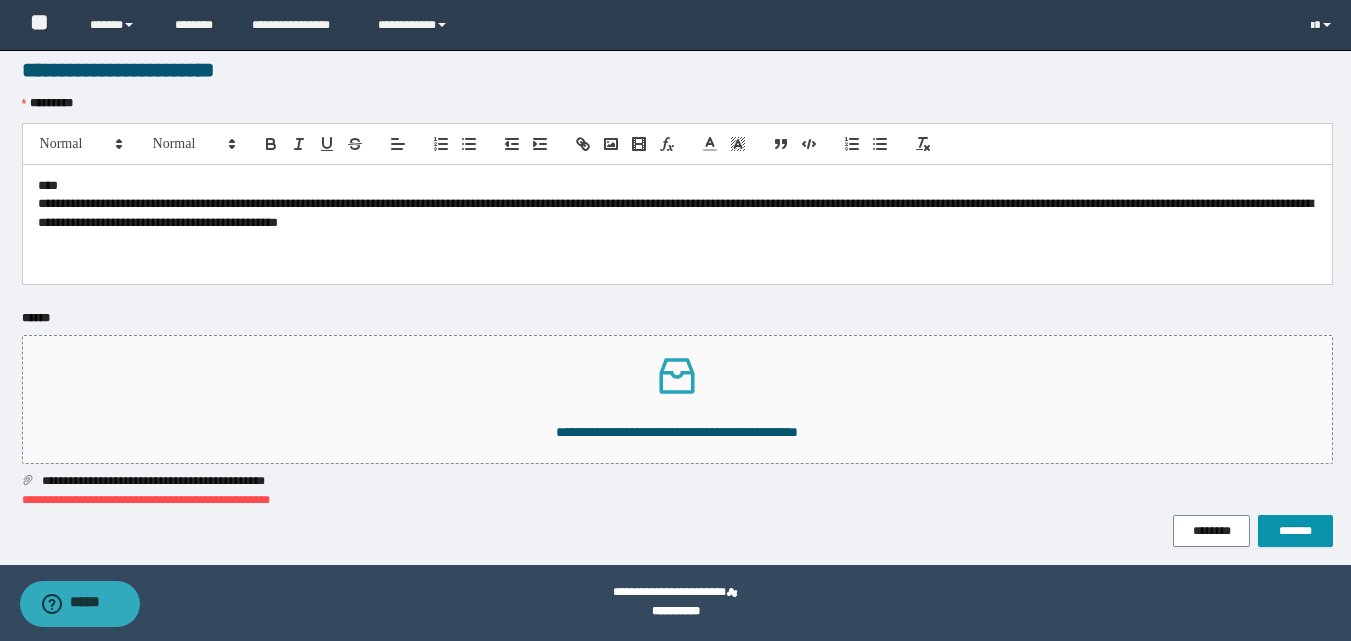 click on "**********" at bounding box center (677, 500) 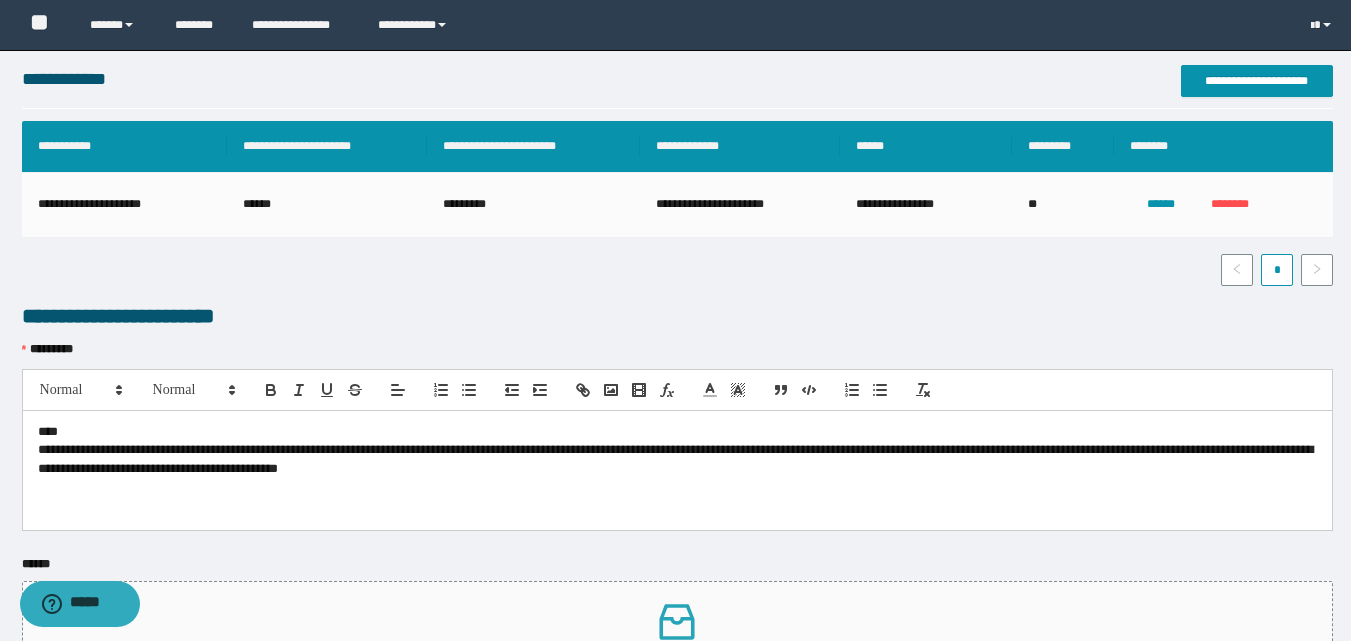 scroll, scrollTop: 554, scrollLeft: 0, axis: vertical 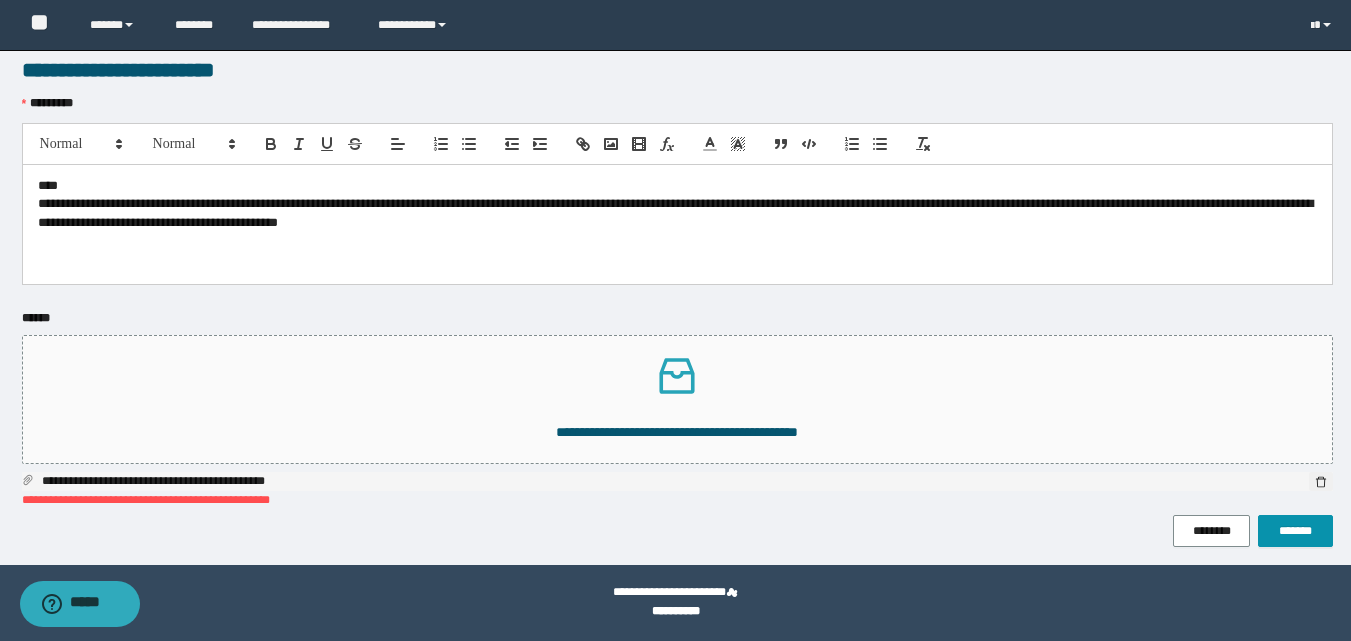click 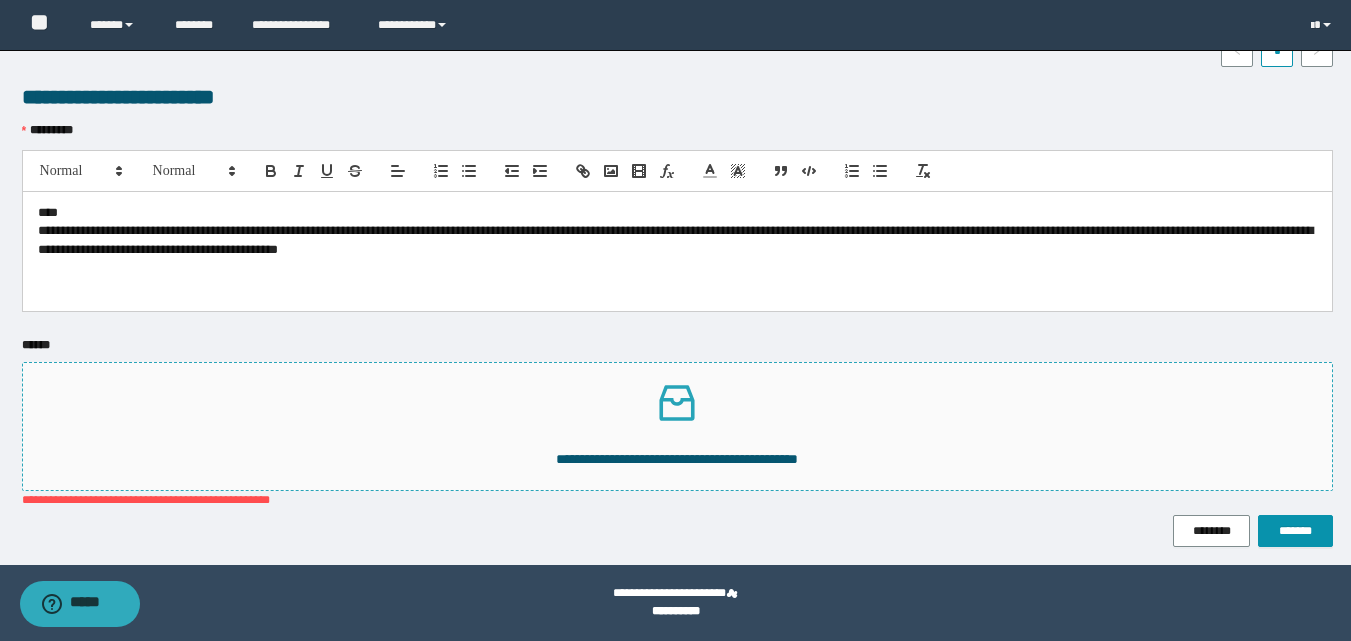 scroll, scrollTop: 527, scrollLeft: 0, axis: vertical 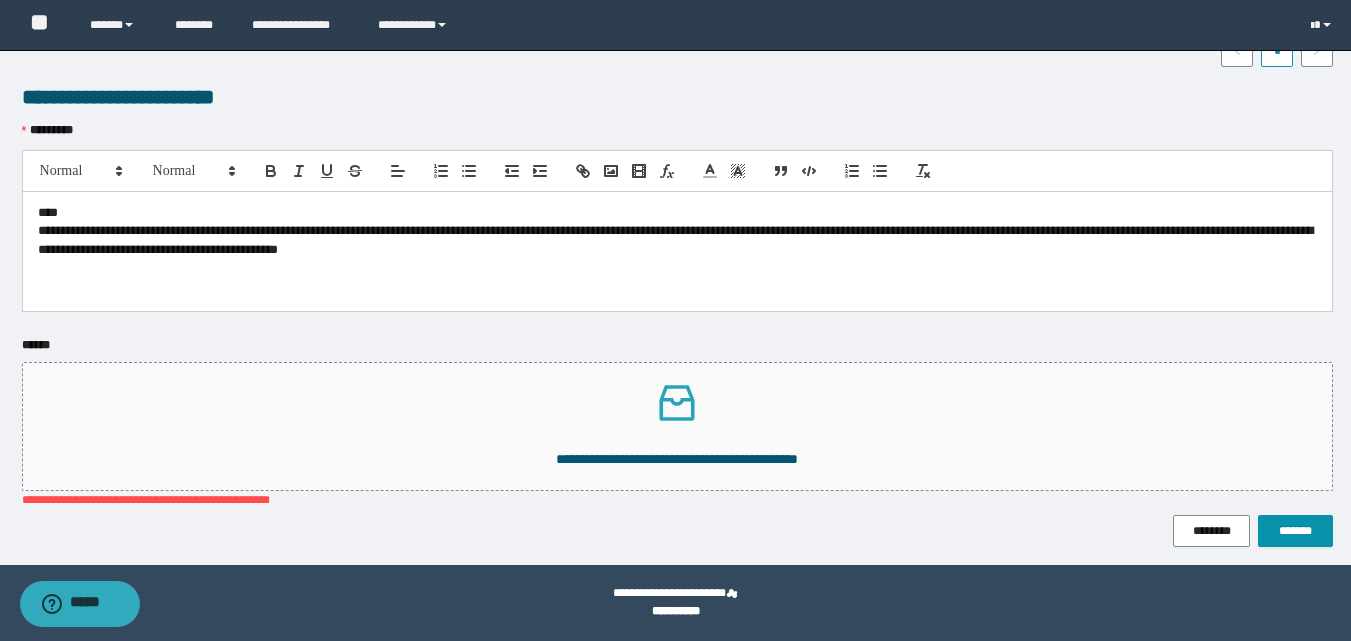 click on "**********" at bounding box center [677, 500] 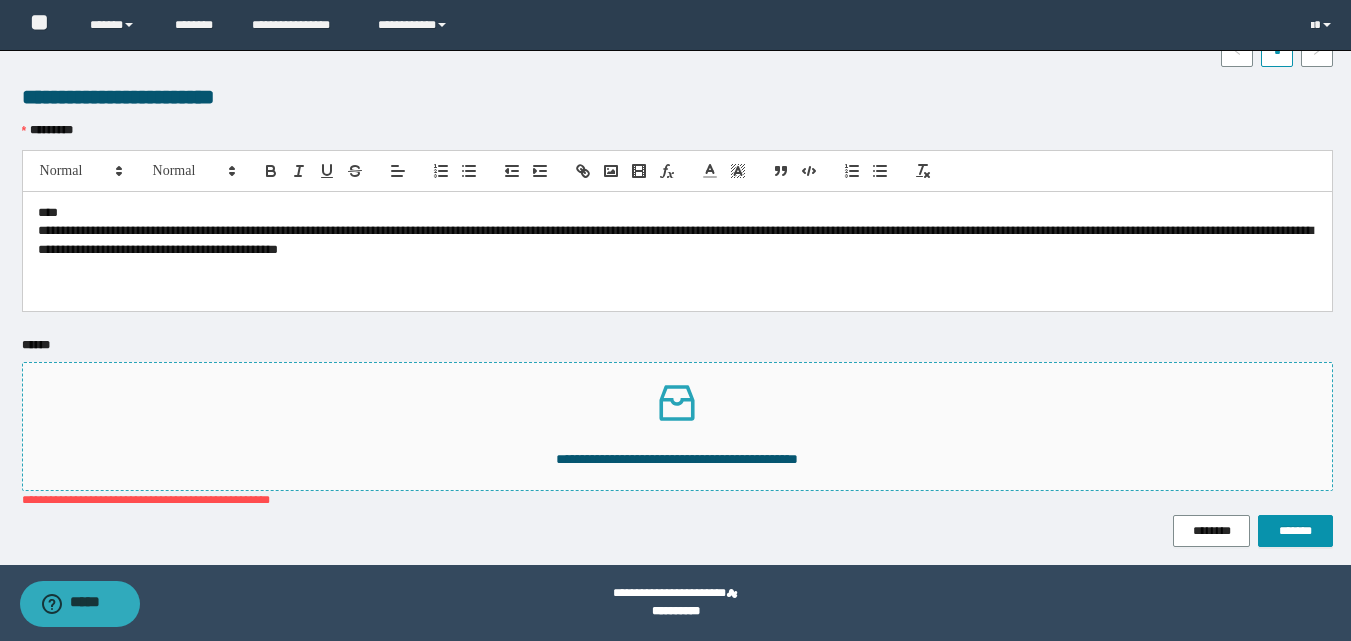 click 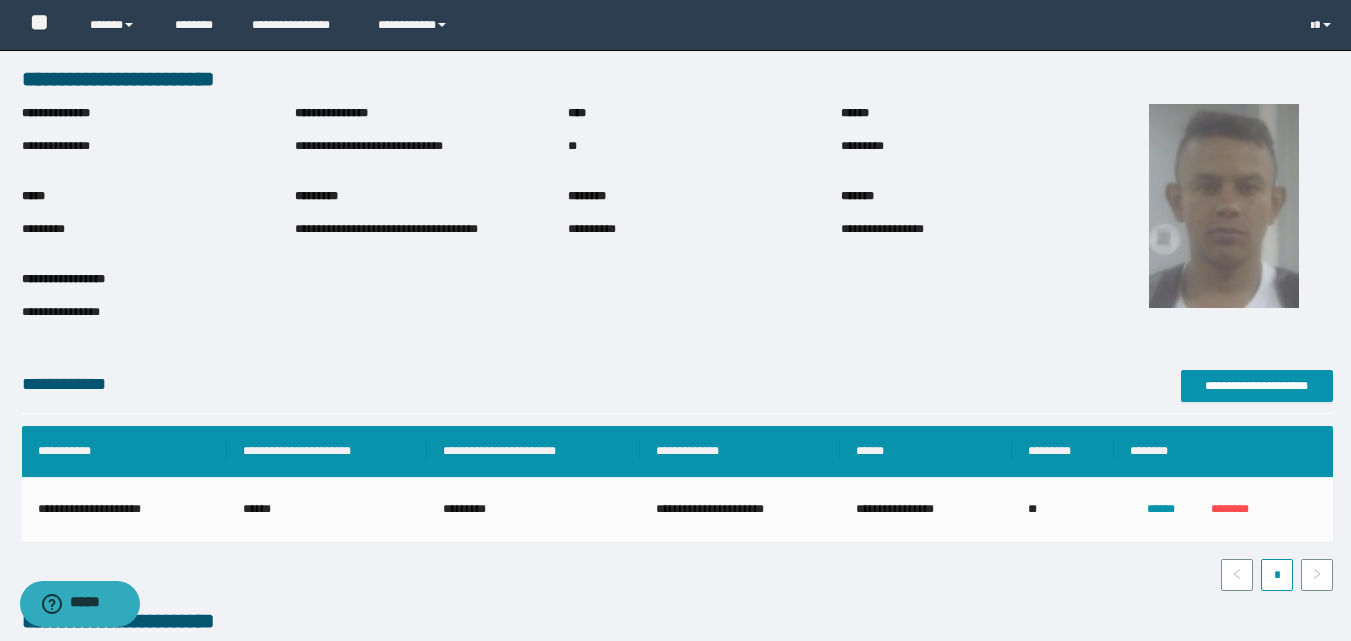scroll, scrollTop: 0, scrollLeft: 0, axis: both 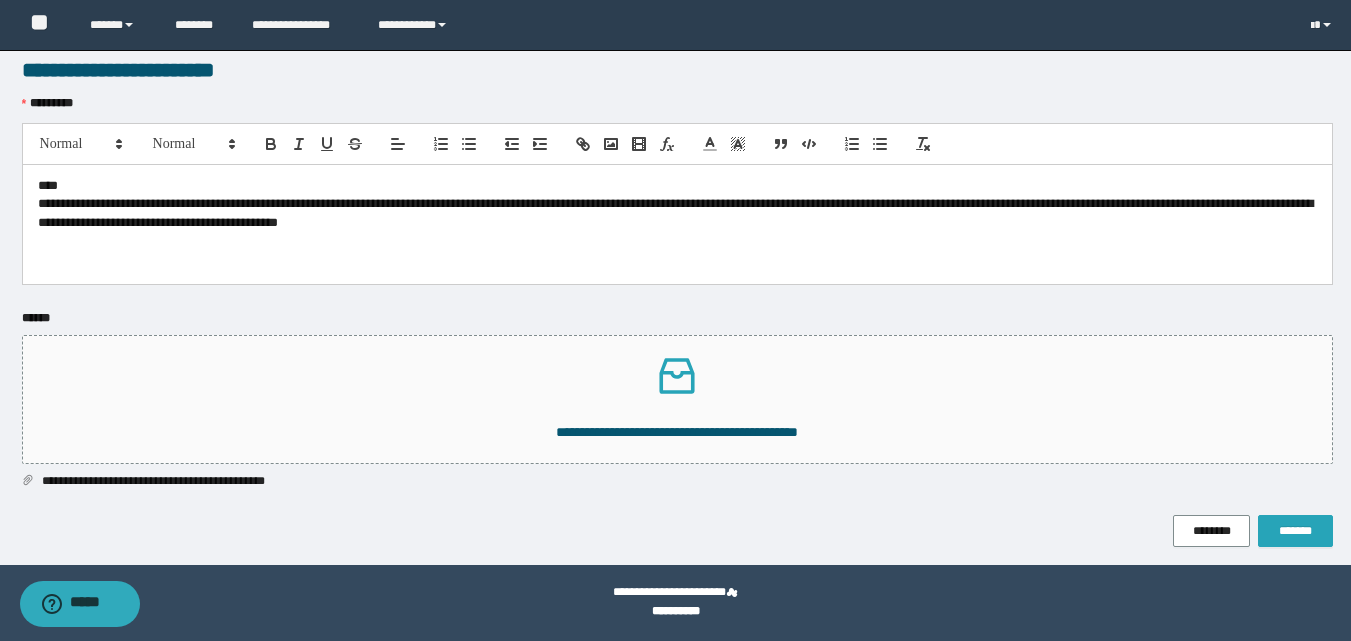 click on "*******" at bounding box center [1295, 531] 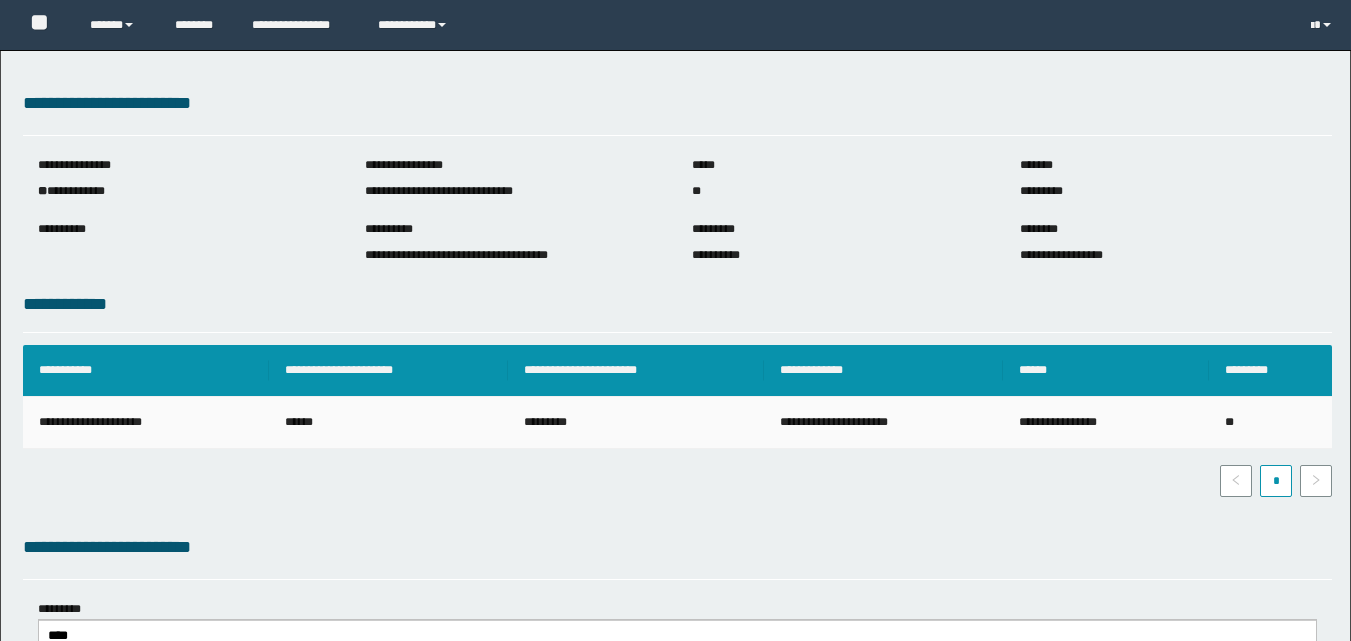 scroll, scrollTop: 0, scrollLeft: 0, axis: both 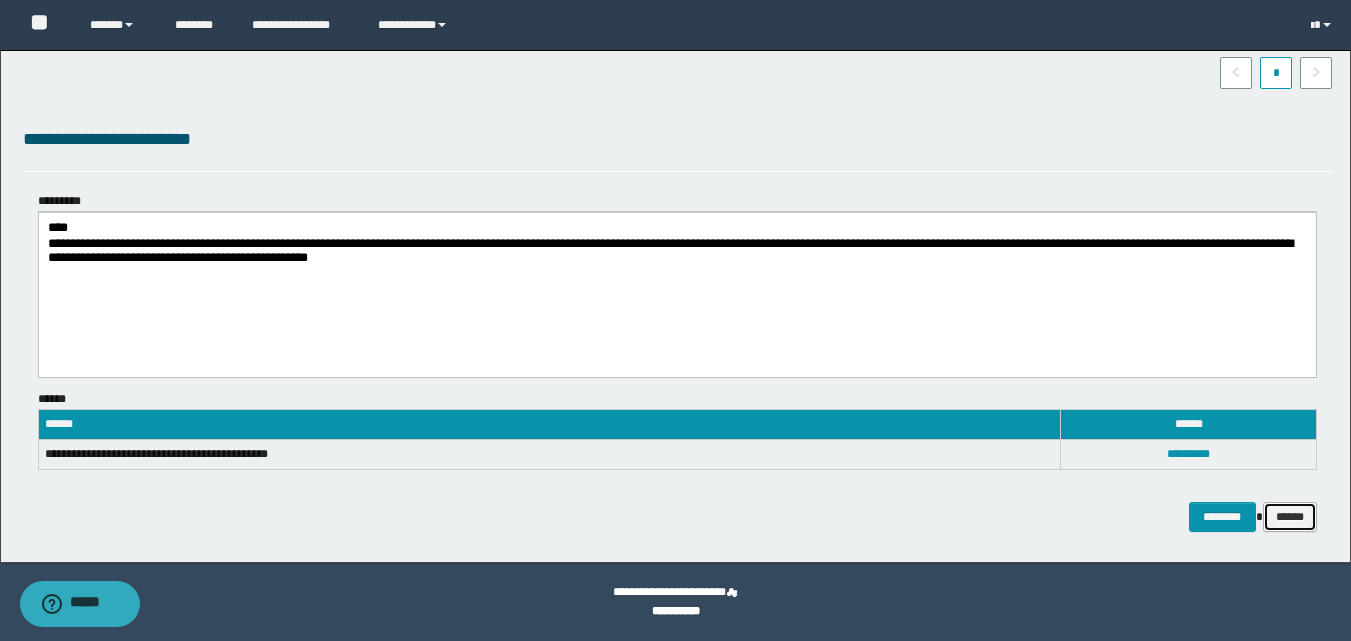 click on "******" at bounding box center (1290, 517) 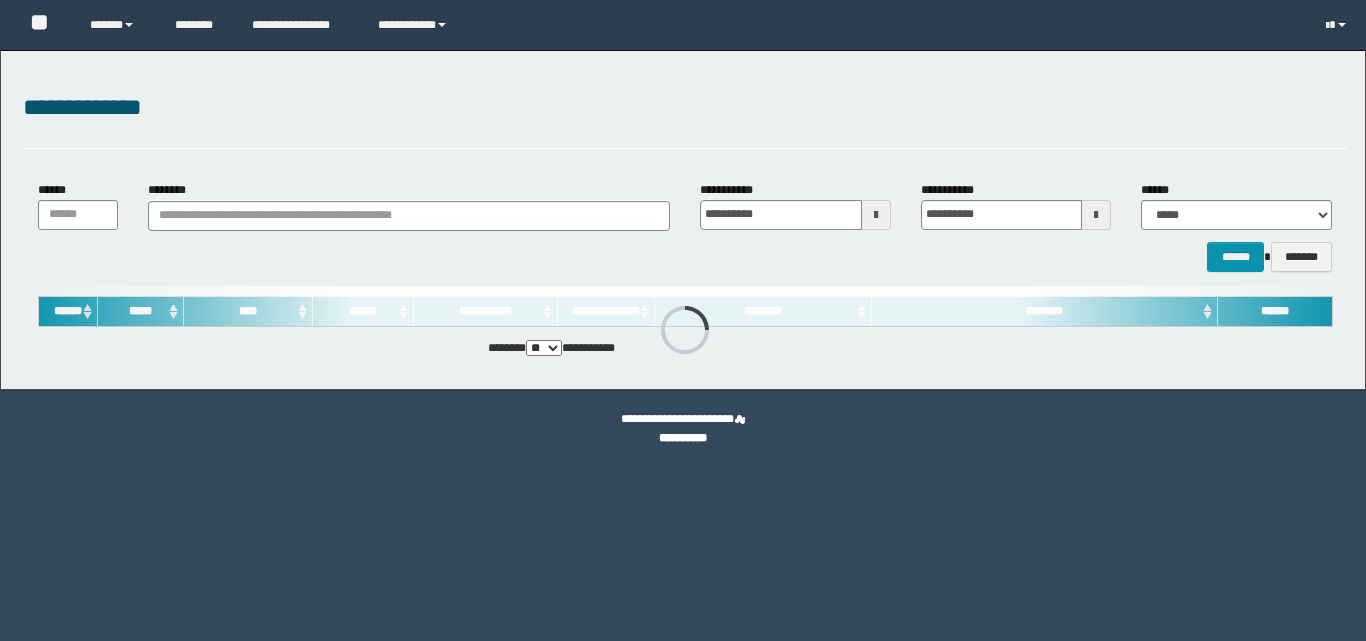 scroll, scrollTop: 0, scrollLeft: 0, axis: both 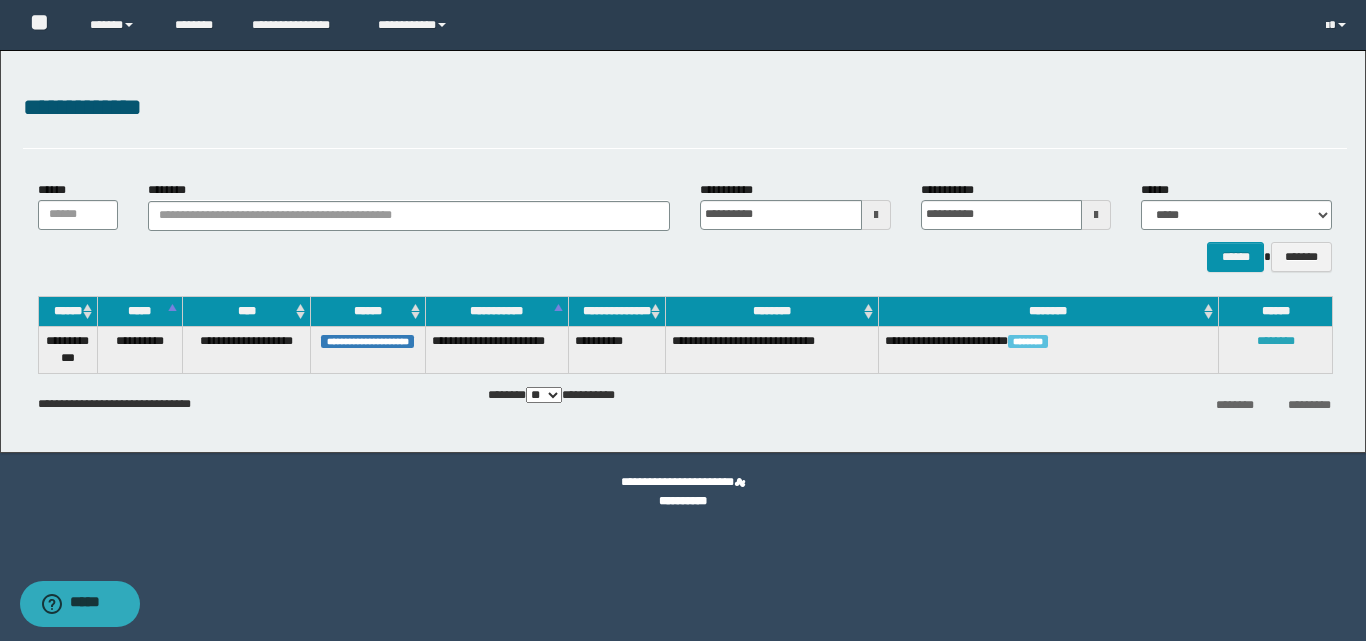 click on "********" at bounding box center [1276, 341] 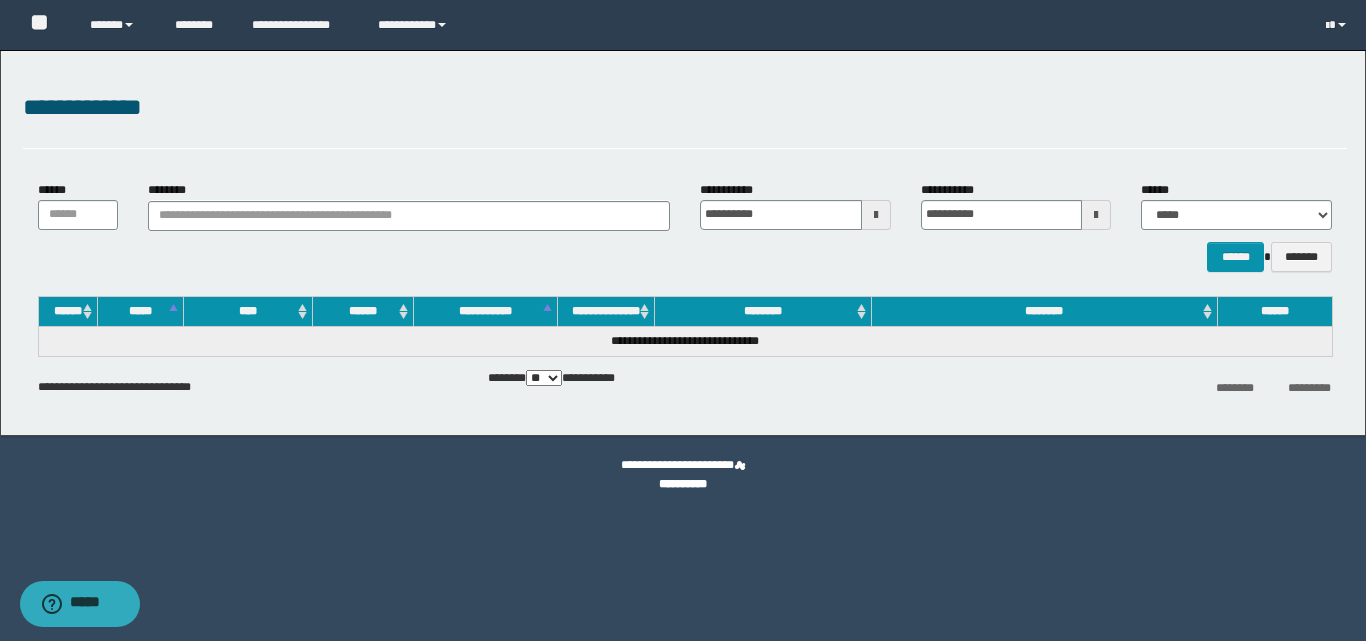 click on "**********" at bounding box center [685, 108] 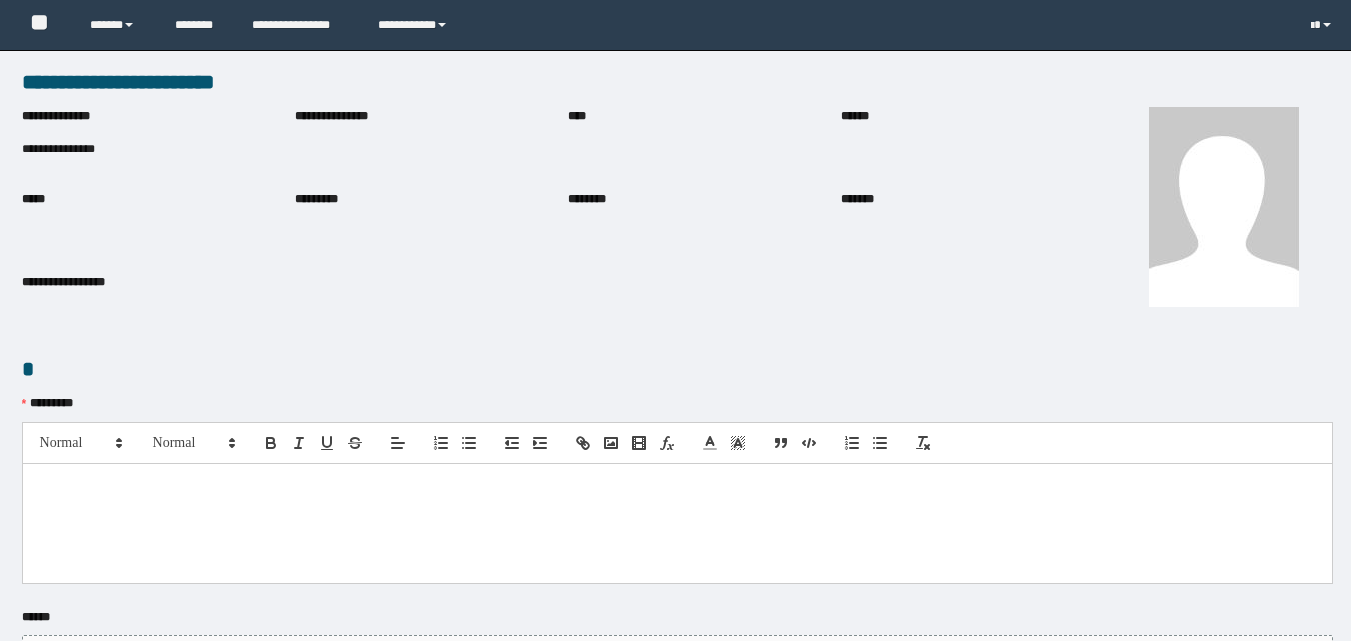 scroll, scrollTop: 0, scrollLeft: 0, axis: both 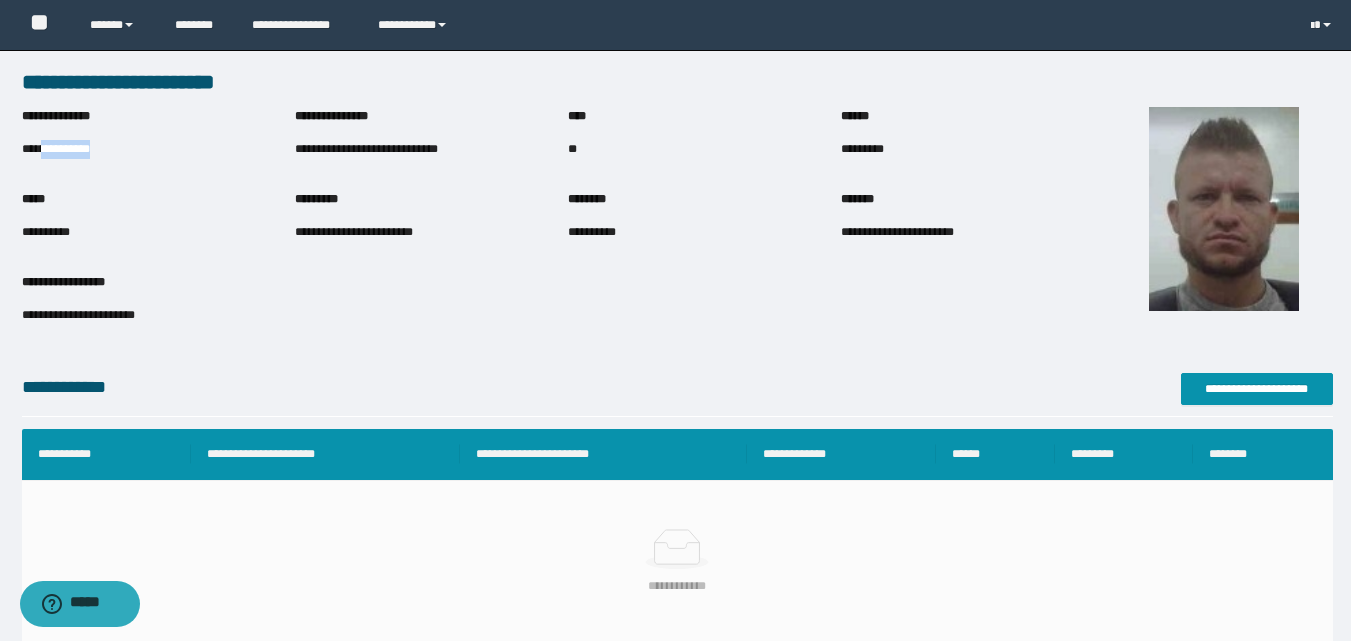 drag, startPoint x: 43, startPoint y: 147, endPoint x: 135, endPoint y: 146, distance: 92.00543 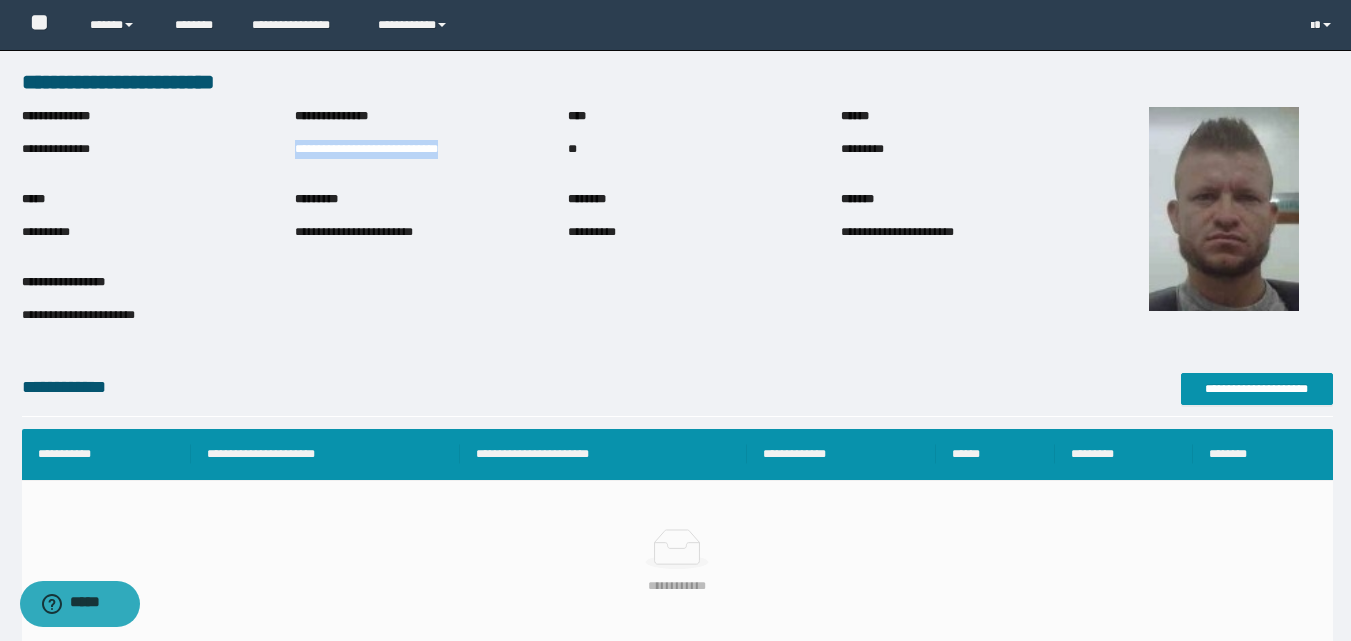 drag, startPoint x: 296, startPoint y: 152, endPoint x: 507, endPoint y: 158, distance: 211.0853 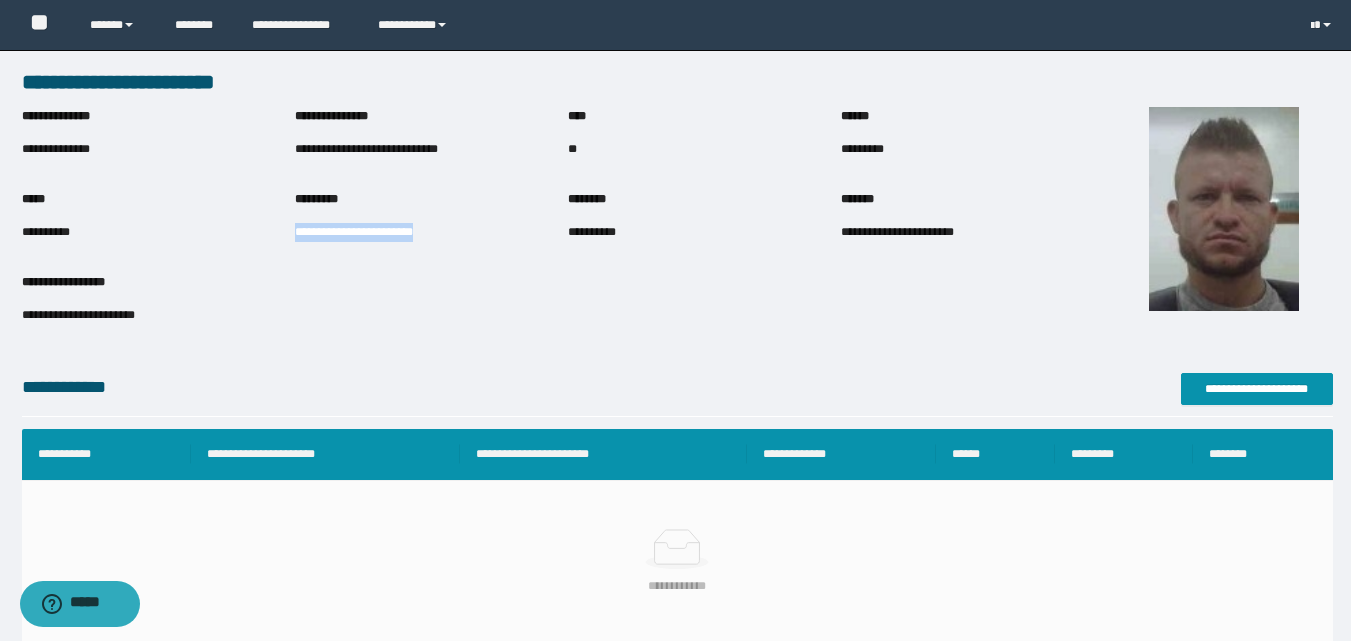 drag, startPoint x: 297, startPoint y: 229, endPoint x: 463, endPoint y: 259, distance: 168.68906 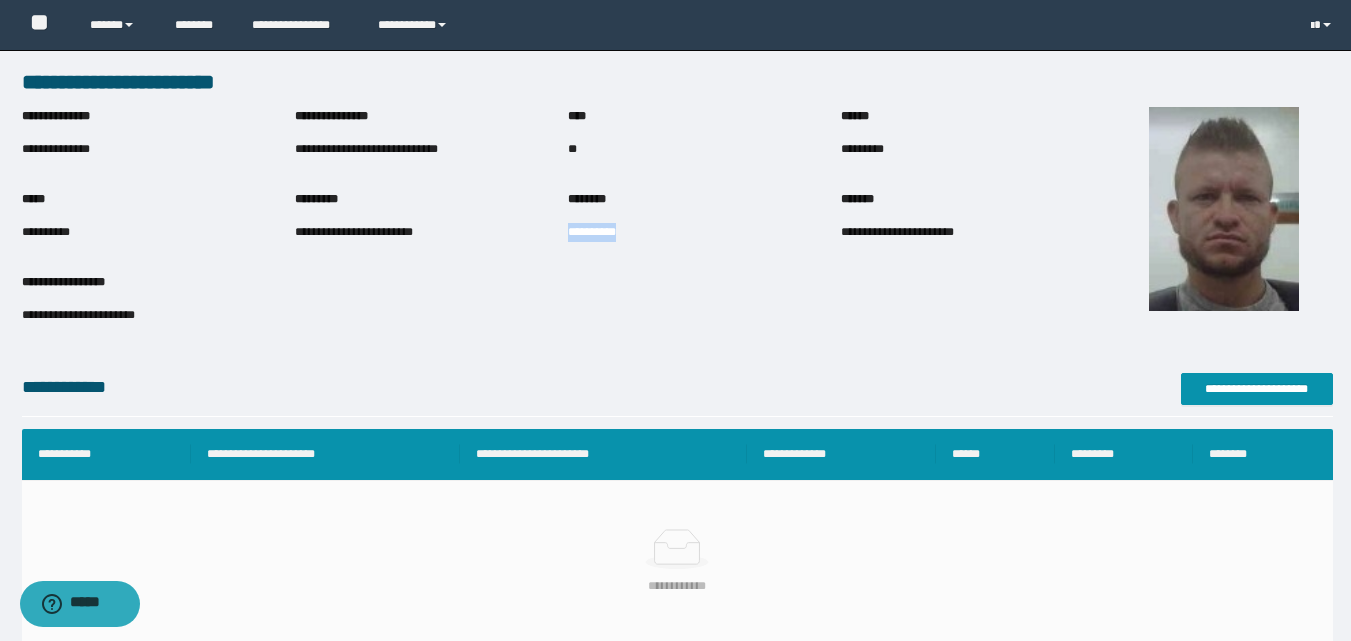 drag, startPoint x: 569, startPoint y: 236, endPoint x: 708, endPoint y: 239, distance: 139.03236 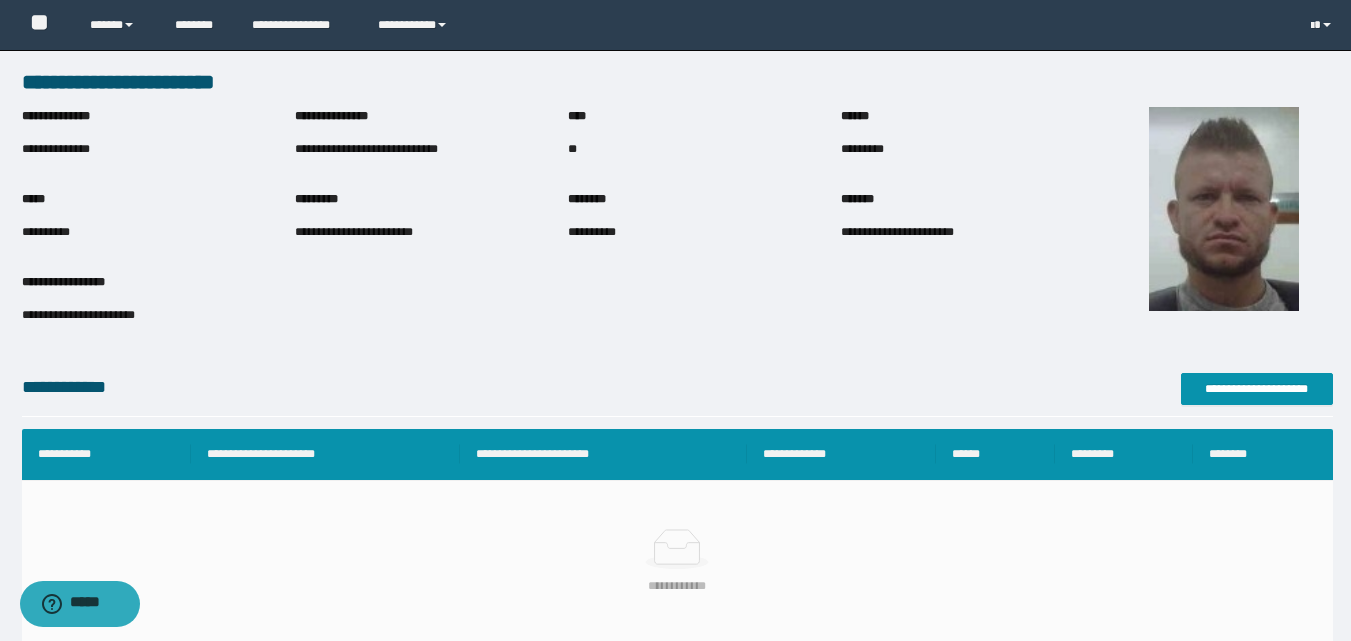 click on "**********" at bounding box center [675, 588] 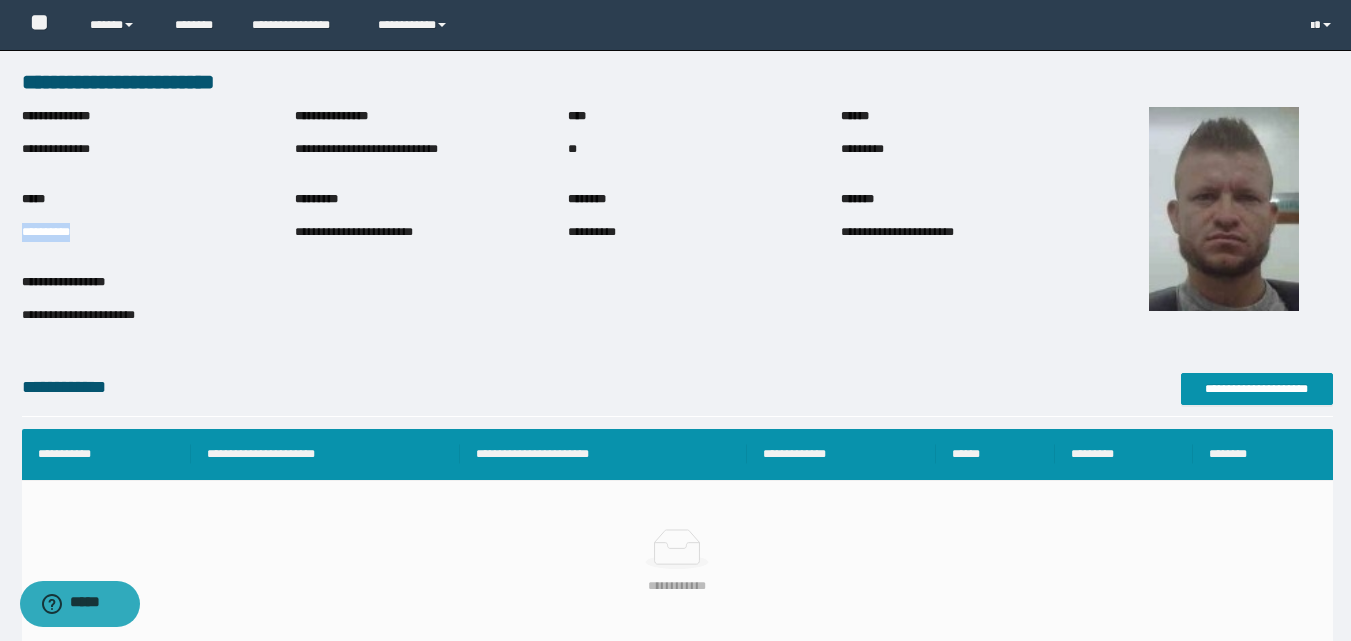 drag, startPoint x: 23, startPoint y: 231, endPoint x: 168, endPoint y: 241, distance: 145.34442 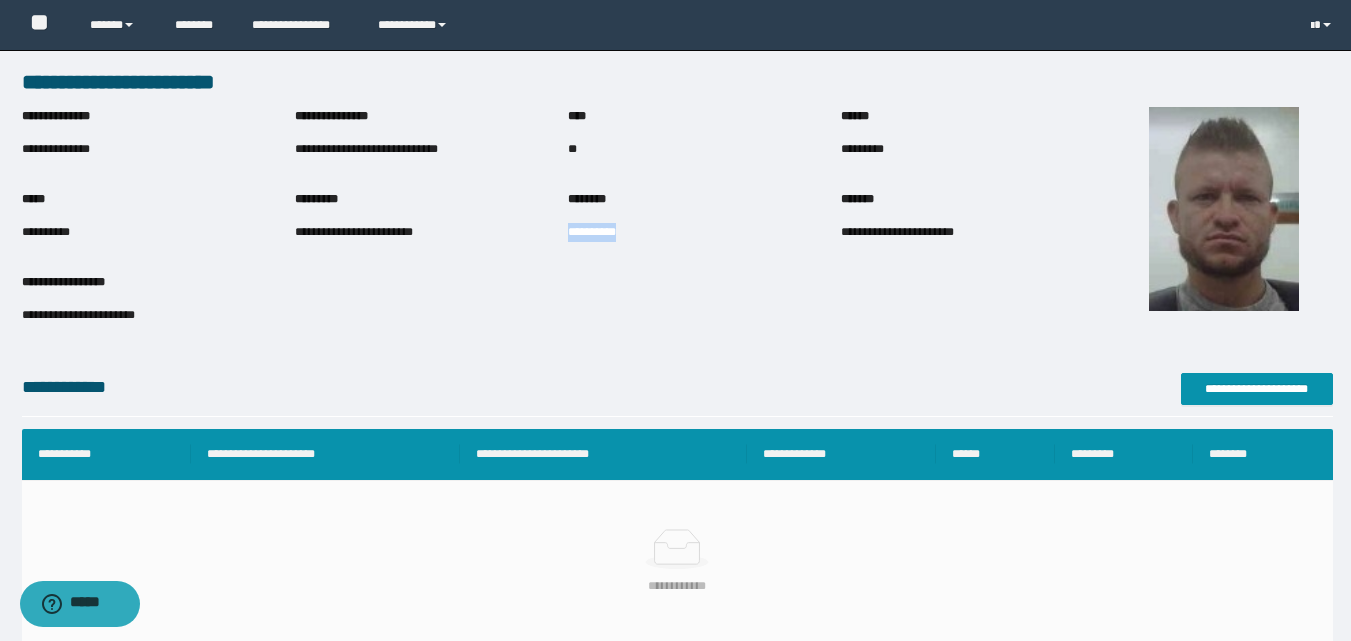 drag, startPoint x: 570, startPoint y: 236, endPoint x: 683, endPoint y: 245, distance: 113.35784 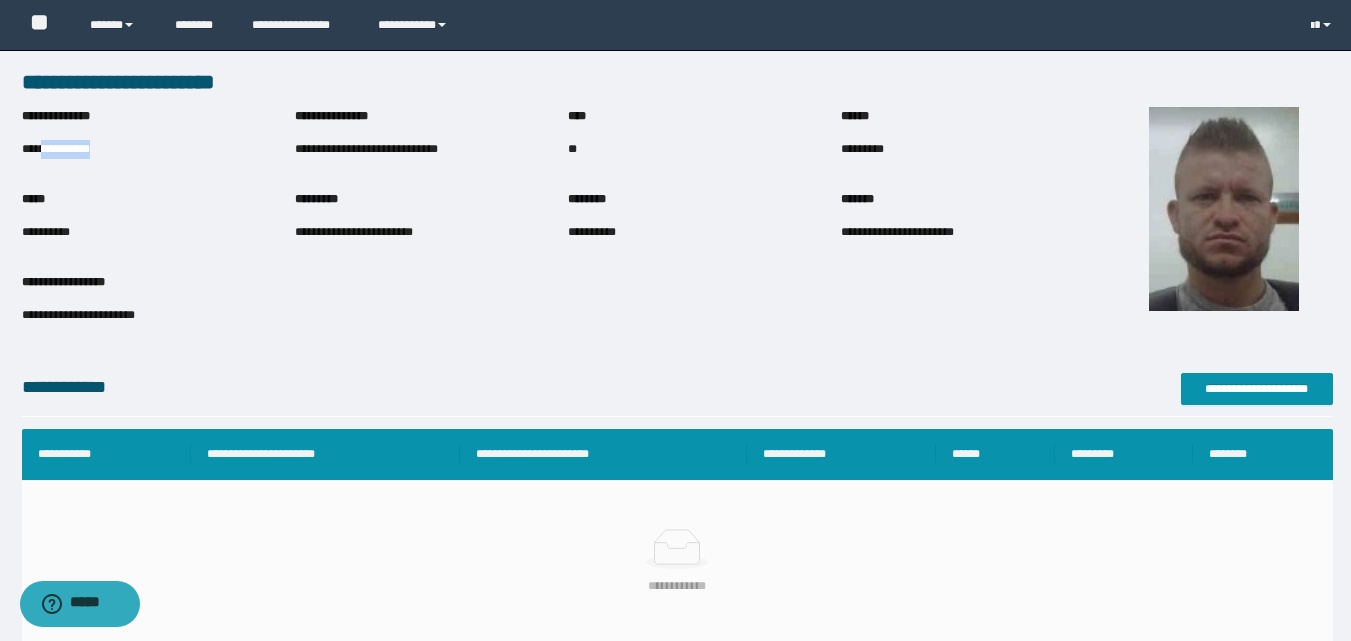 drag, startPoint x: 43, startPoint y: 143, endPoint x: 155, endPoint y: 181, distance: 118.270874 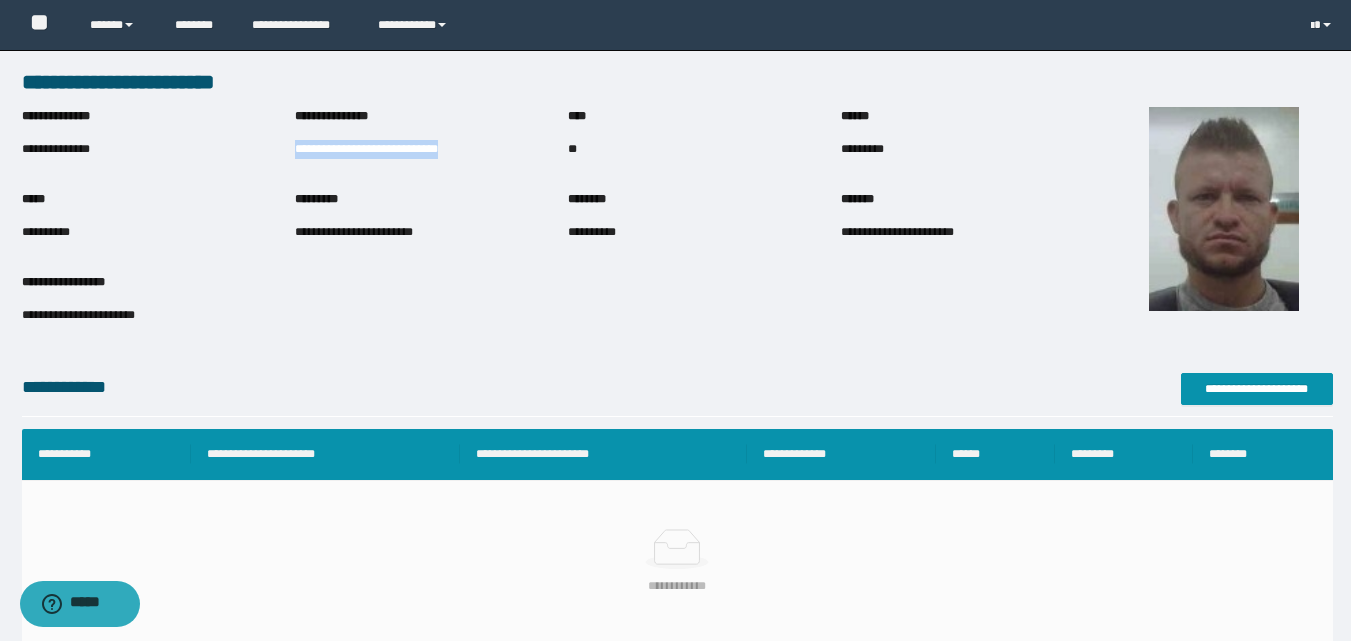drag, startPoint x: 295, startPoint y: 147, endPoint x: 476, endPoint y: 151, distance: 181.04419 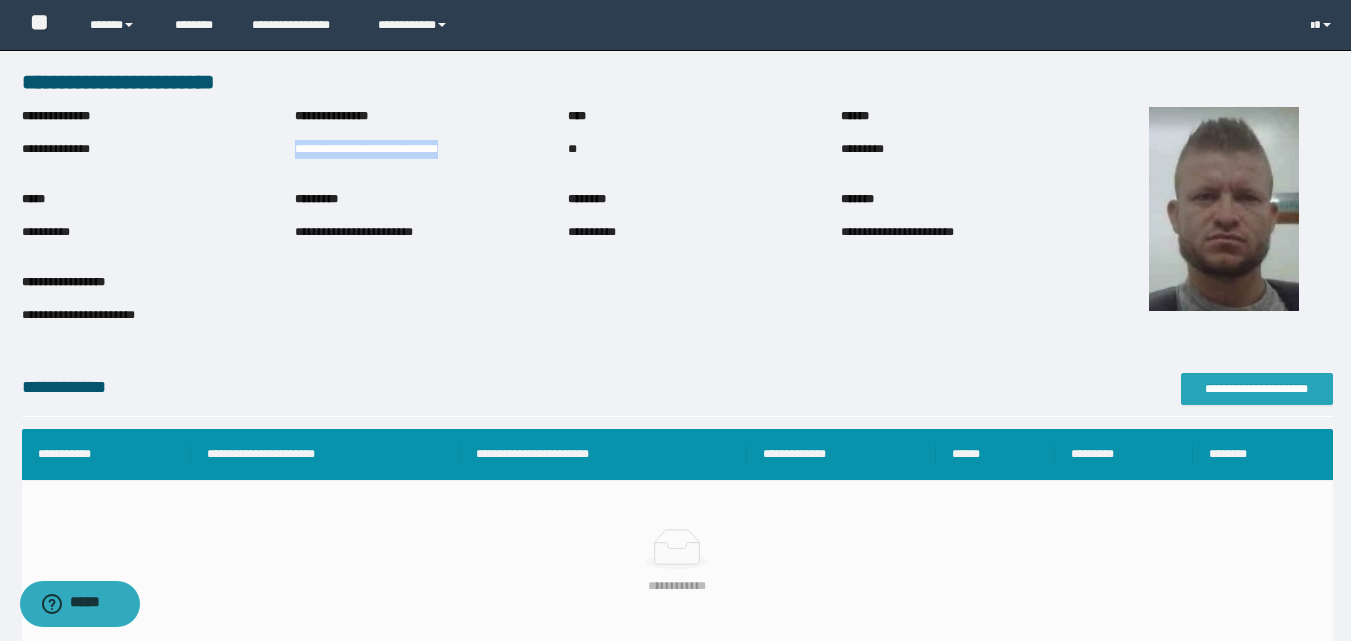 click on "**********" at bounding box center [1257, 389] 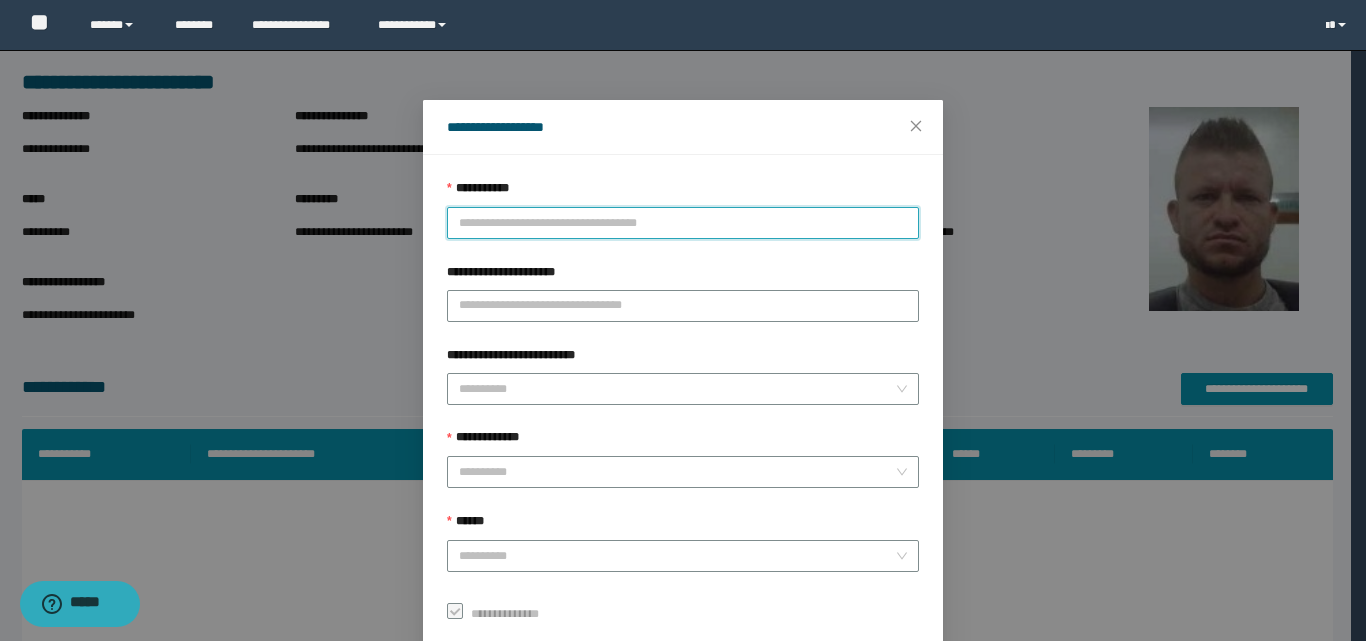 click on "**********" at bounding box center [683, 223] 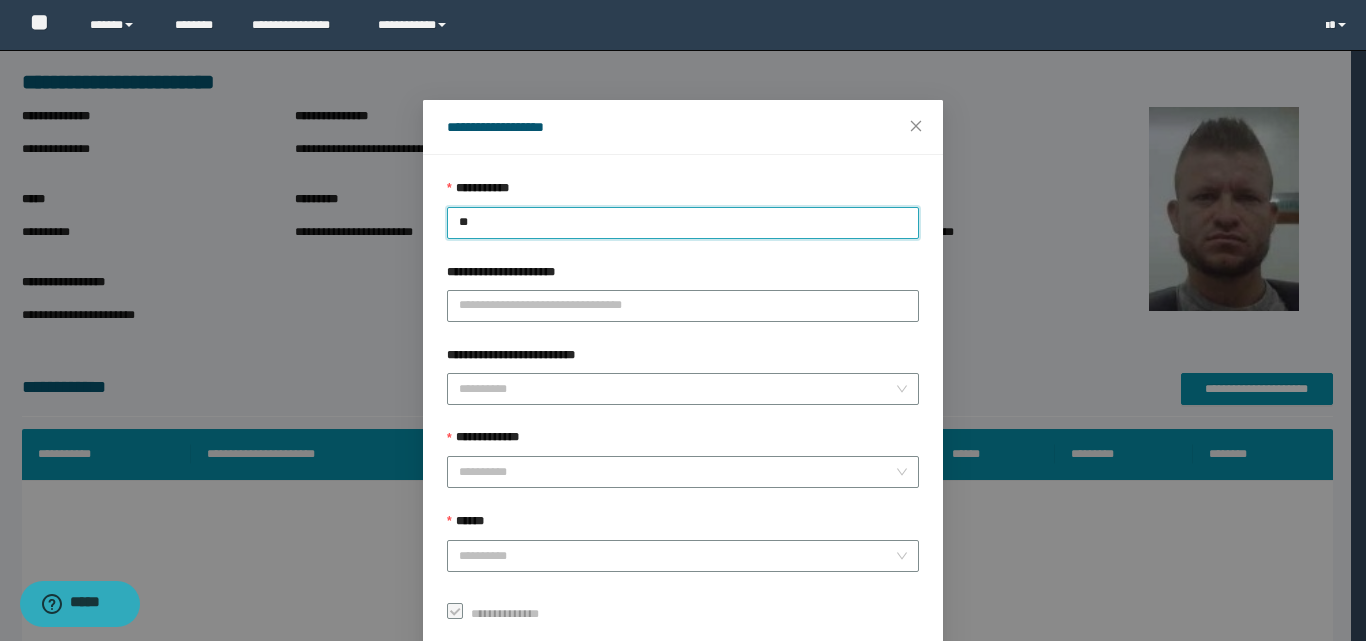type on "***" 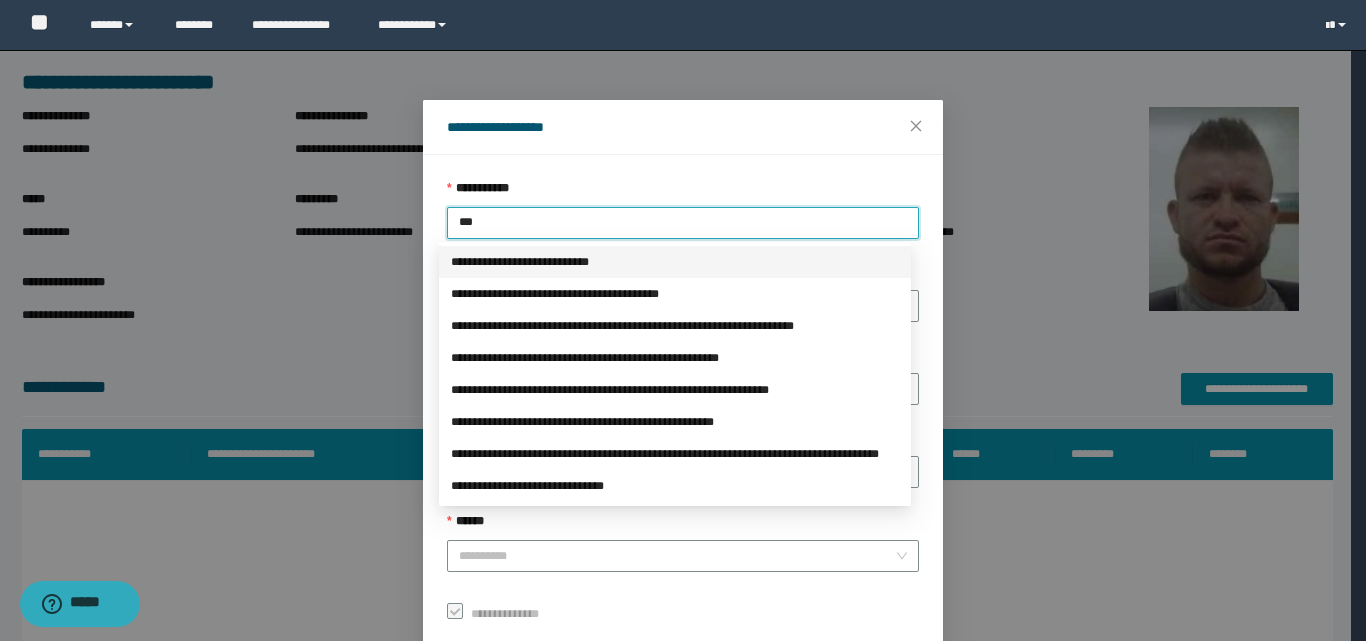 click on "**********" at bounding box center [675, 262] 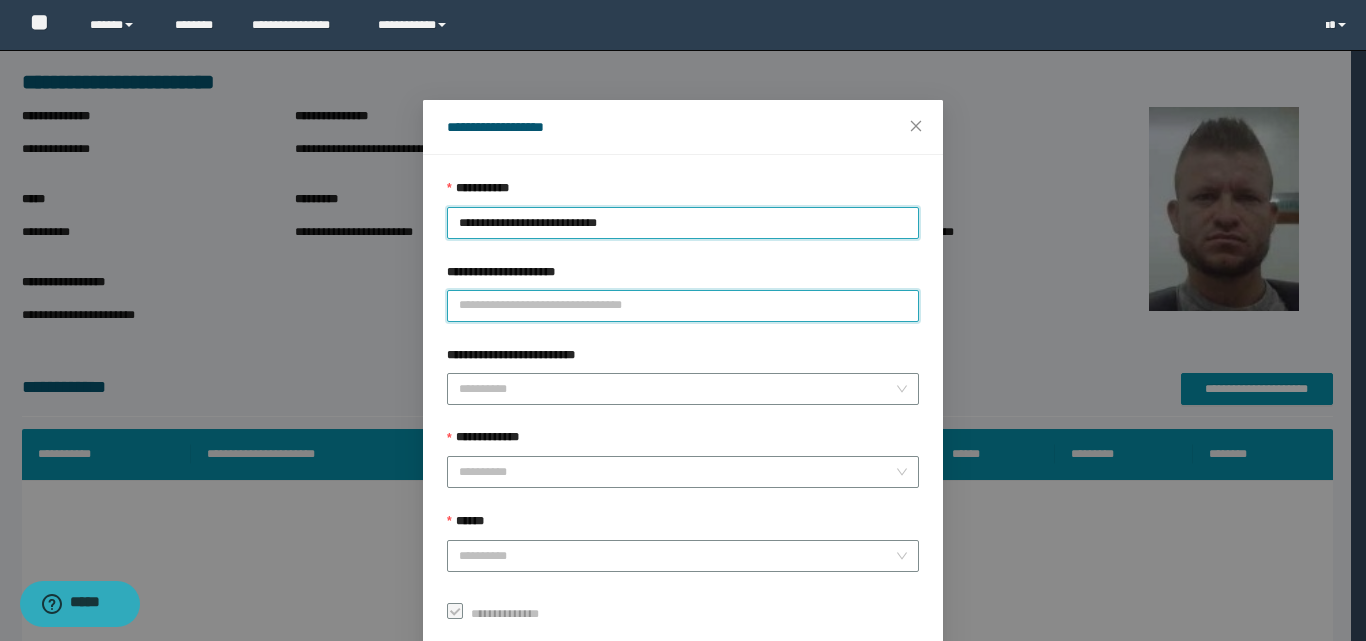 click on "**********" at bounding box center (683, 306) 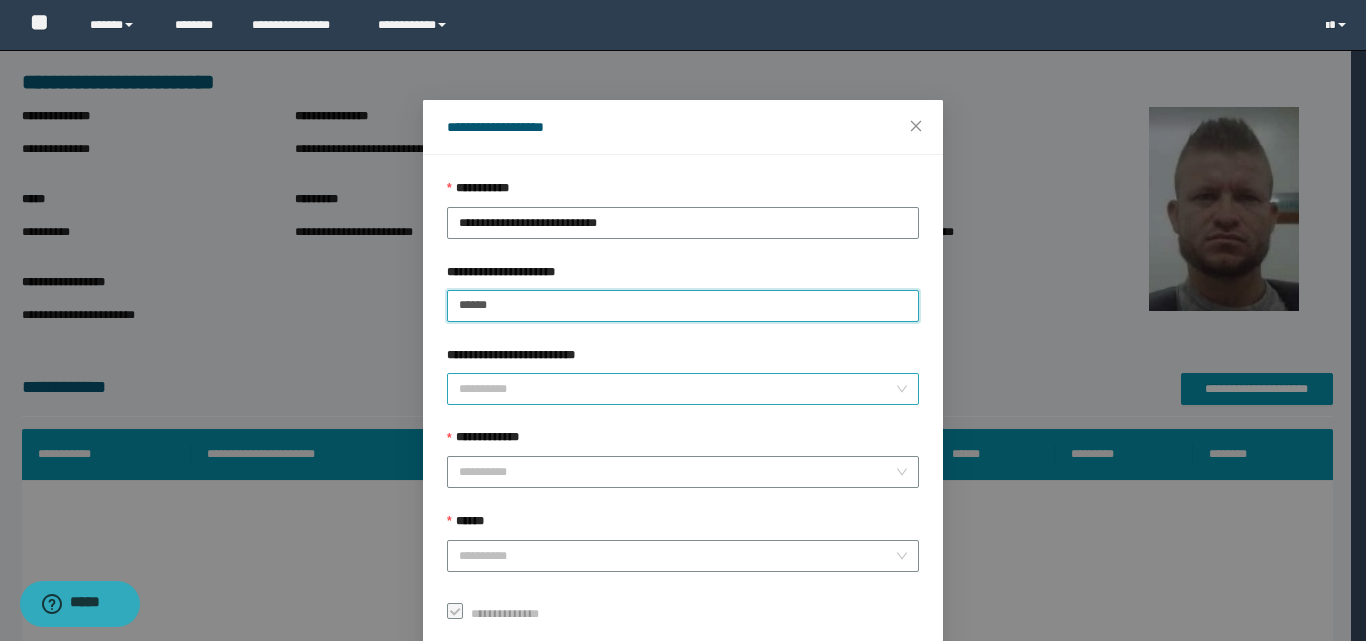 type on "******" 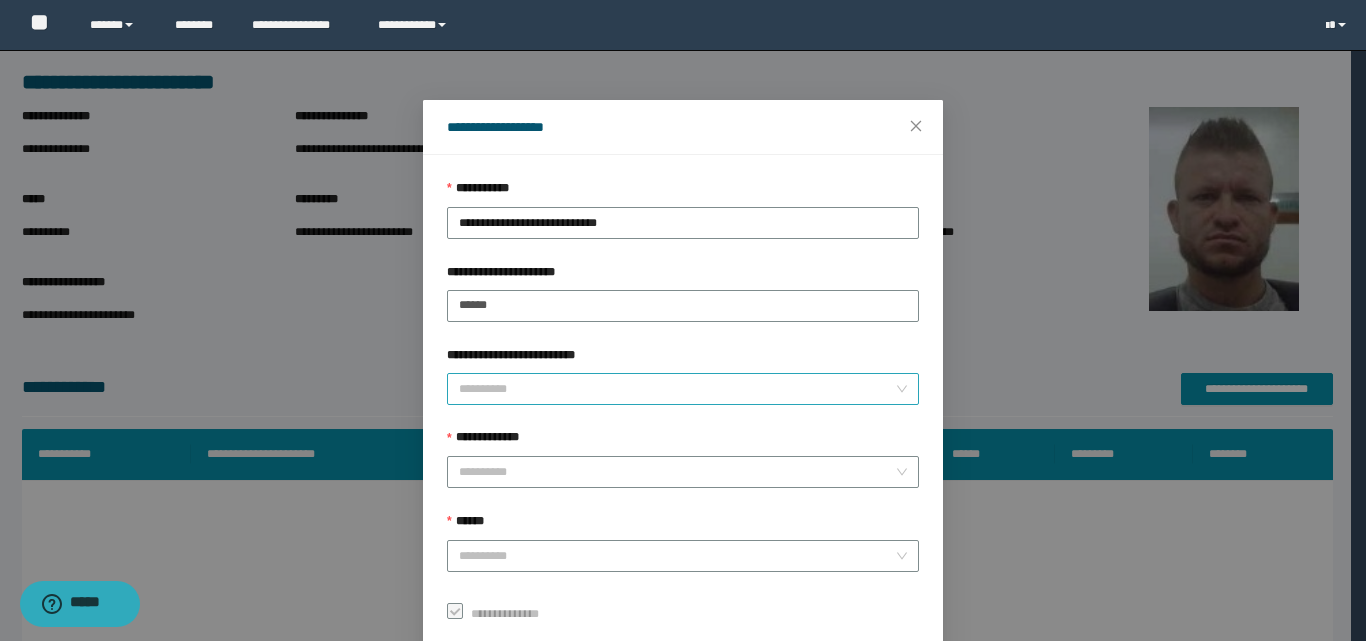 click on "**********" at bounding box center [677, 389] 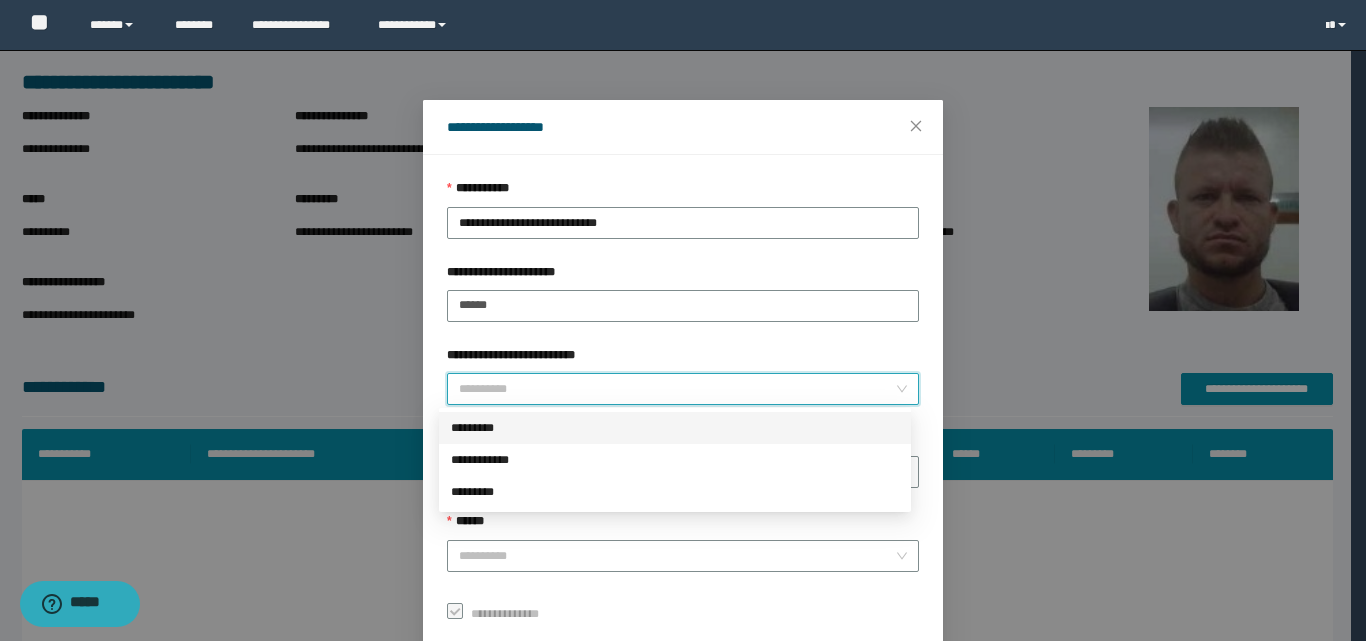 drag, startPoint x: 499, startPoint y: 428, endPoint x: 484, endPoint y: 443, distance: 21.213203 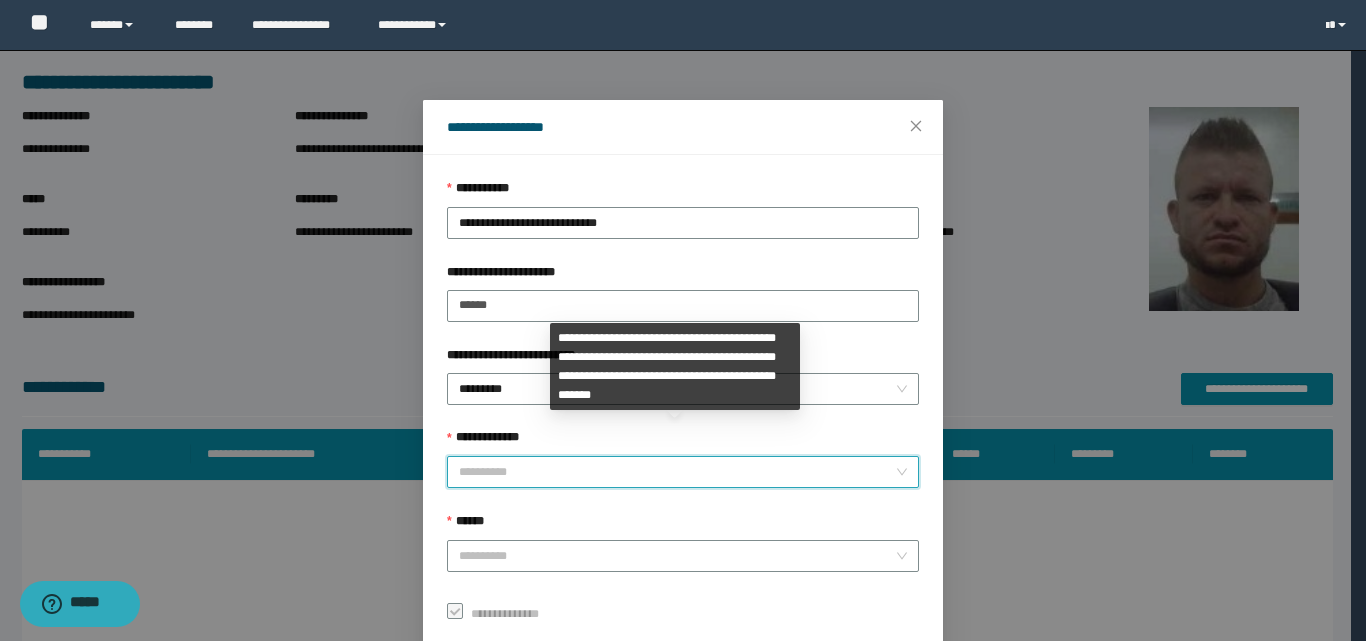 click on "**********" at bounding box center [677, 472] 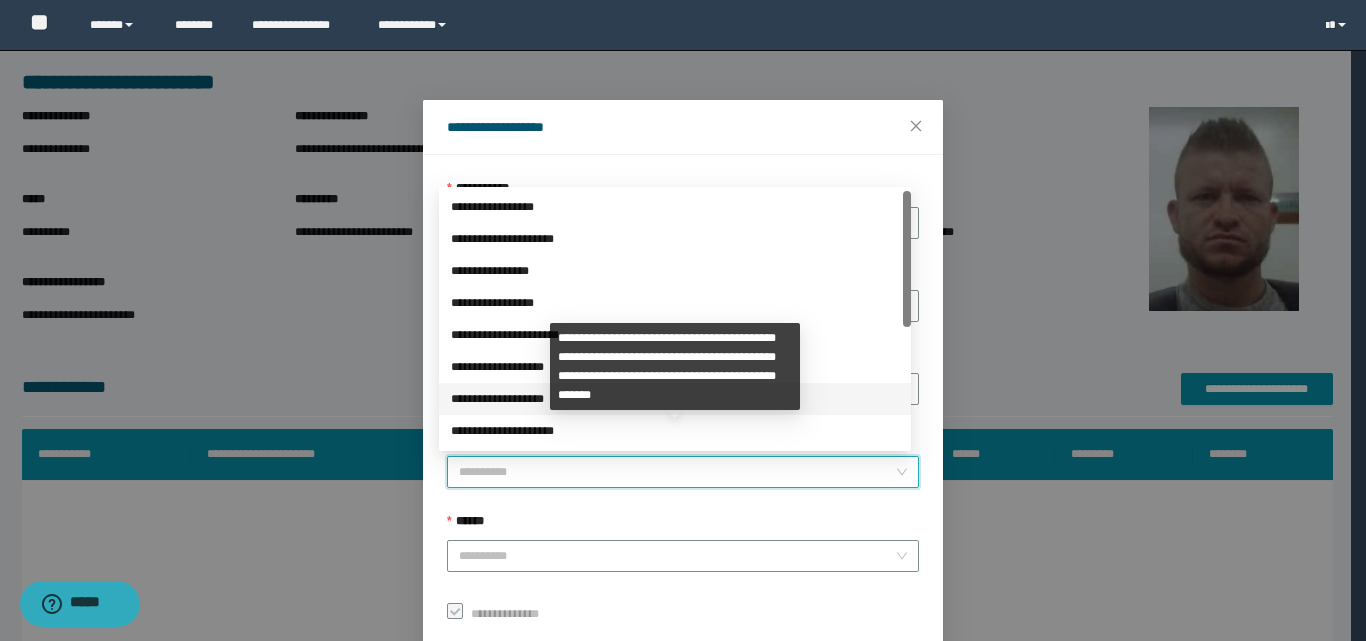scroll, scrollTop: 224, scrollLeft: 0, axis: vertical 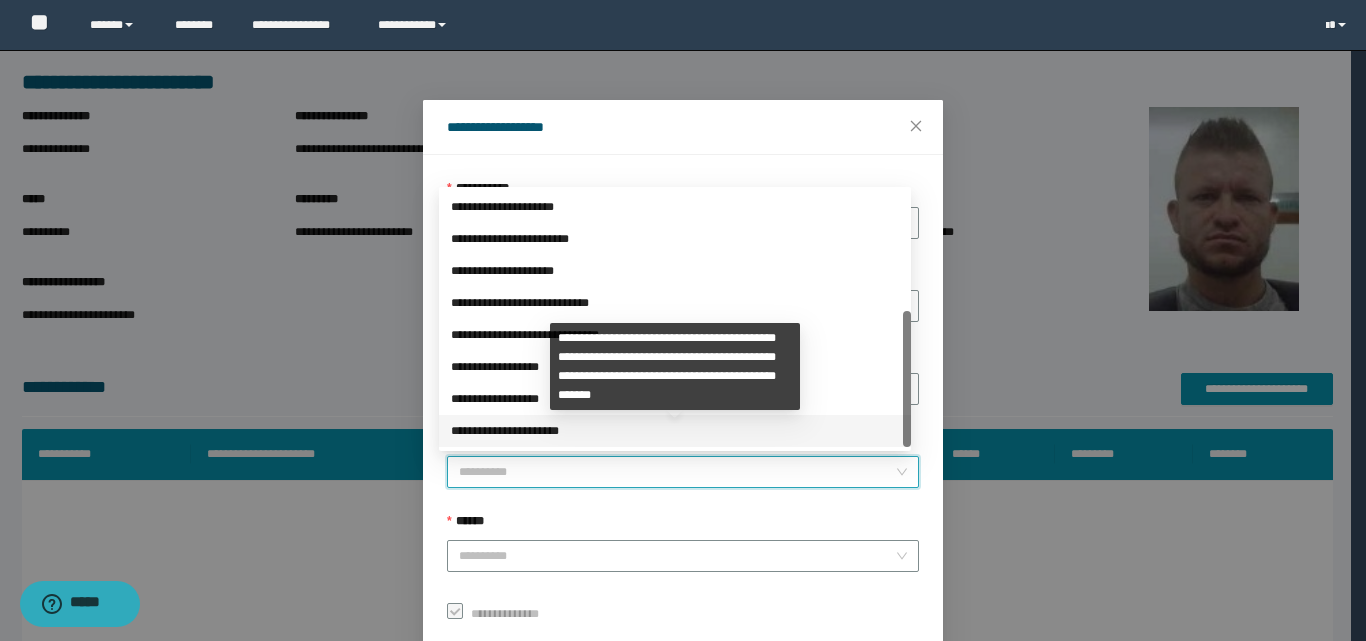 click on "**********" at bounding box center (675, 431) 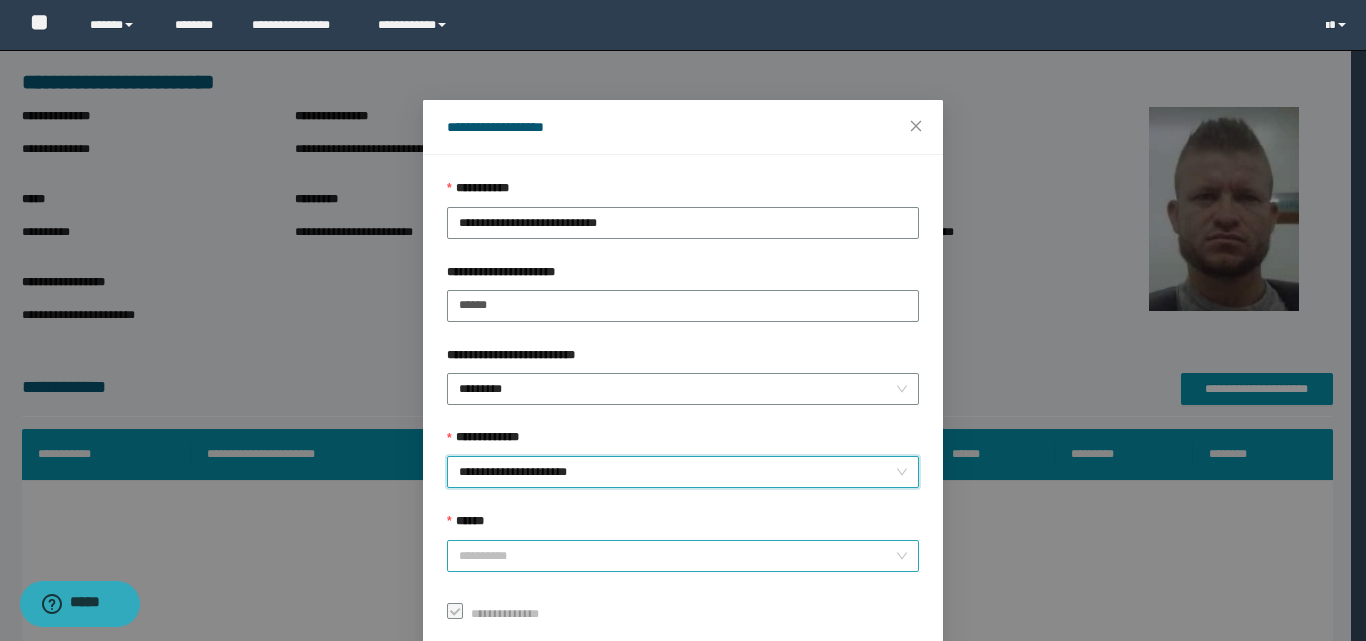 click on "******" at bounding box center [677, 556] 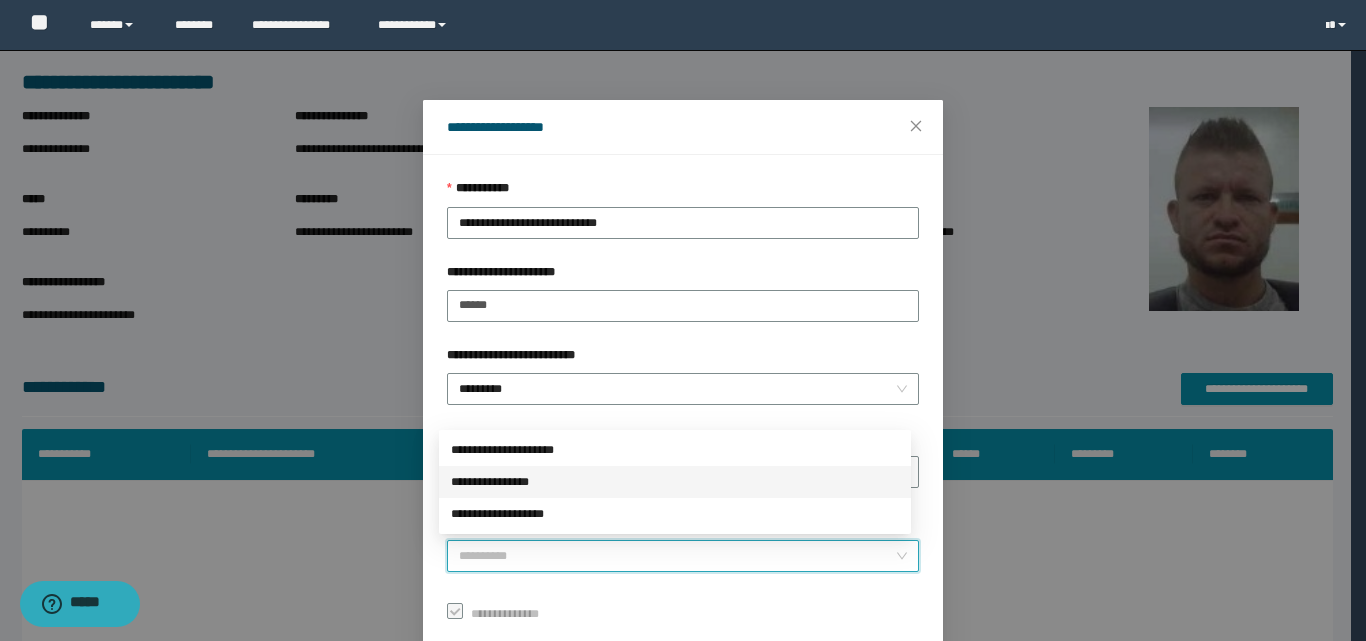 click on "**********" at bounding box center [675, 482] 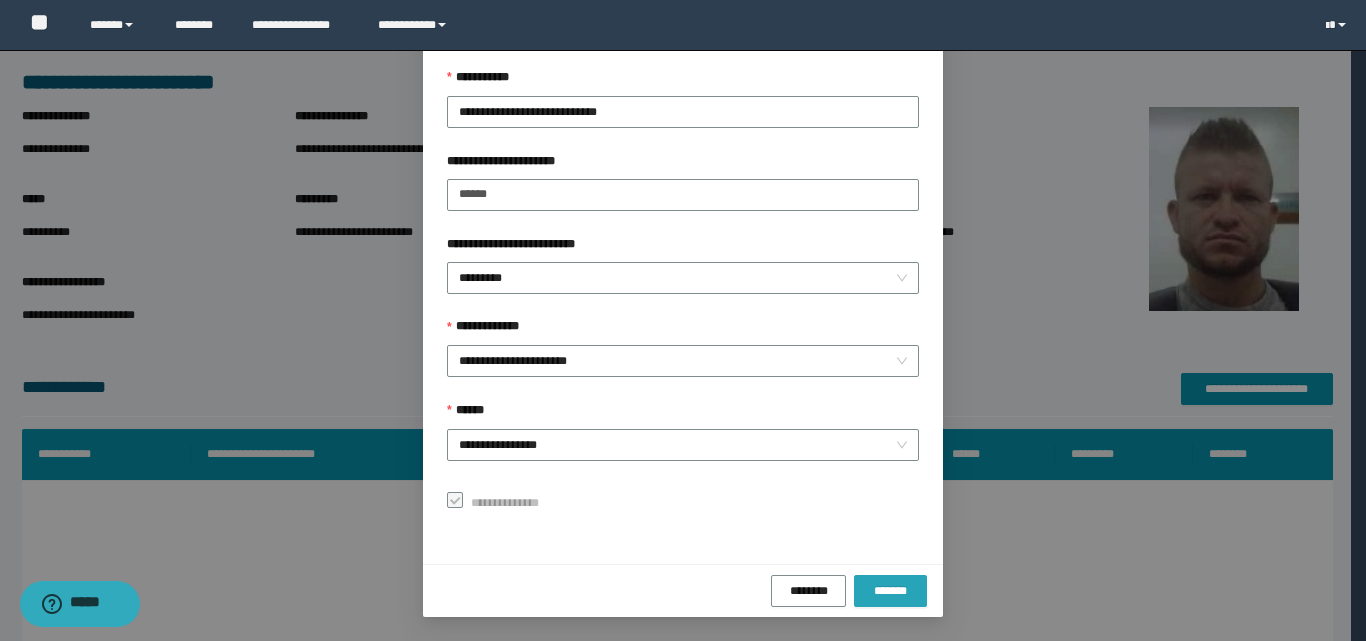 click on "*******" at bounding box center (890, 591) 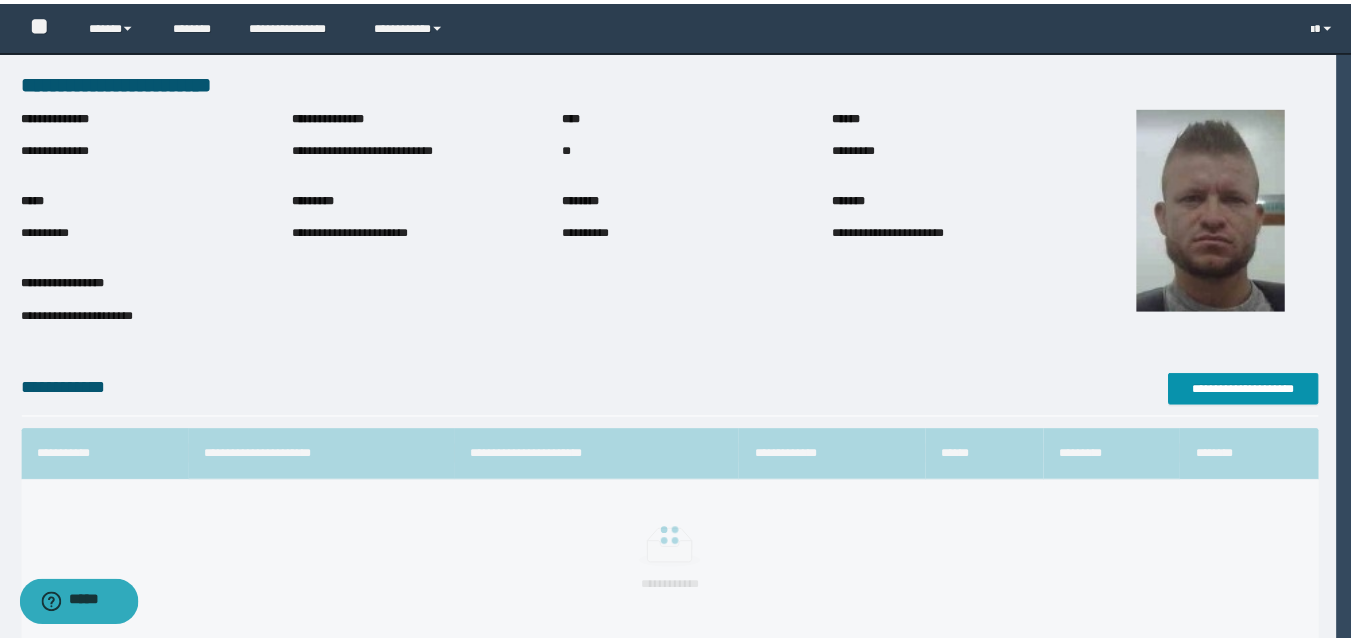 scroll, scrollTop: 64, scrollLeft: 0, axis: vertical 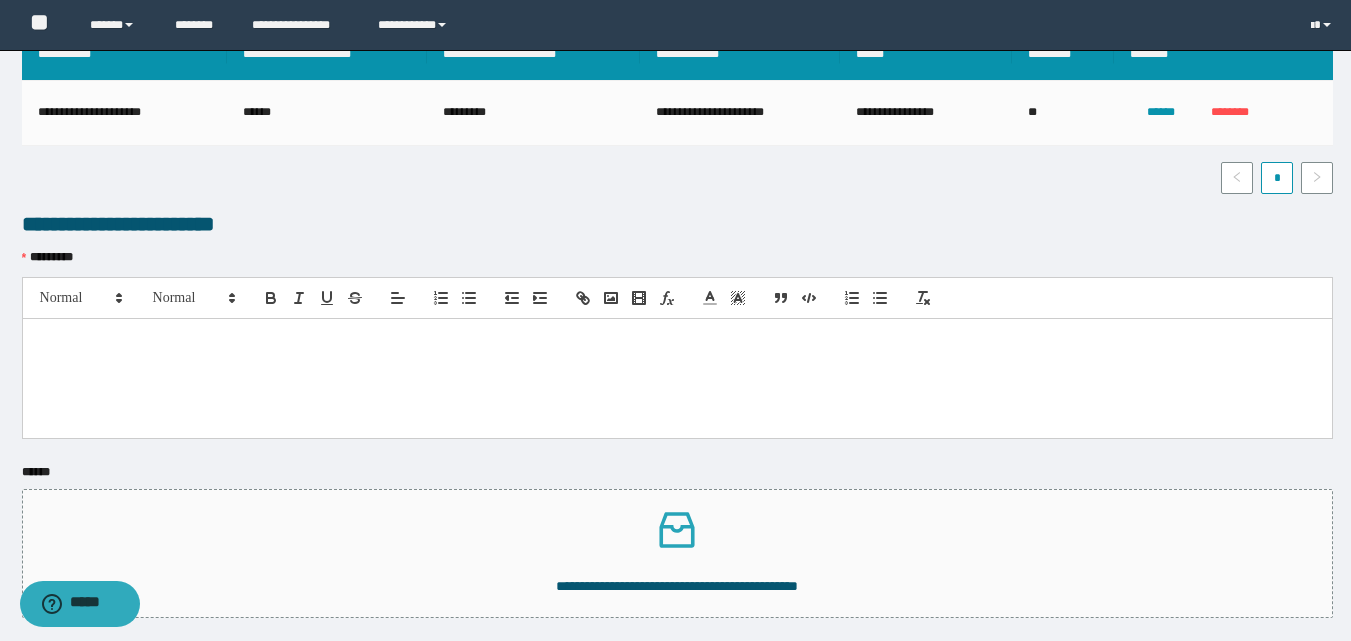 click at bounding box center [677, 378] 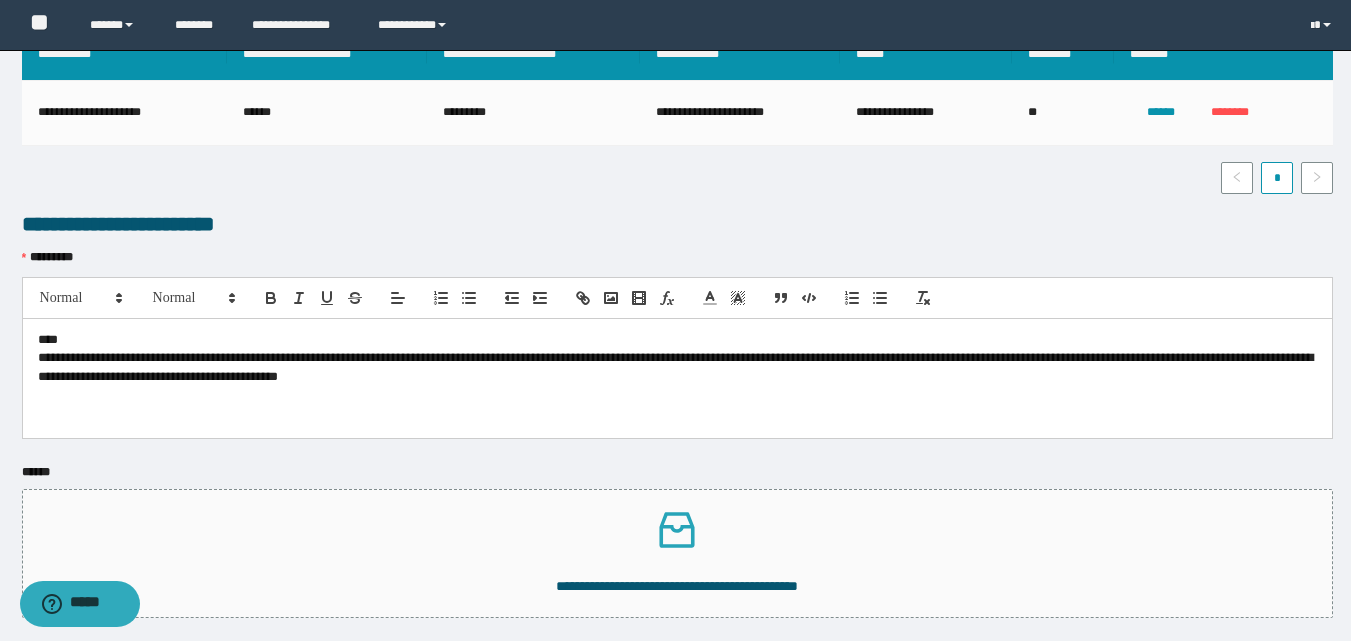 scroll, scrollTop: 0, scrollLeft: 0, axis: both 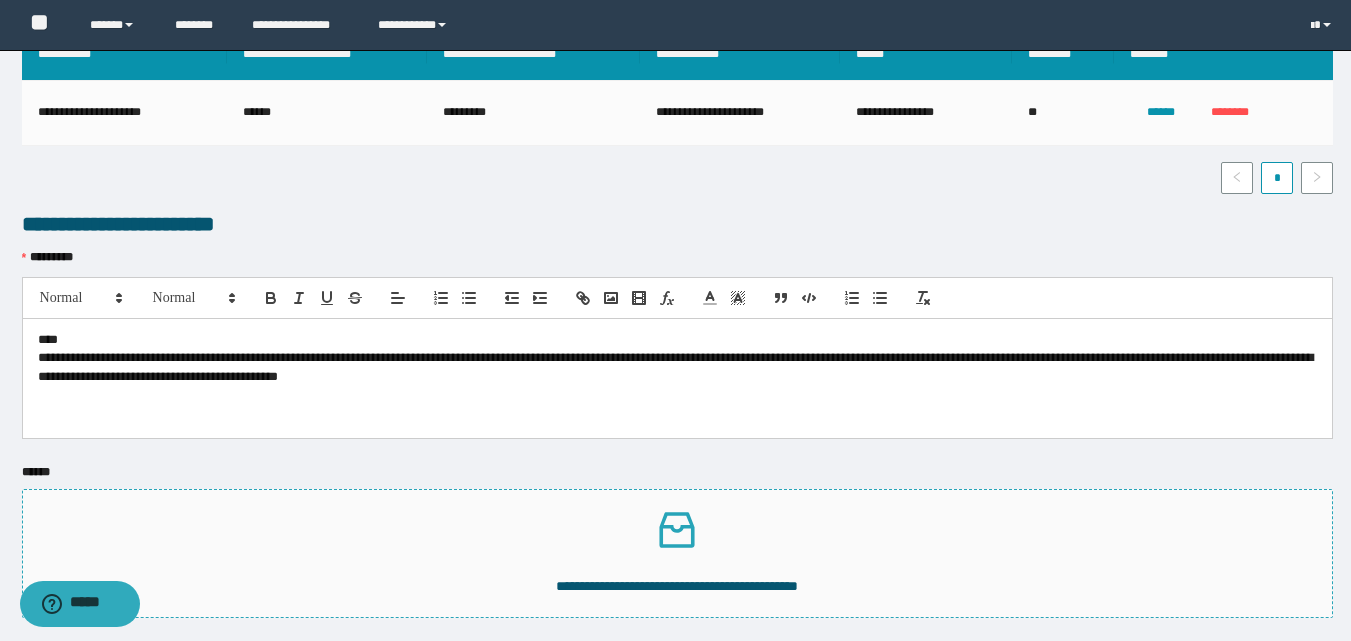 click 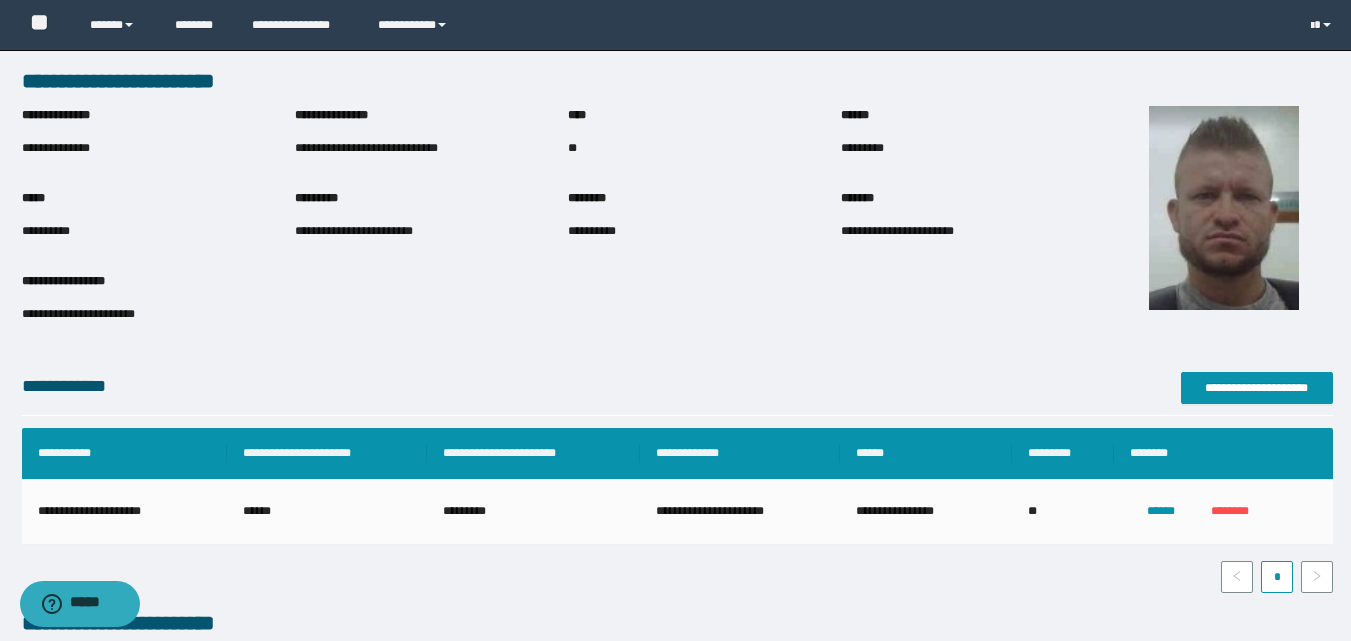 scroll, scrollTop: 0, scrollLeft: 0, axis: both 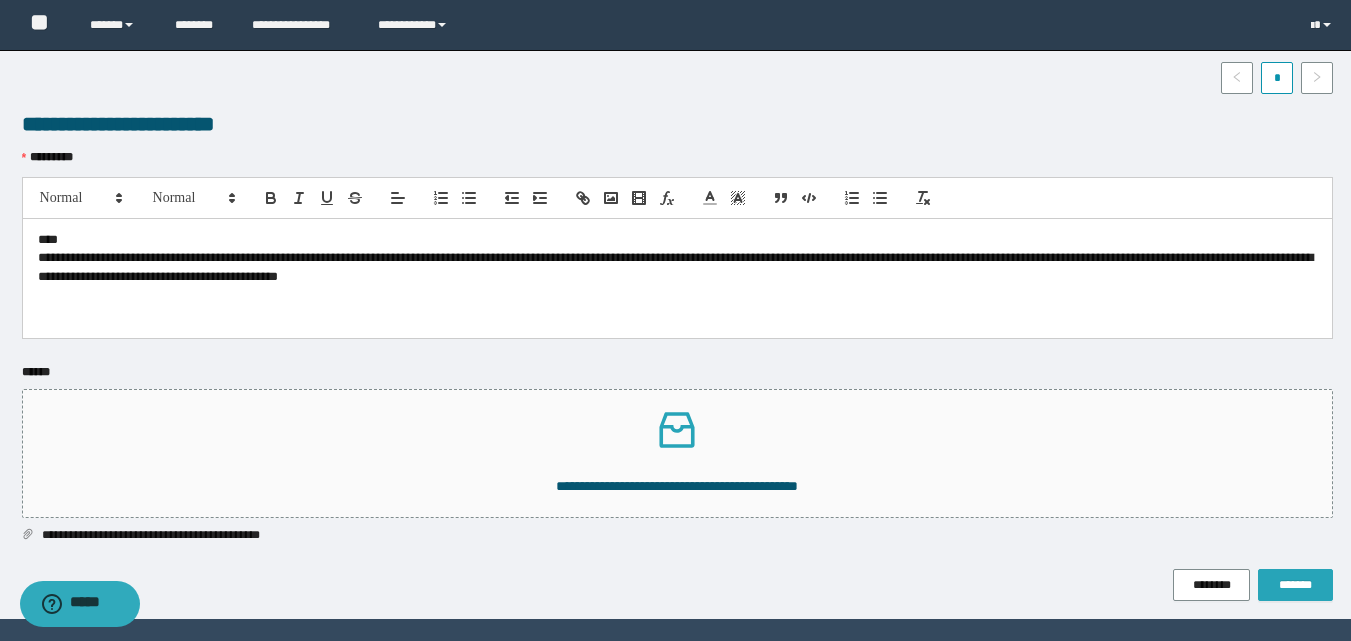 click on "*******" at bounding box center (1295, 585) 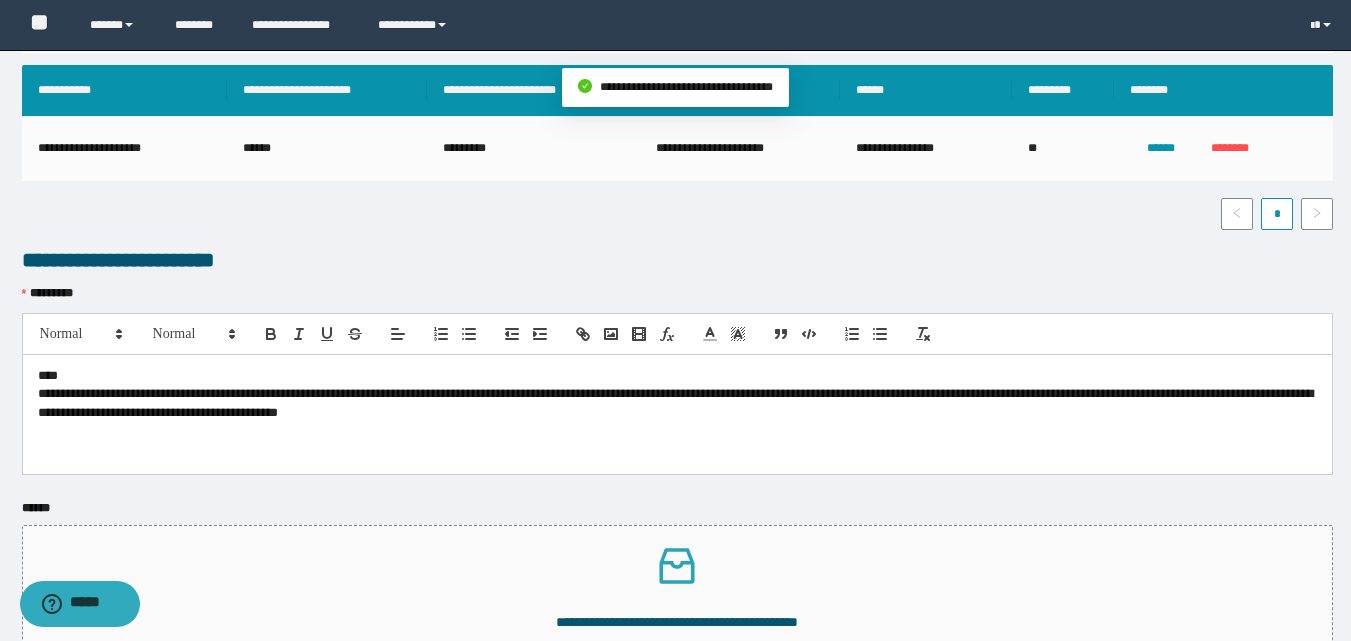 scroll, scrollTop: 0, scrollLeft: 0, axis: both 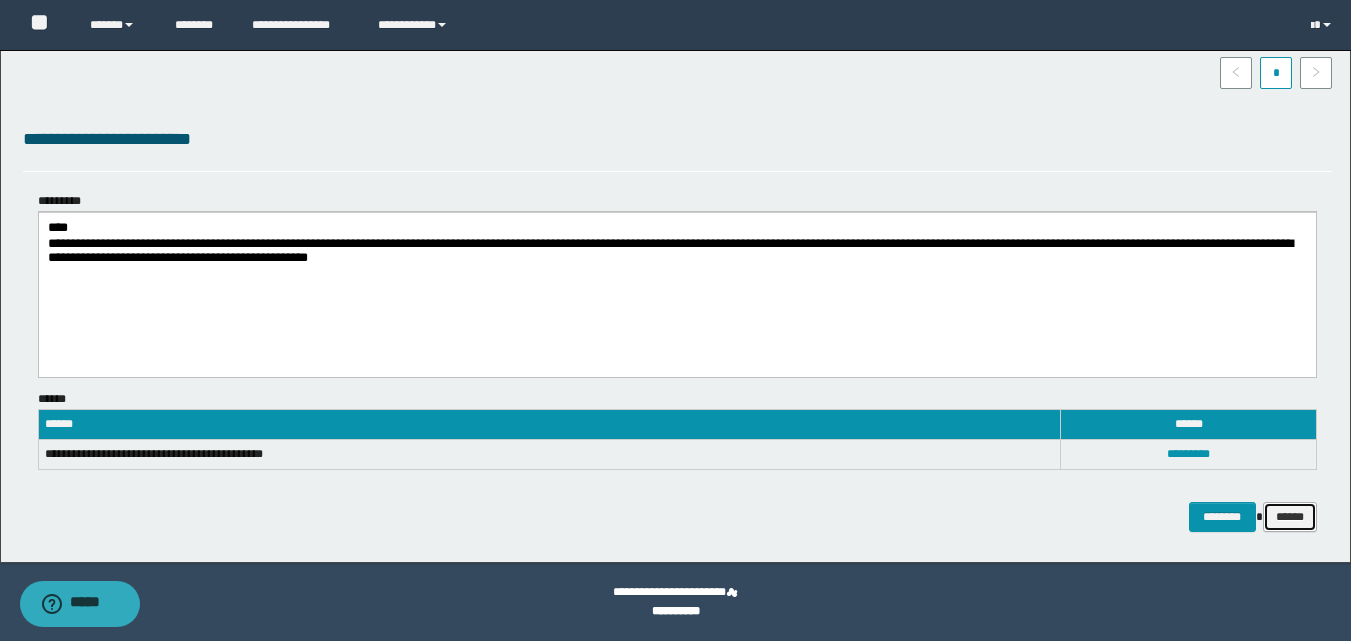 click on "******" at bounding box center [1290, 517] 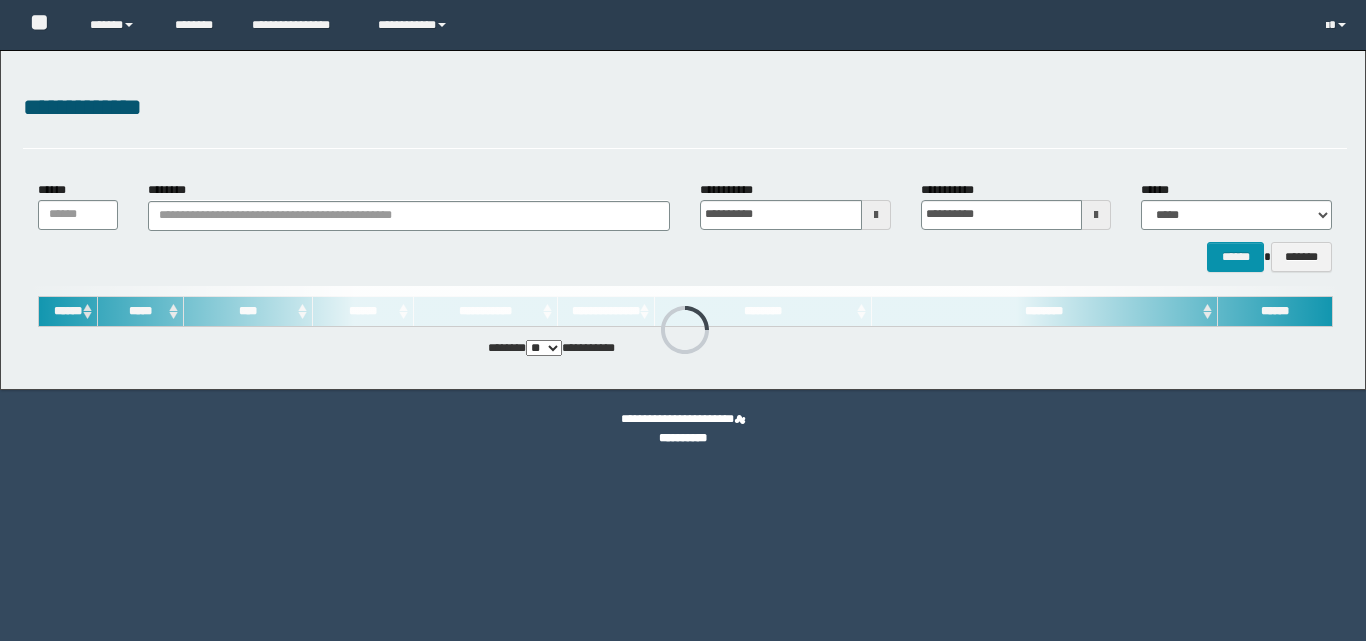 scroll, scrollTop: 0, scrollLeft: 0, axis: both 